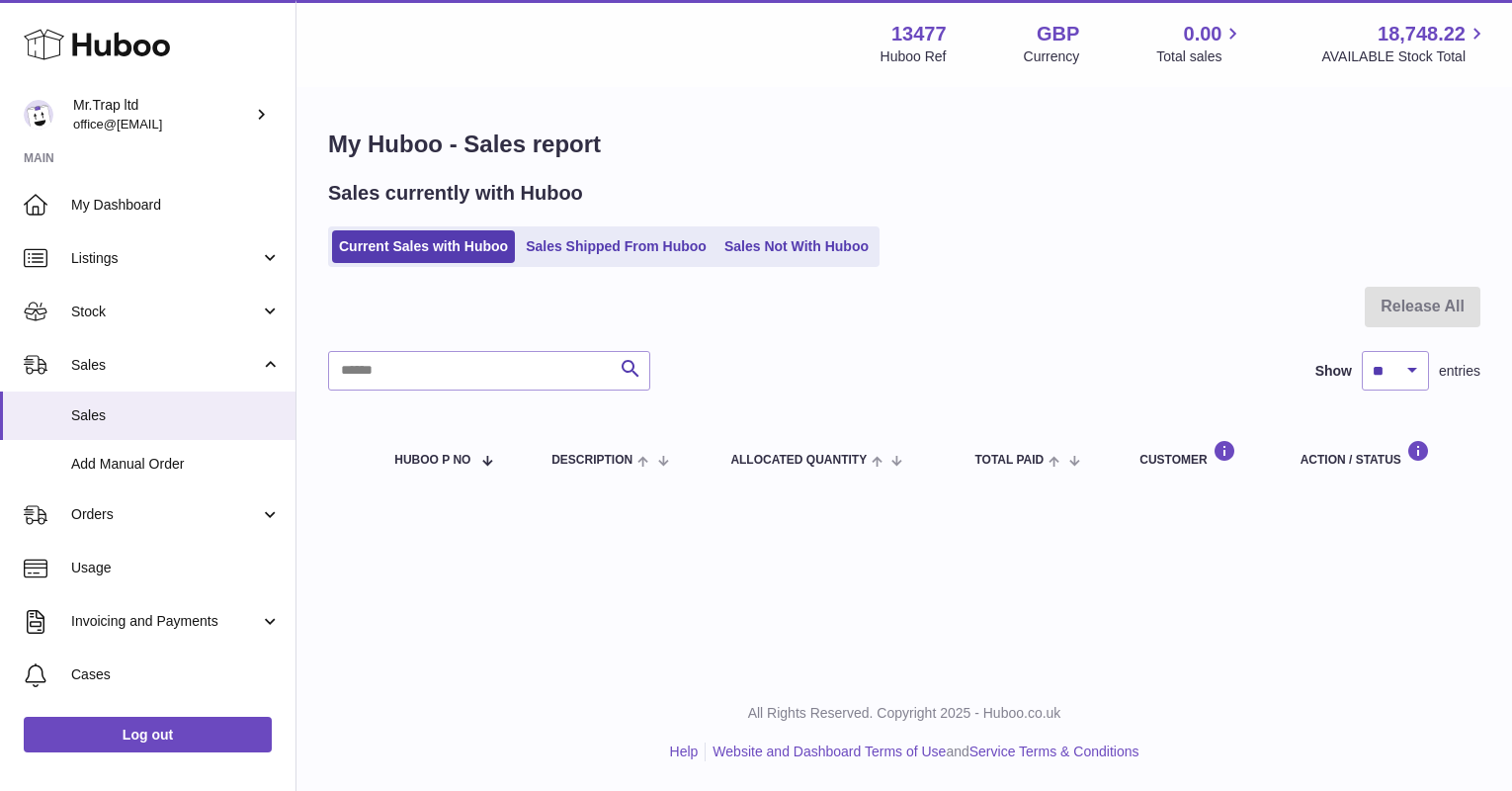 scroll, scrollTop: 0, scrollLeft: 0, axis: both 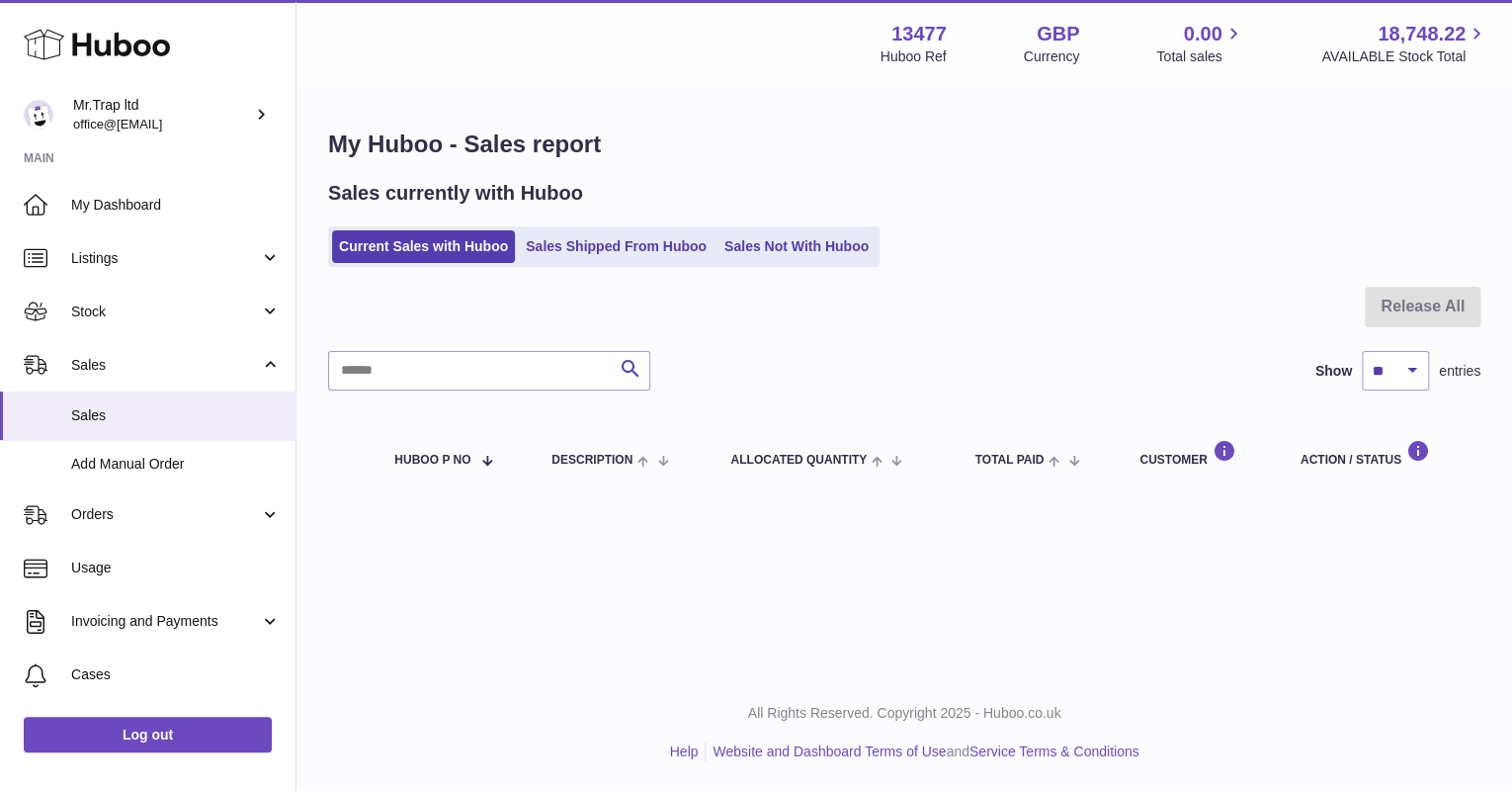 click on "Sales" at bounding box center [176, 415] 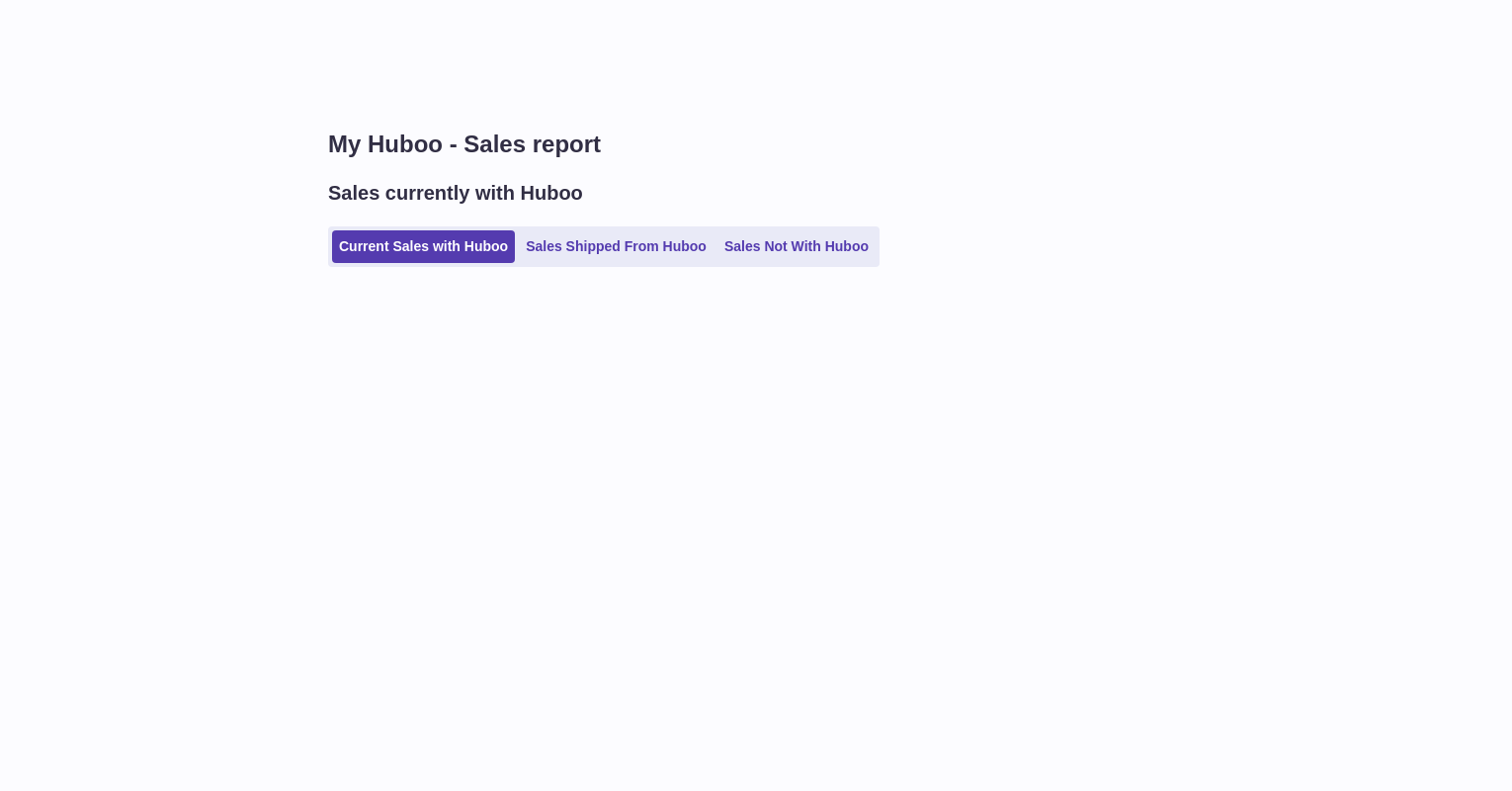 scroll, scrollTop: 0, scrollLeft: 0, axis: both 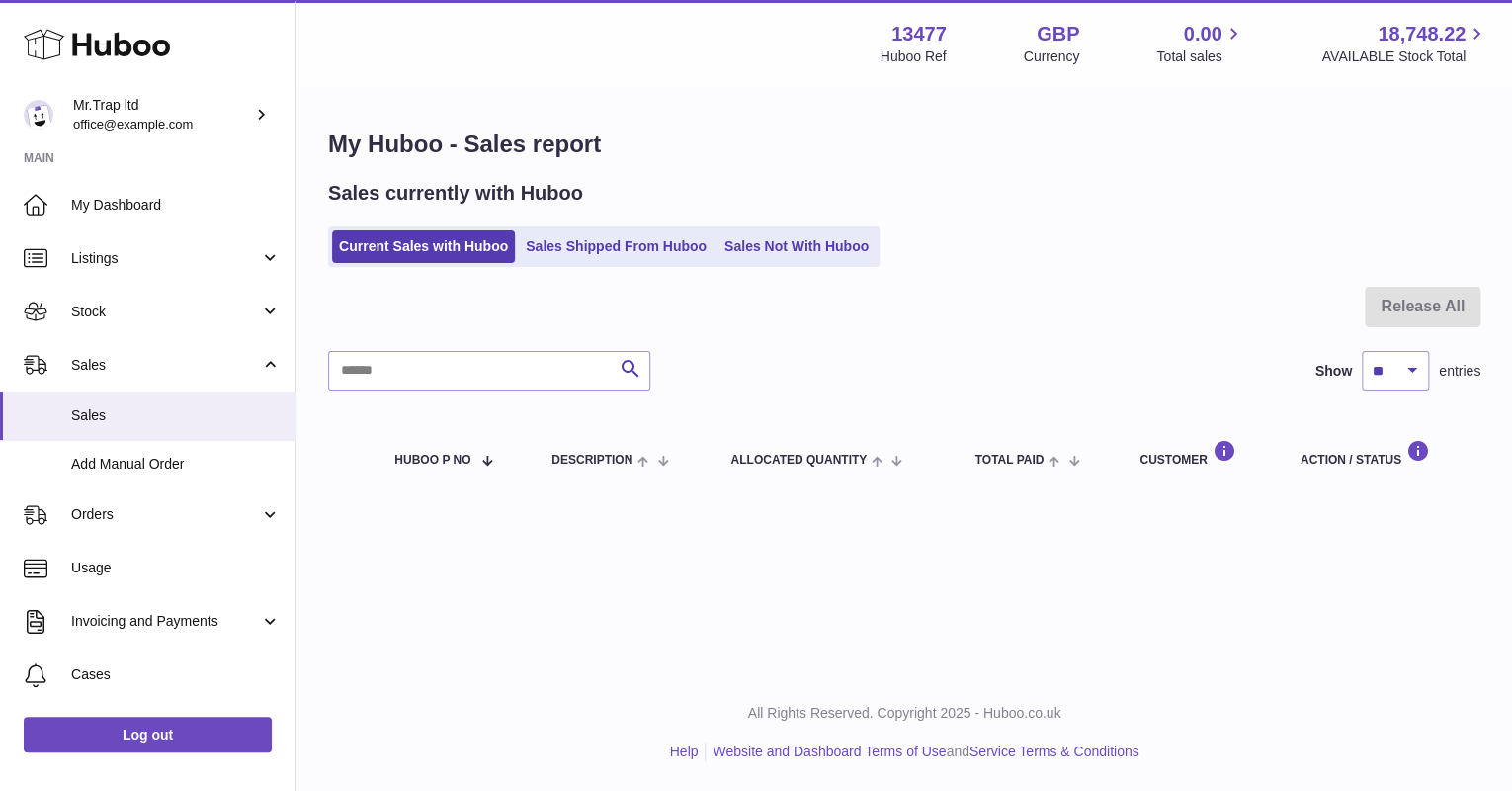 click on "Sales" at bounding box center (176, 415) 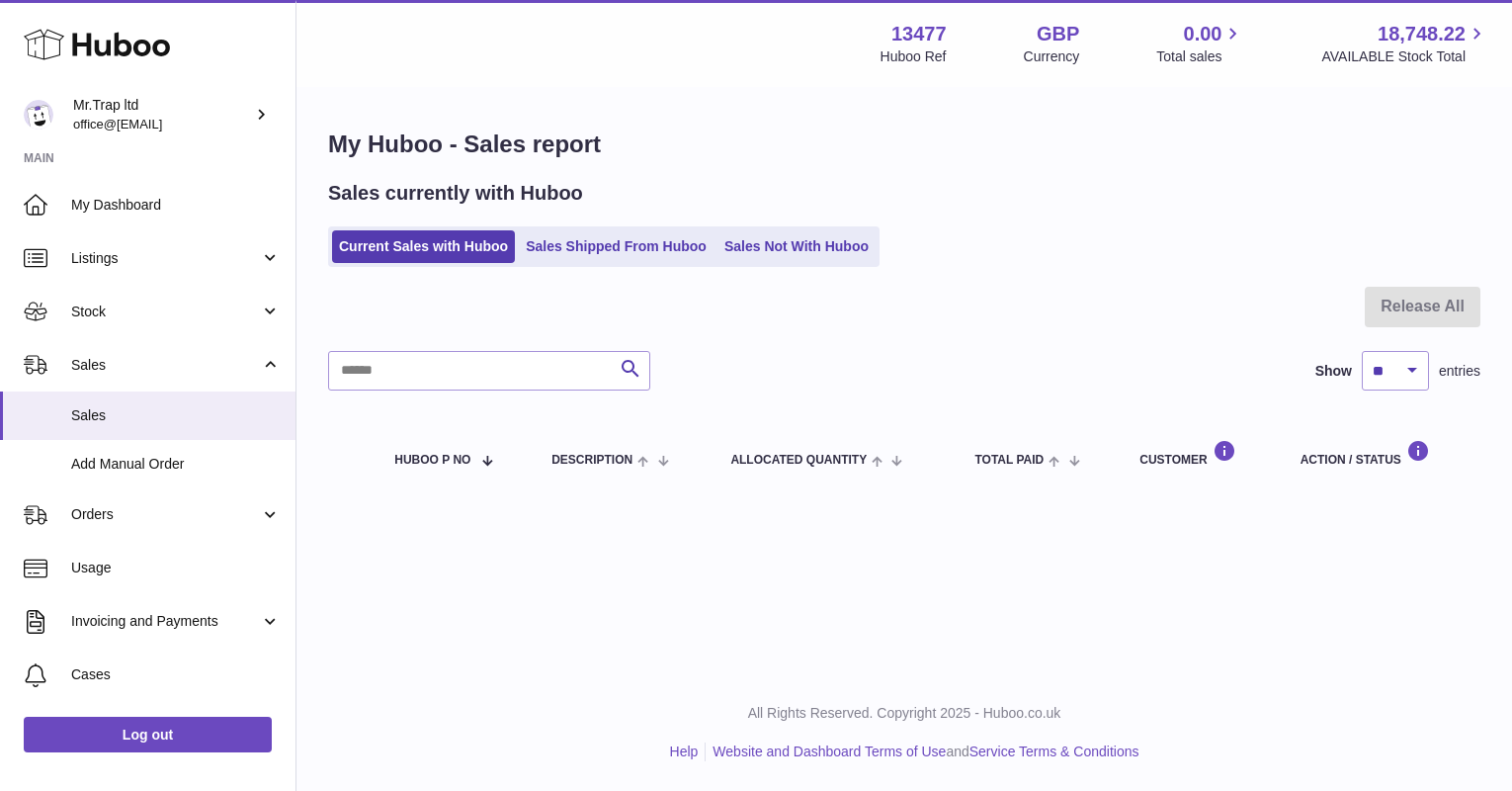 scroll, scrollTop: 0, scrollLeft: 0, axis: both 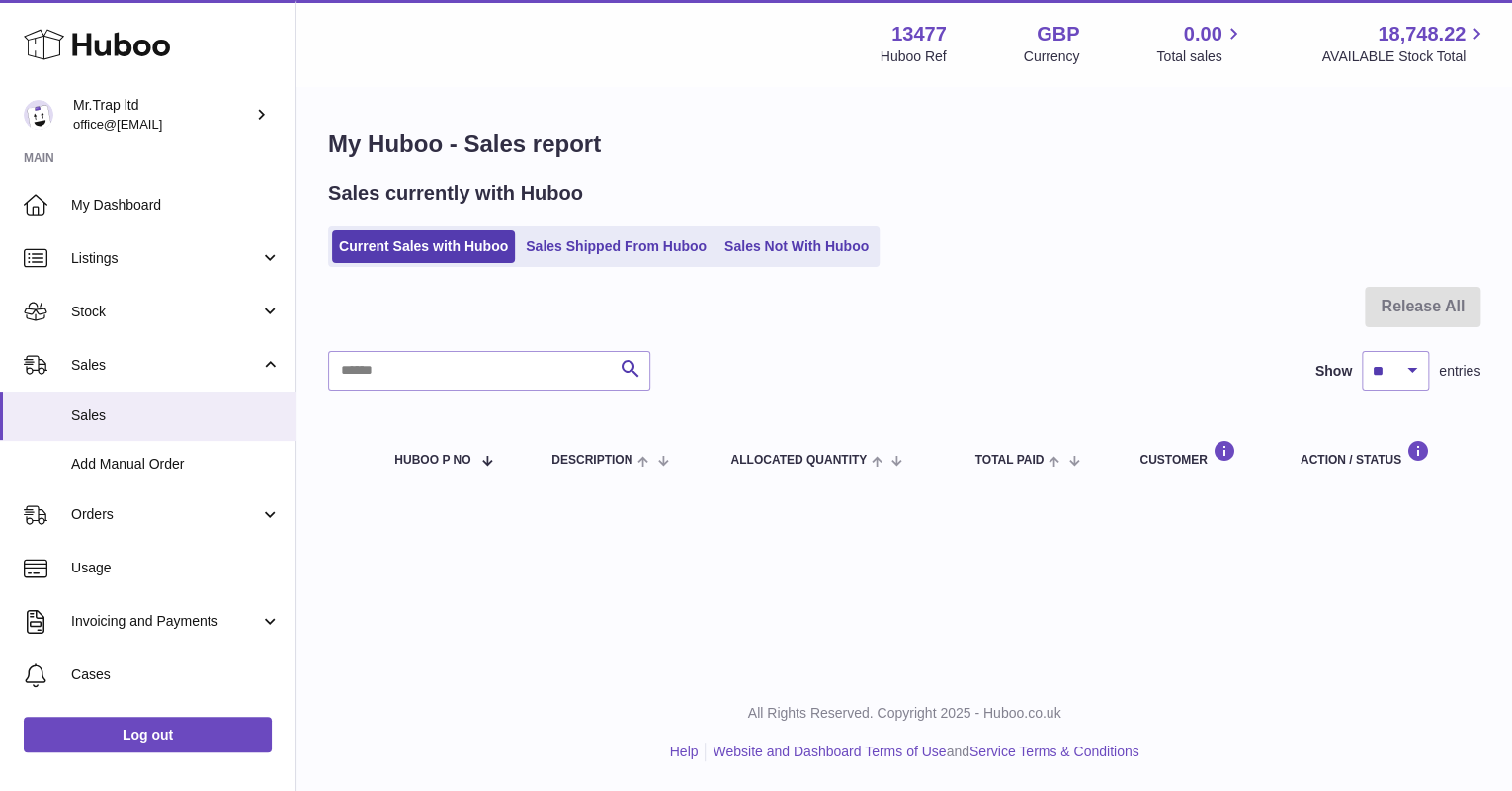 click on "Orders" at bounding box center [147, 515] 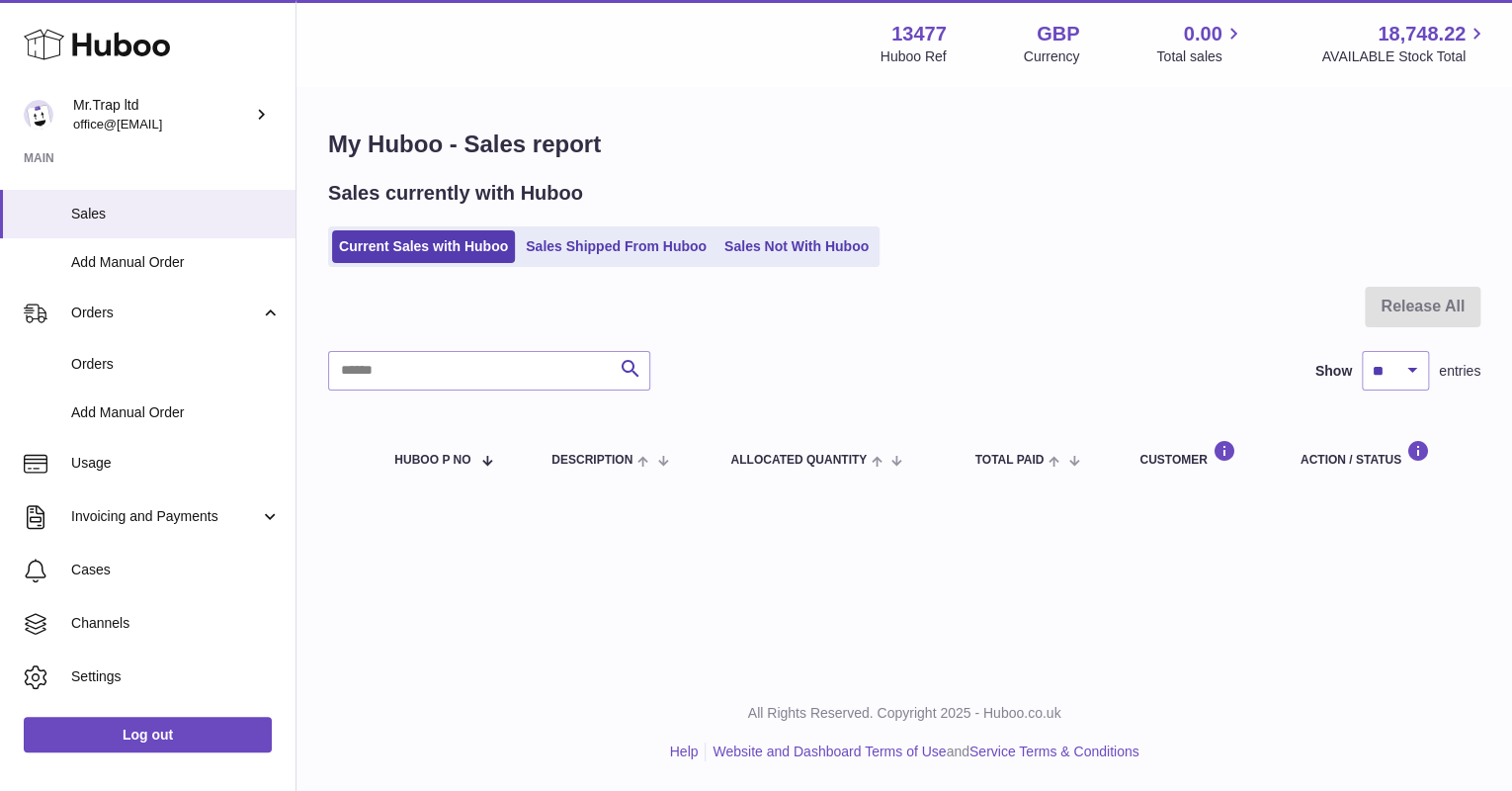 scroll, scrollTop: 246, scrollLeft: 0, axis: vertical 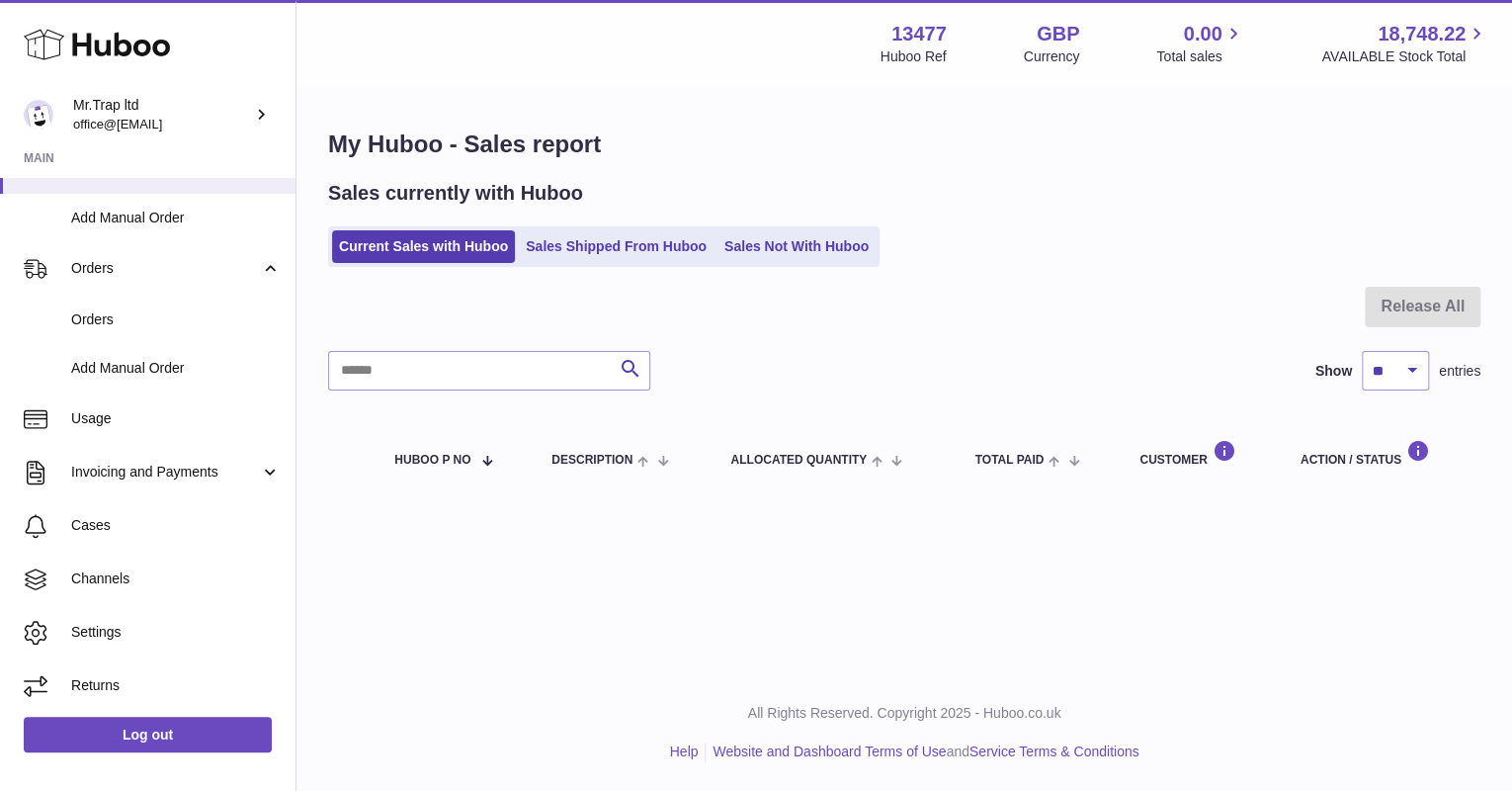 click on "Invoicing and Payments" at bounding box center [165, 472] 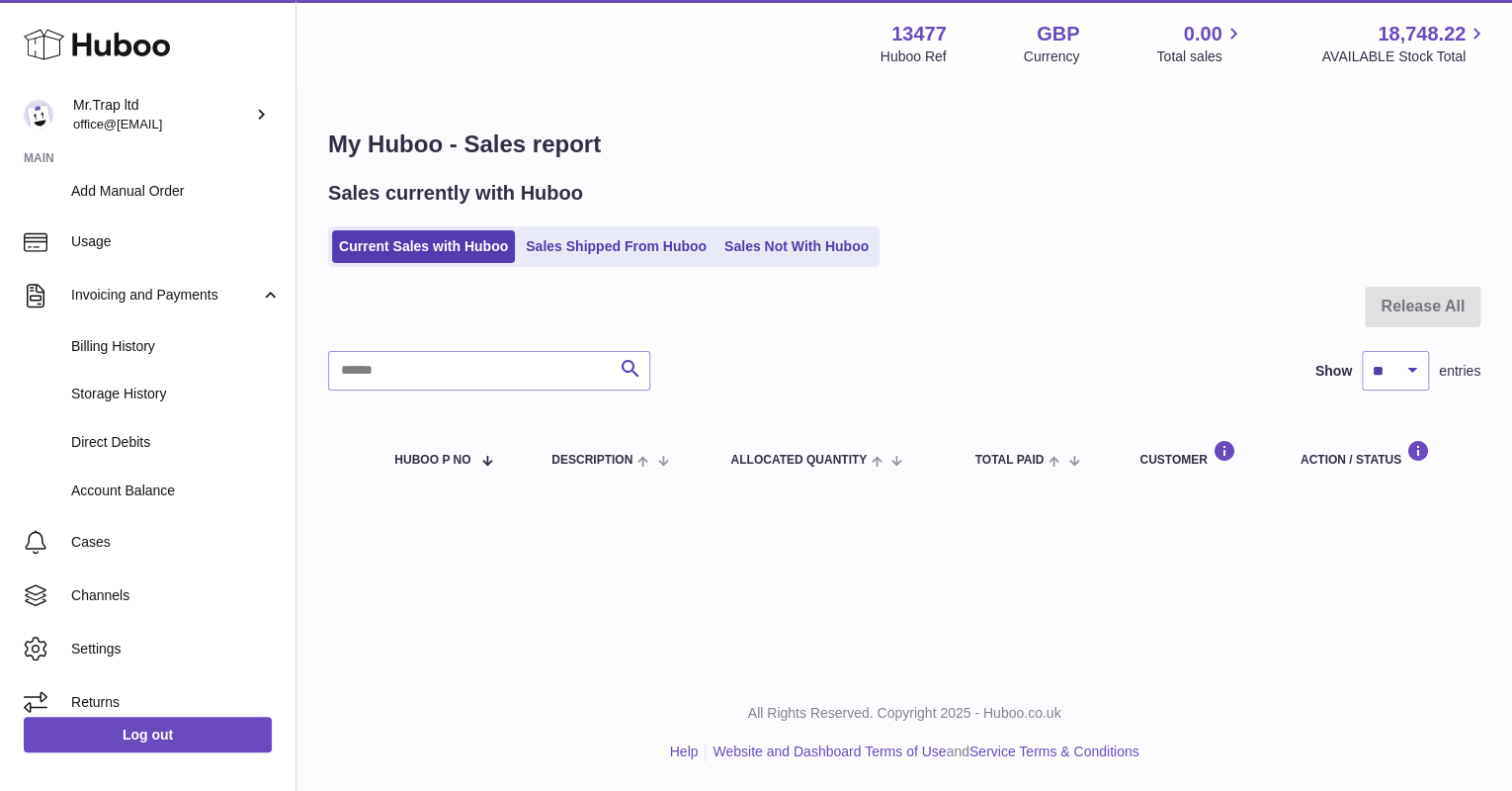 scroll, scrollTop: 440, scrollLeft: 0, axis: vertical 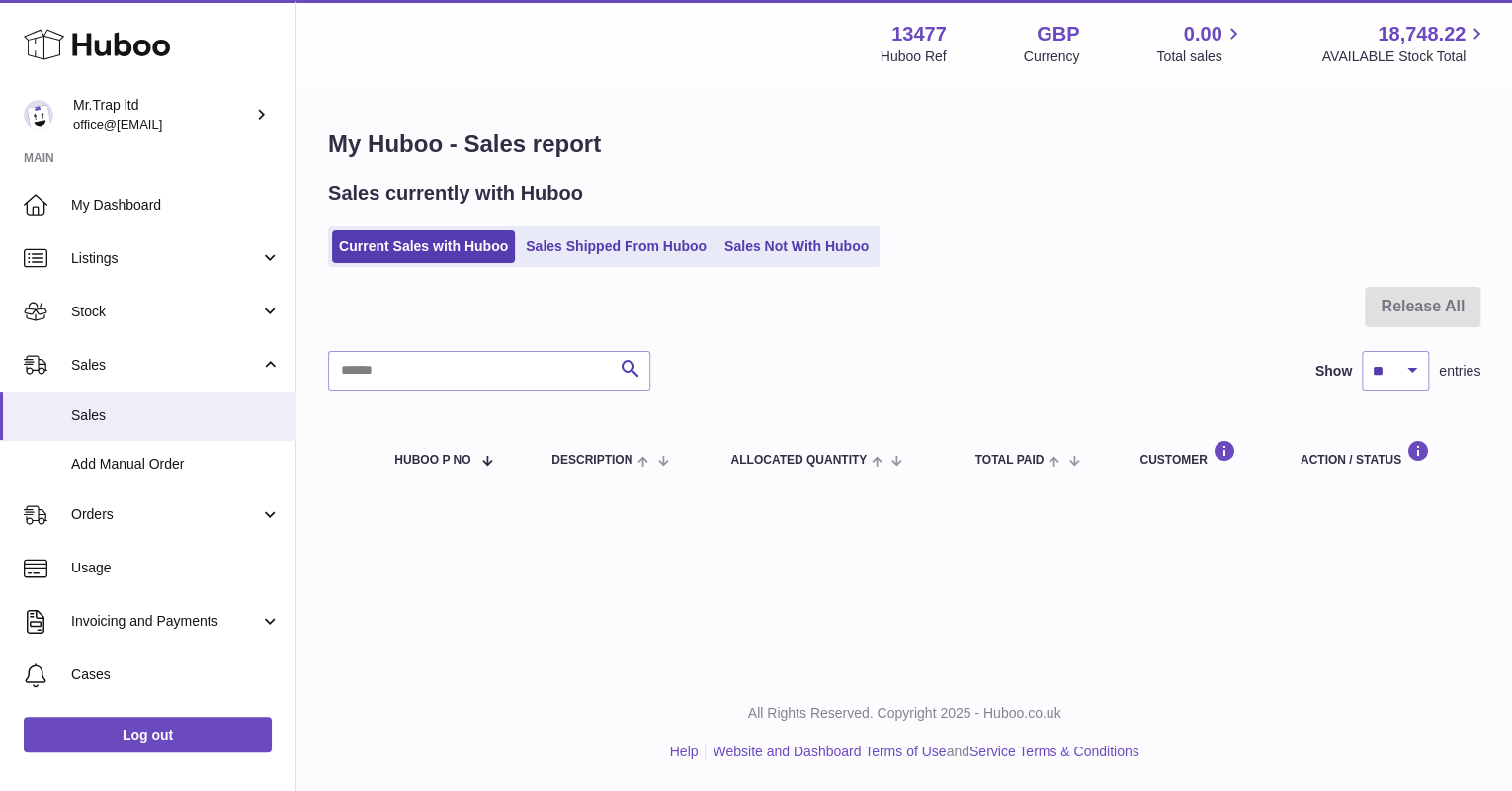 click on "Stock" at bounding box center (147, 311) 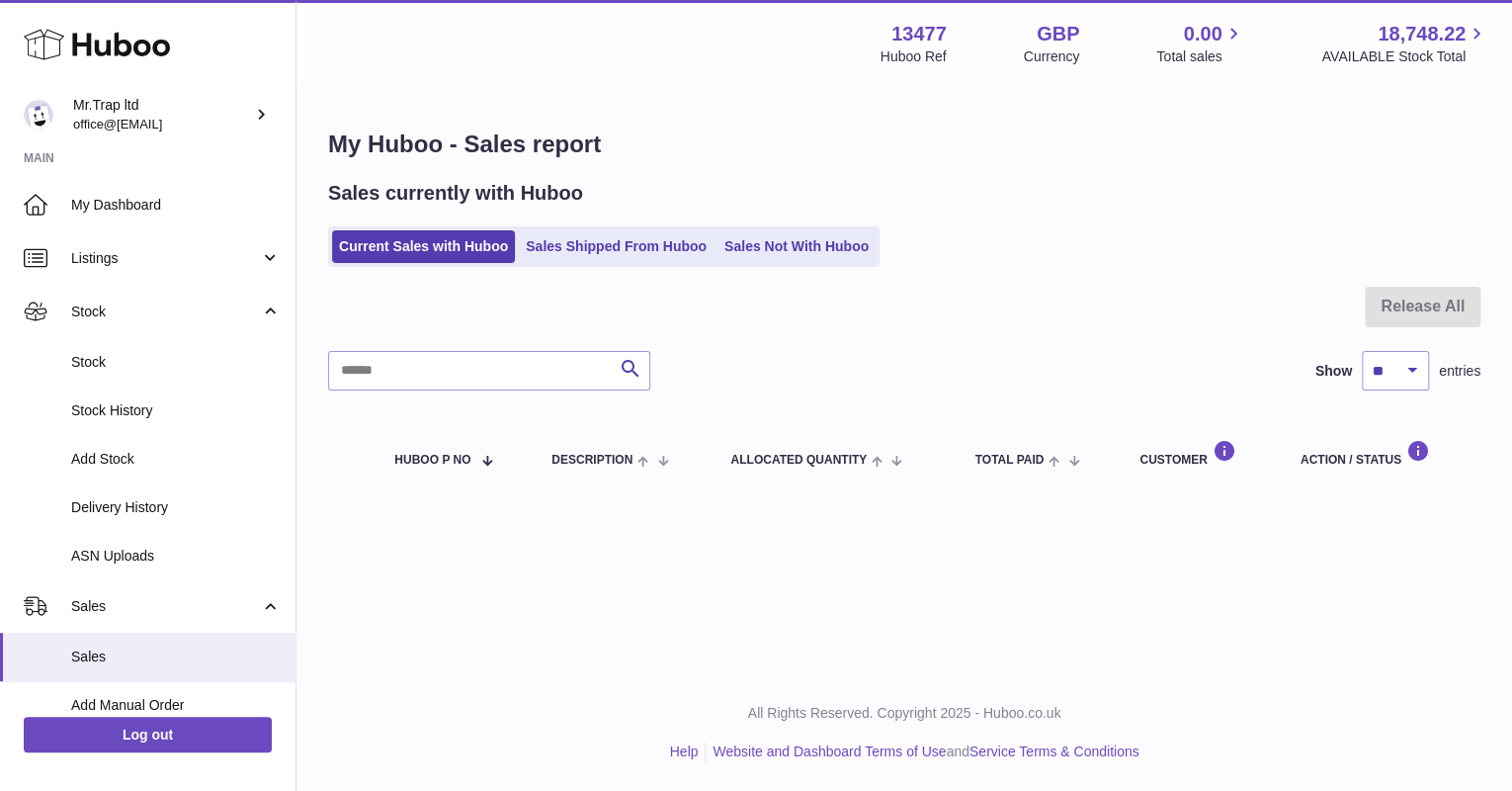 click on "Stock" at bounding box center (176, 362) 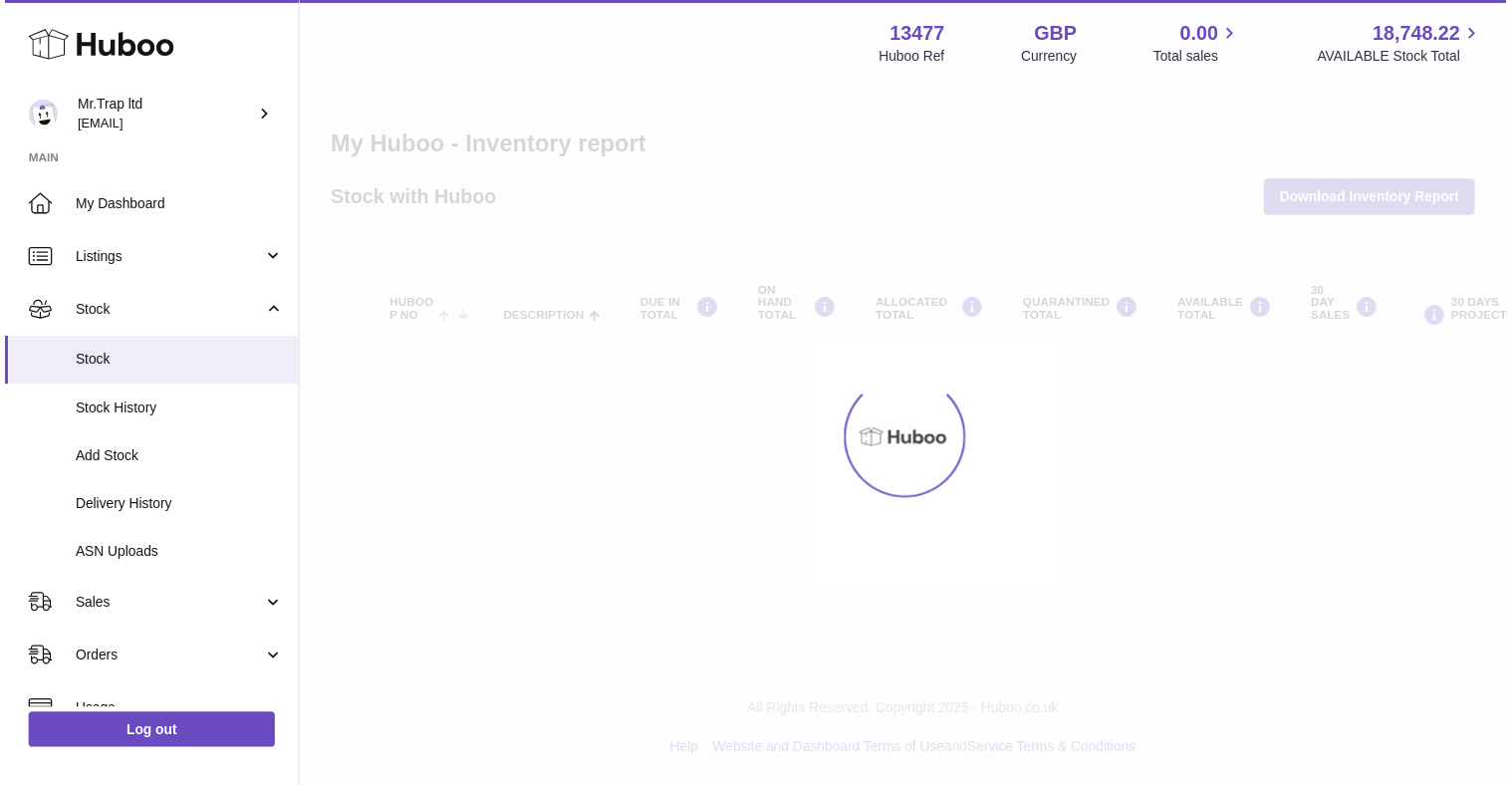scroll, scrollTop: 0, scrollLeft: 0, axis: both 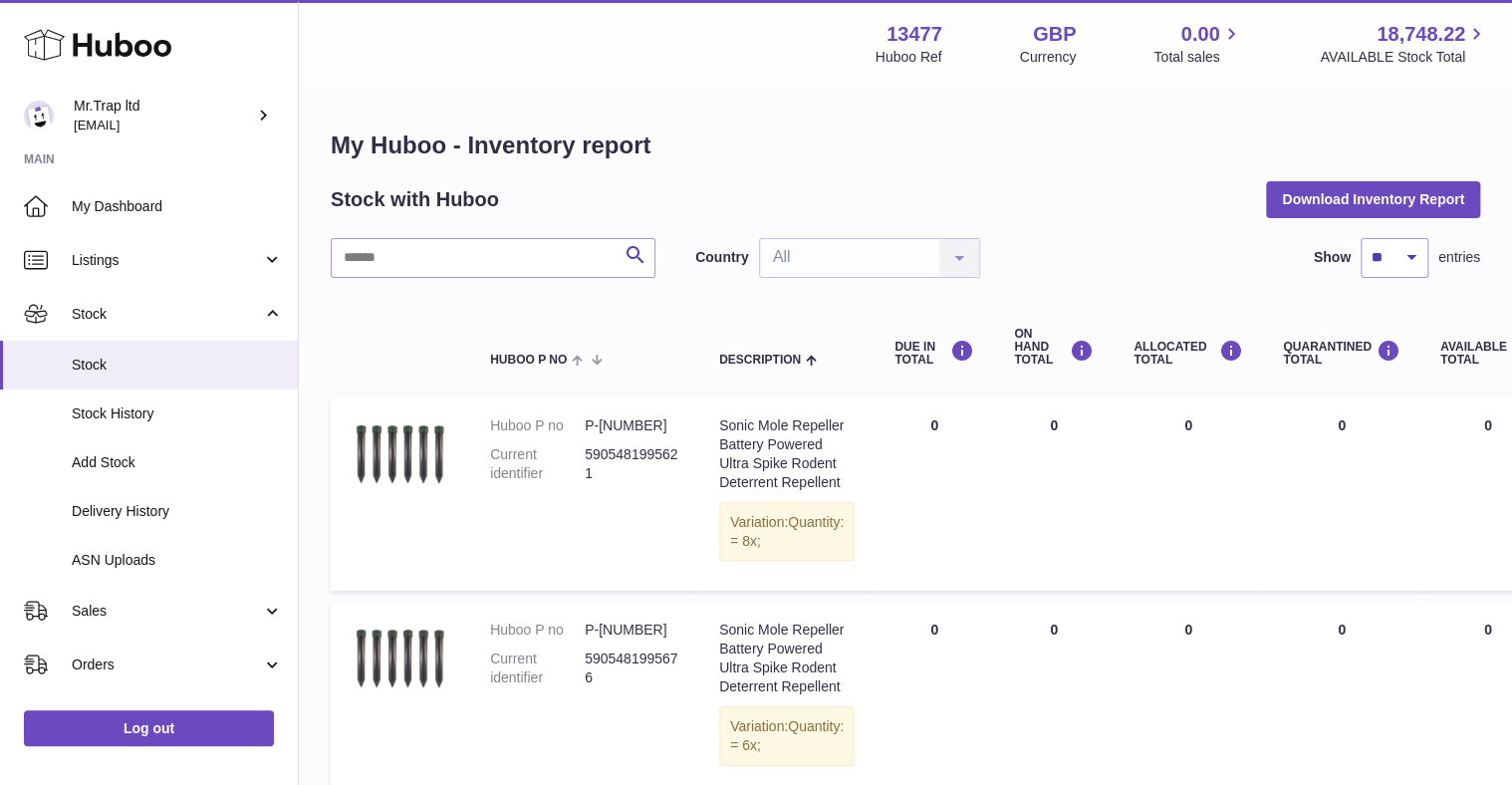 click 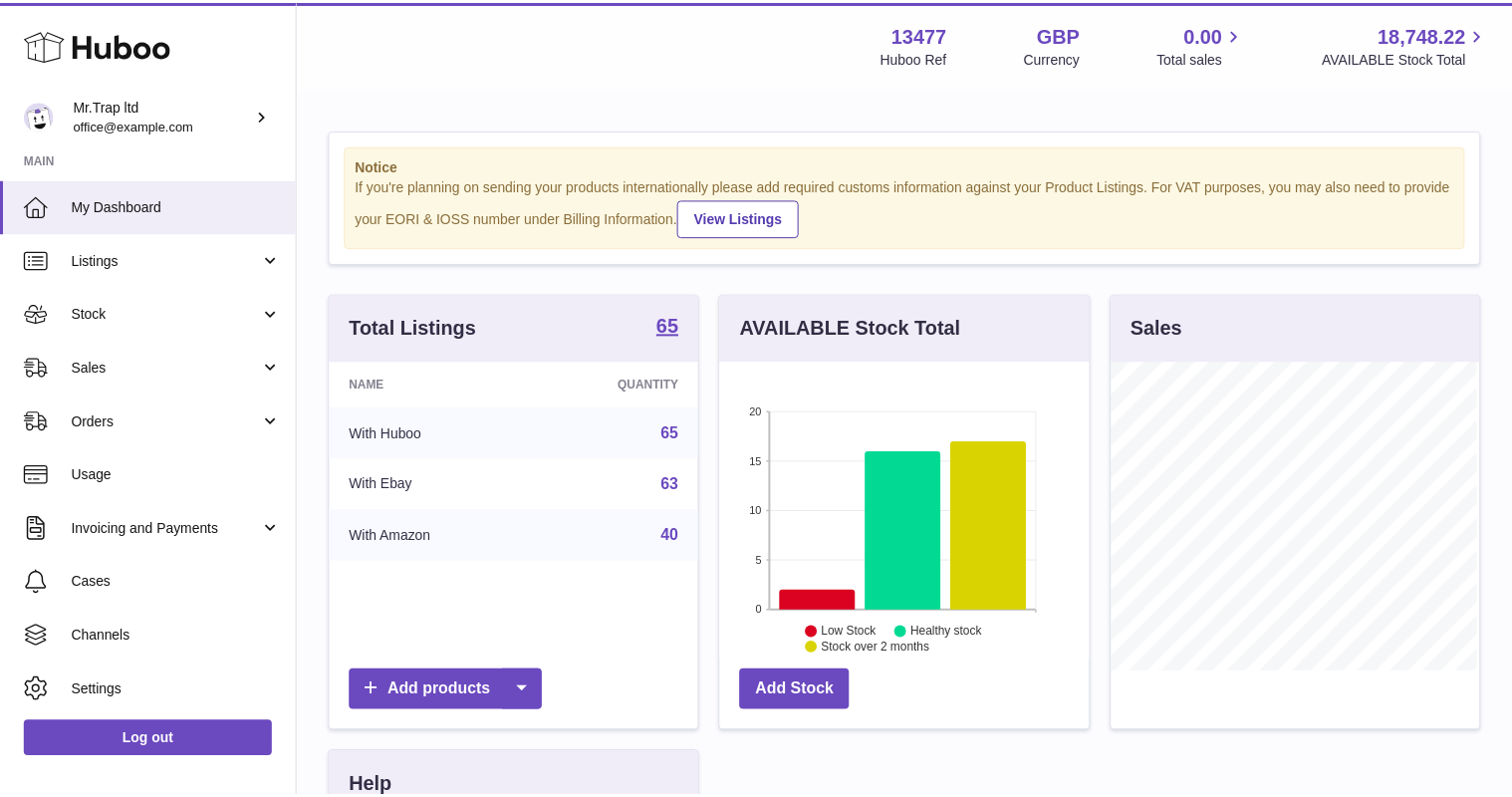 scroll, scrollTop: 0, scrollLeft: 0, axis: both 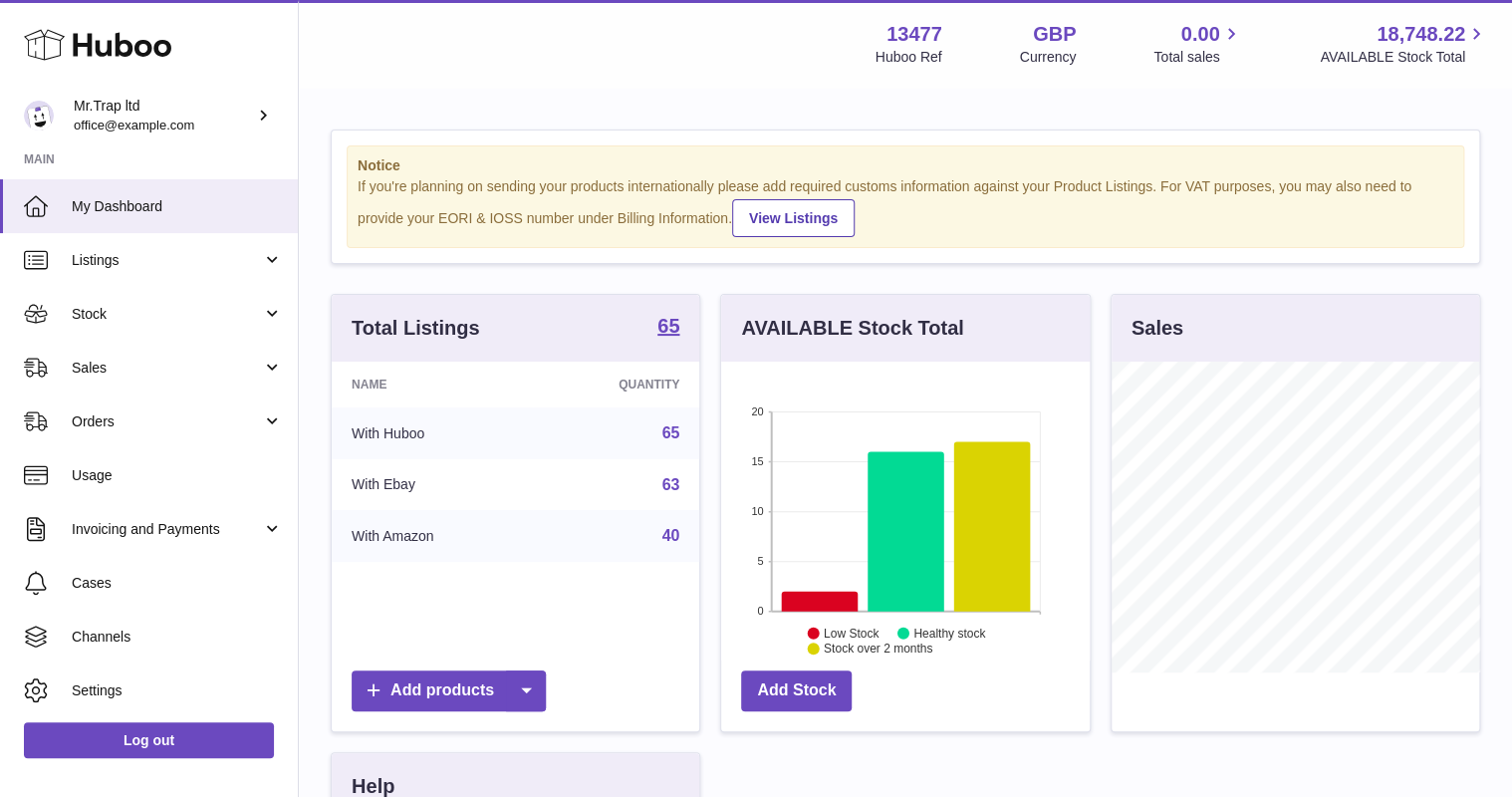 click on "Sales" at bounding box center (166, 368) 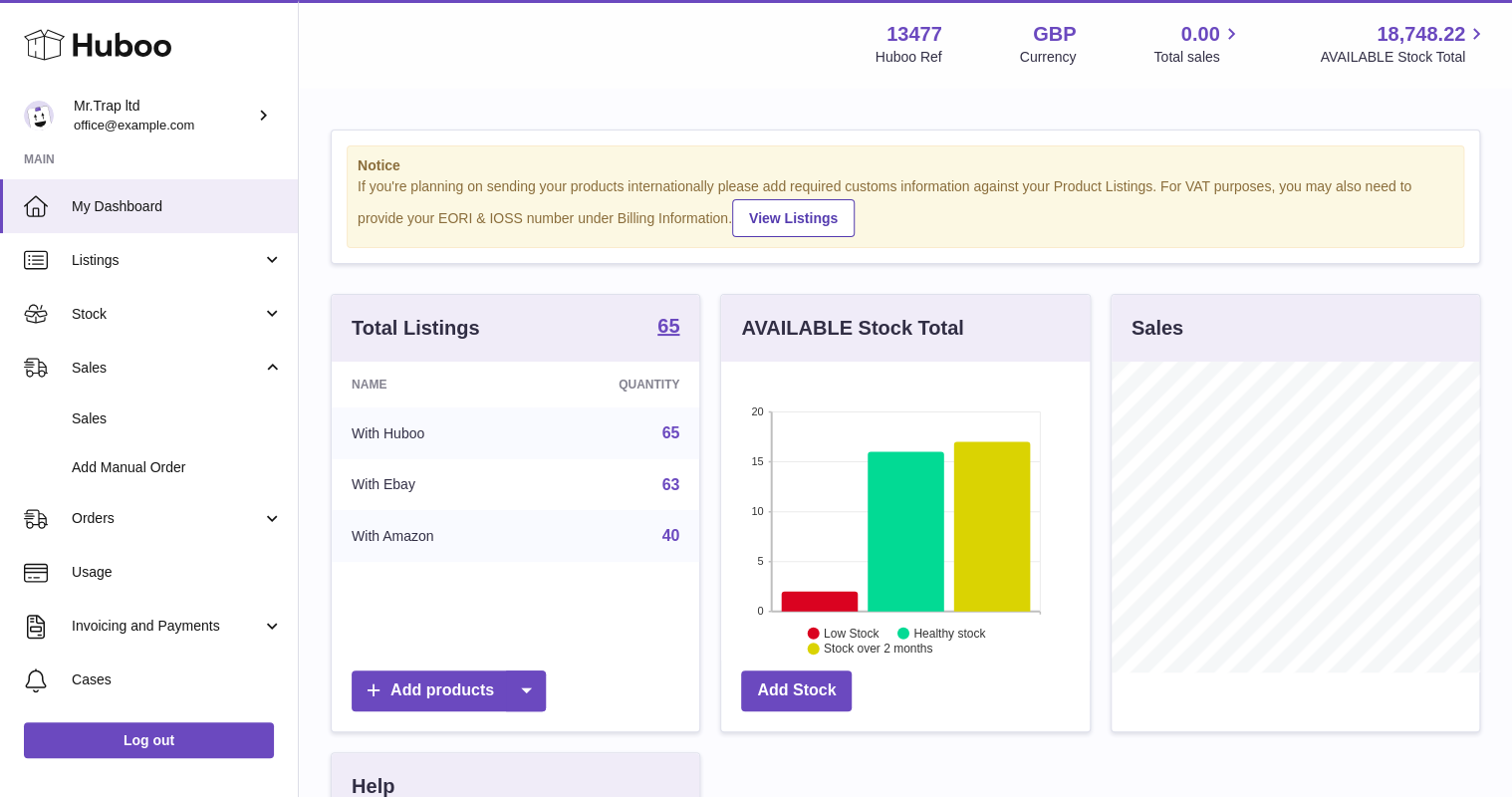 click on "Sales" at bounding box center (177, 418) 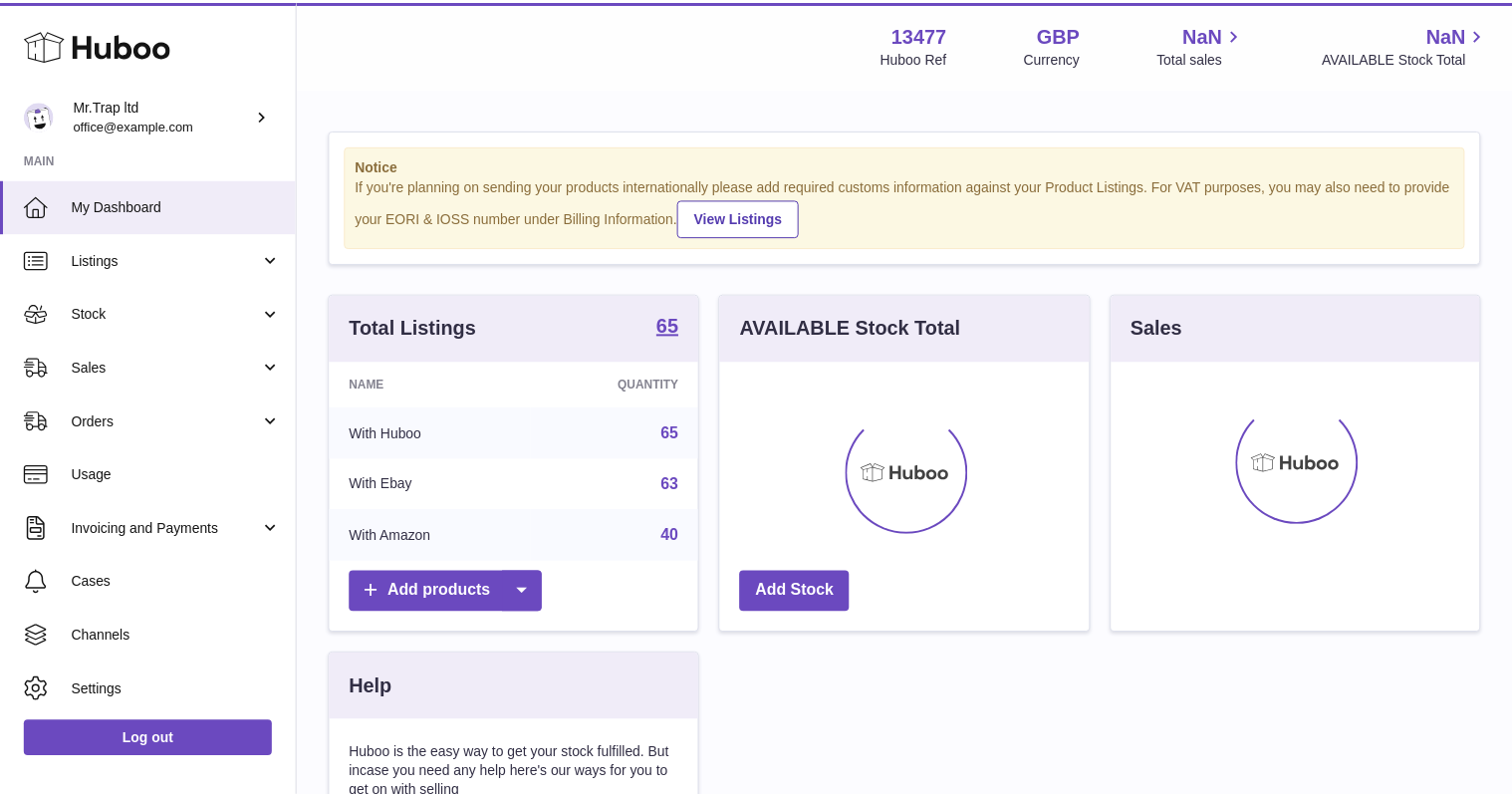 scroll, scrollTop: 0, scrollLeft: 0, axis: both 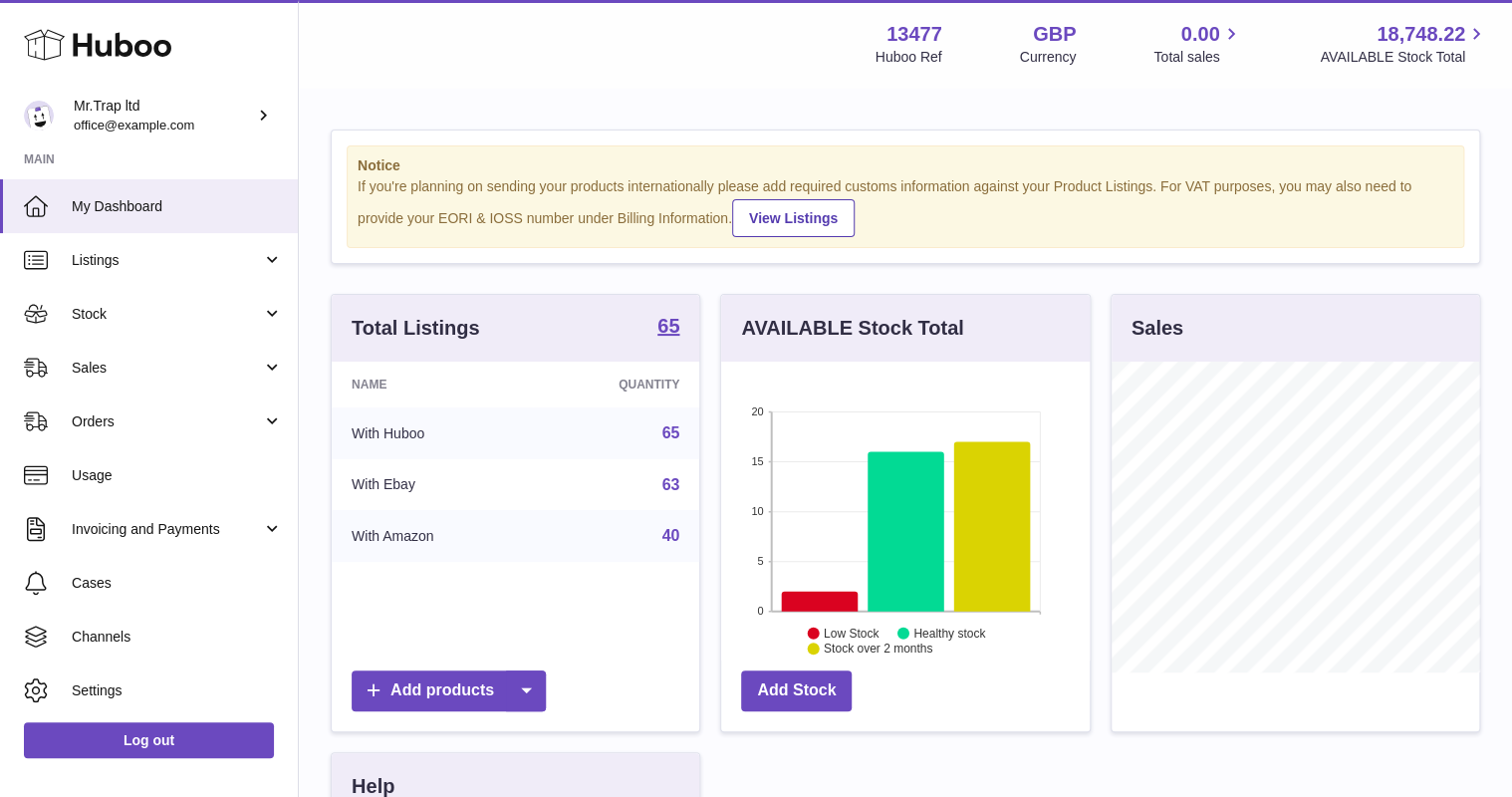 click 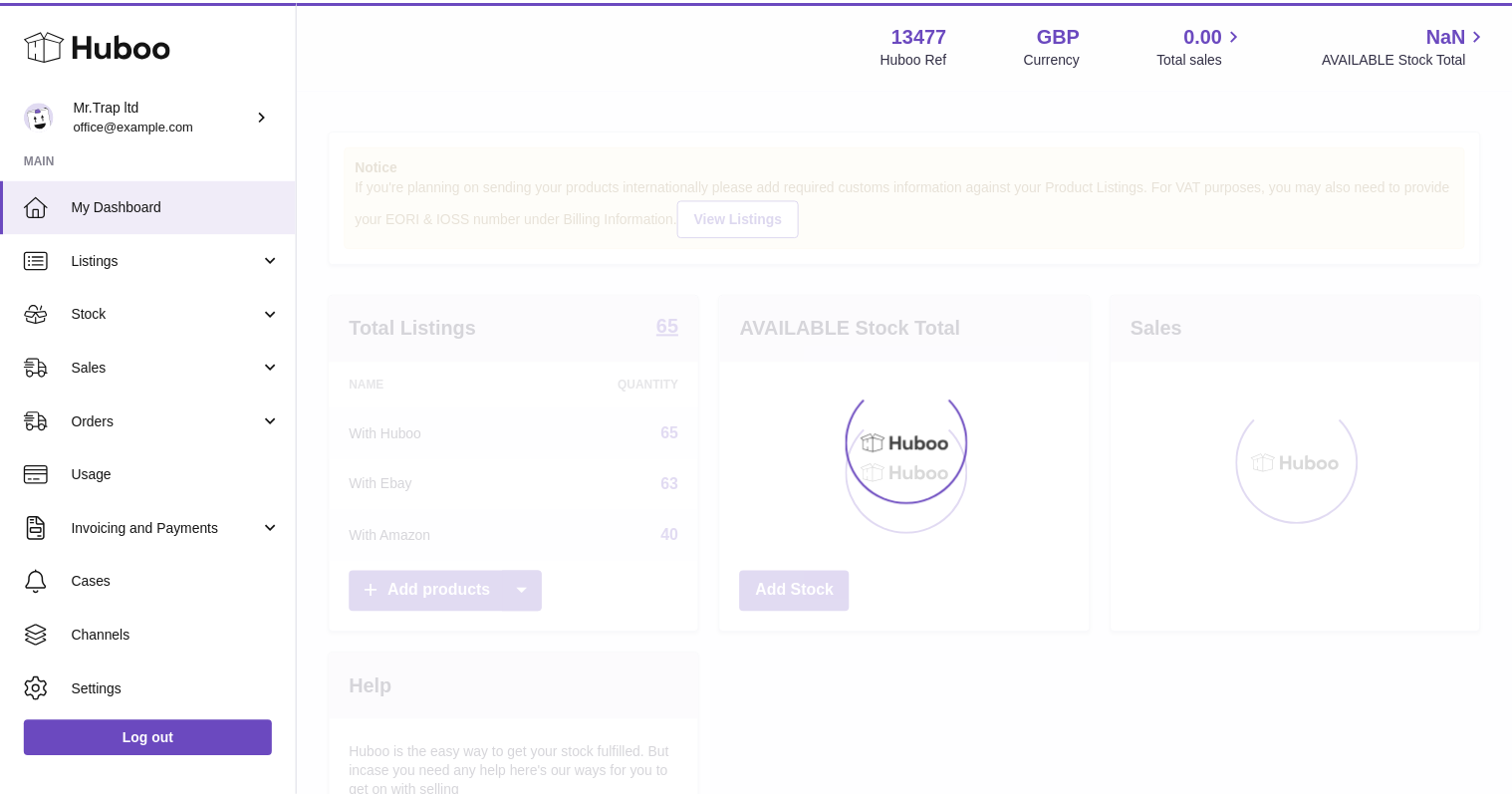 scroll, scrollTop: 0, scrollLeft: 0, axis: both 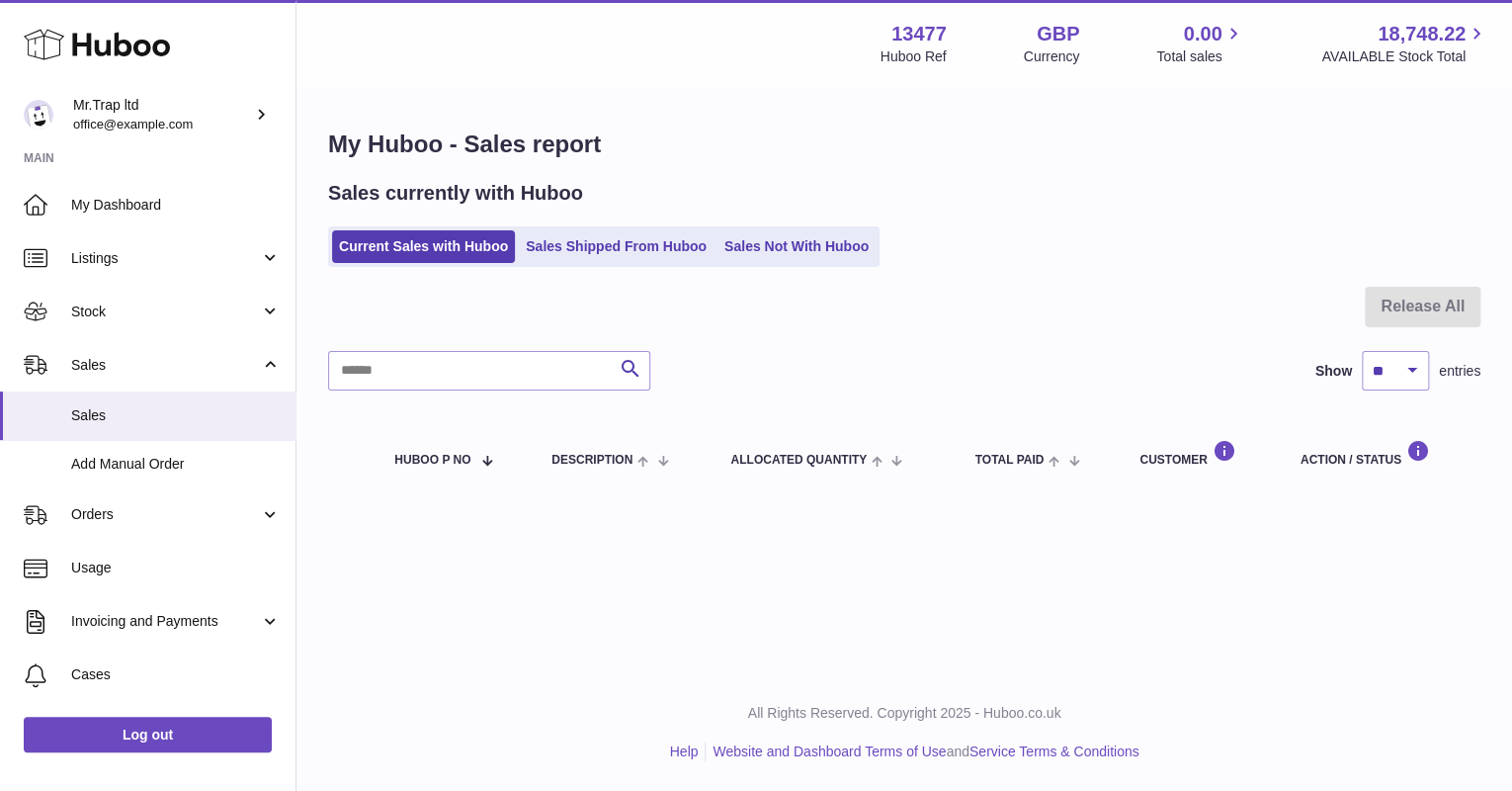 click on "My Huboo - Sales report   Sales currently with Huboo
Current Sales with Huboo
Sales Shipped From Huboo
Sales Not With Huboo
Release All
Search
Show
** ** ** ***
entries
Huboo P no       Description       ALLOCATED Quantity       Total paid
Customer
Action / Status" at bounding box center [904, 312] 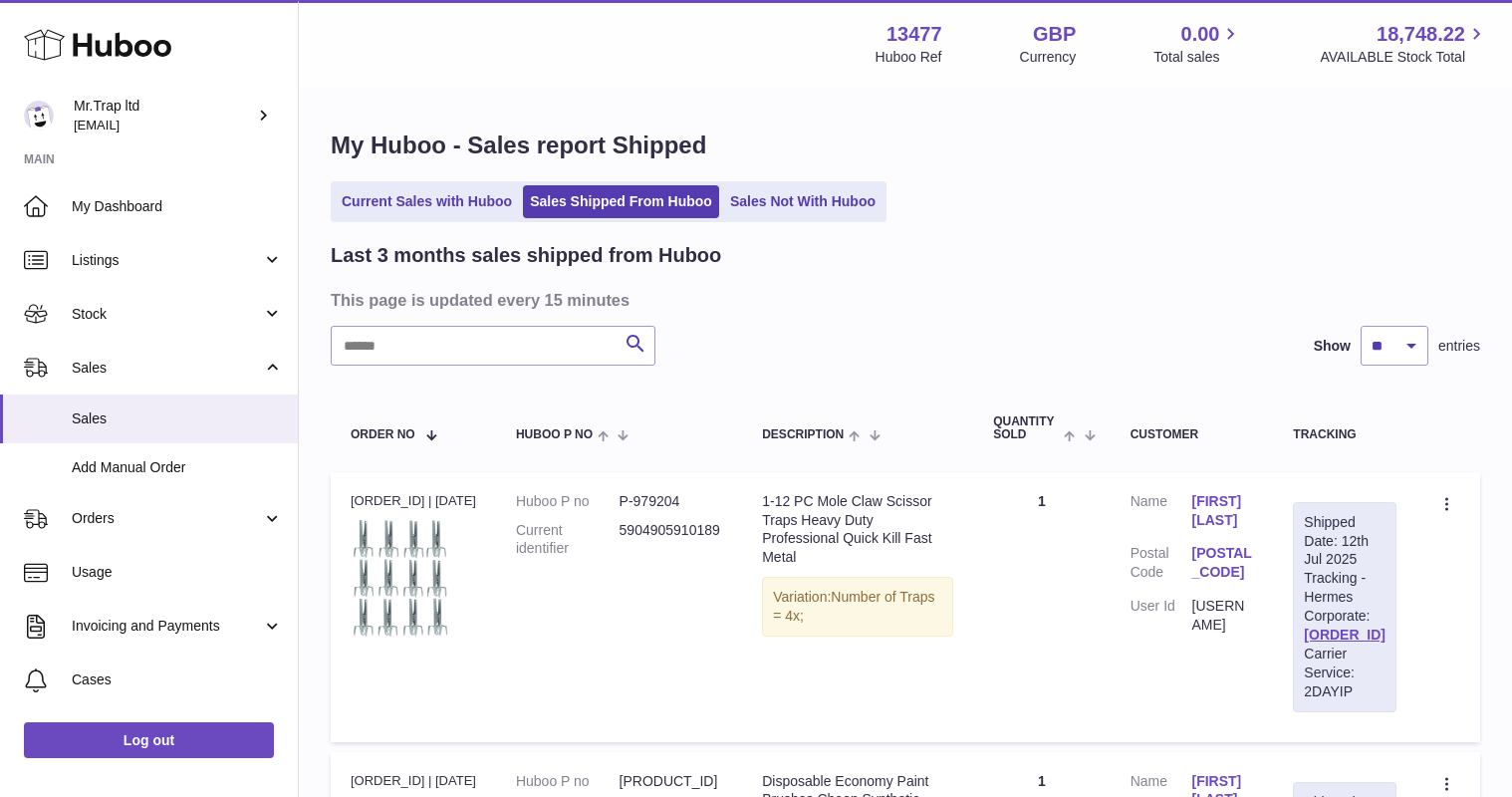 scroll, scrollTop: 0, scrollLeft: 0, axis: both 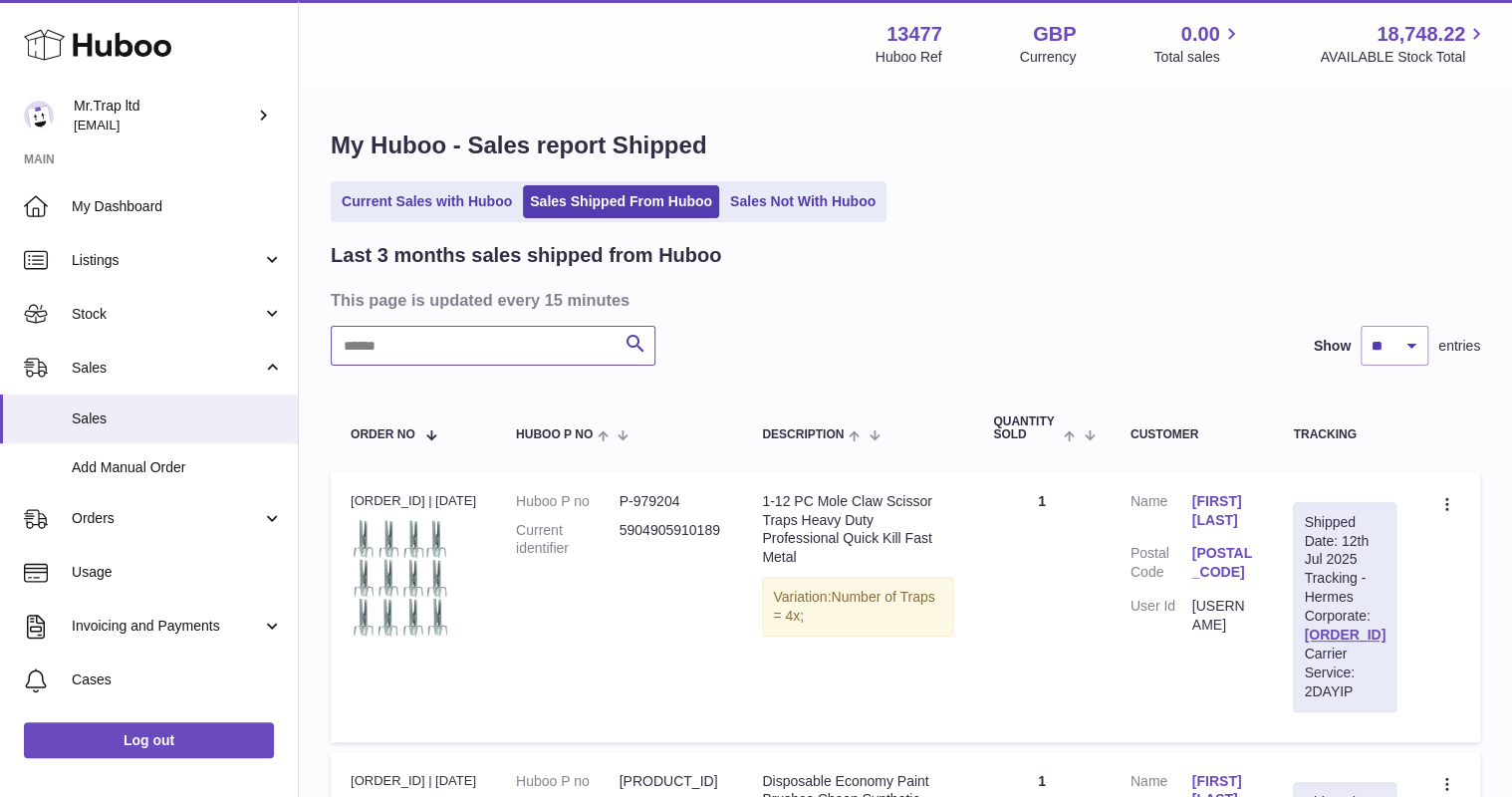 paste on "*******" 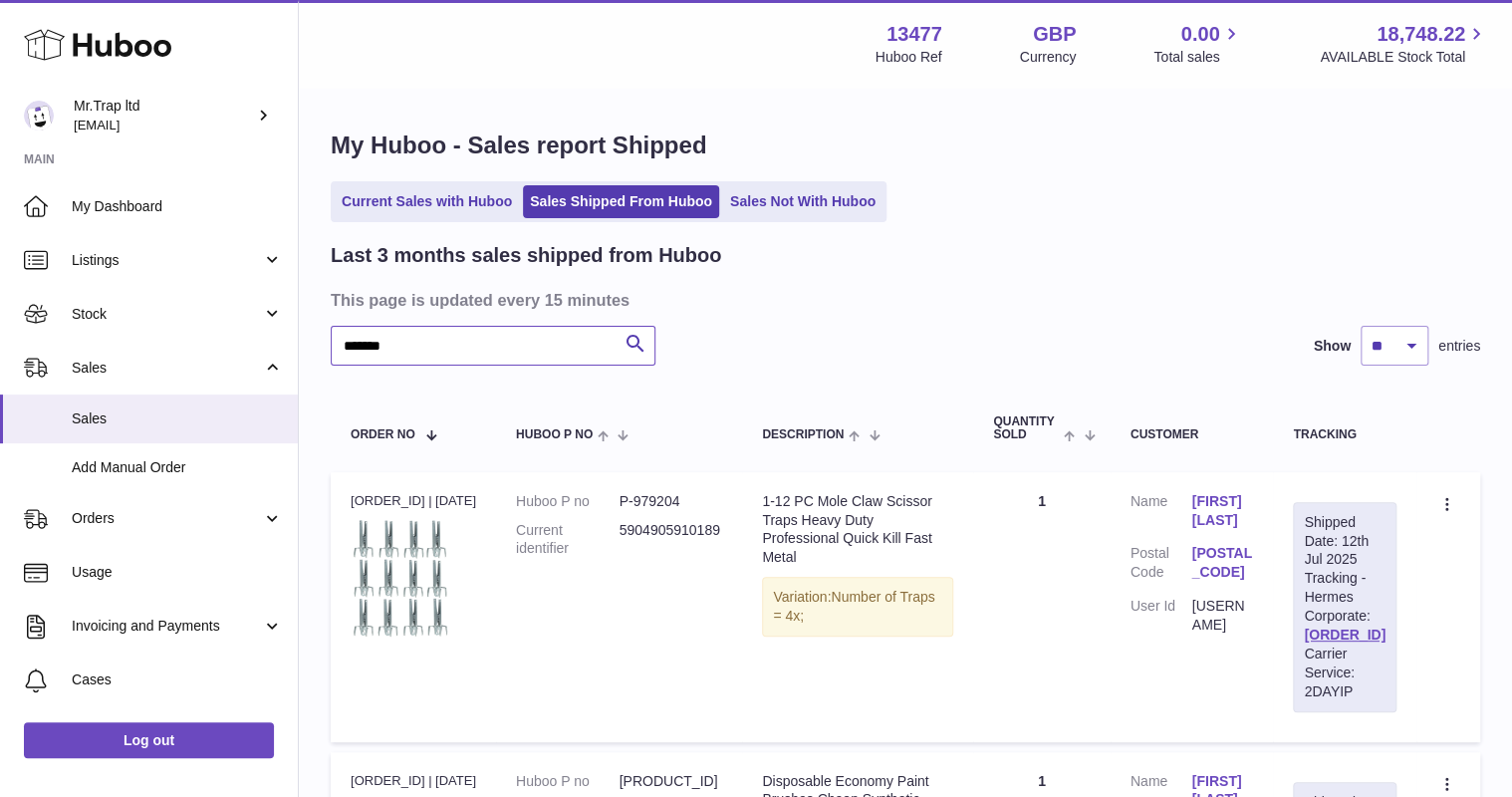 type on "*******" 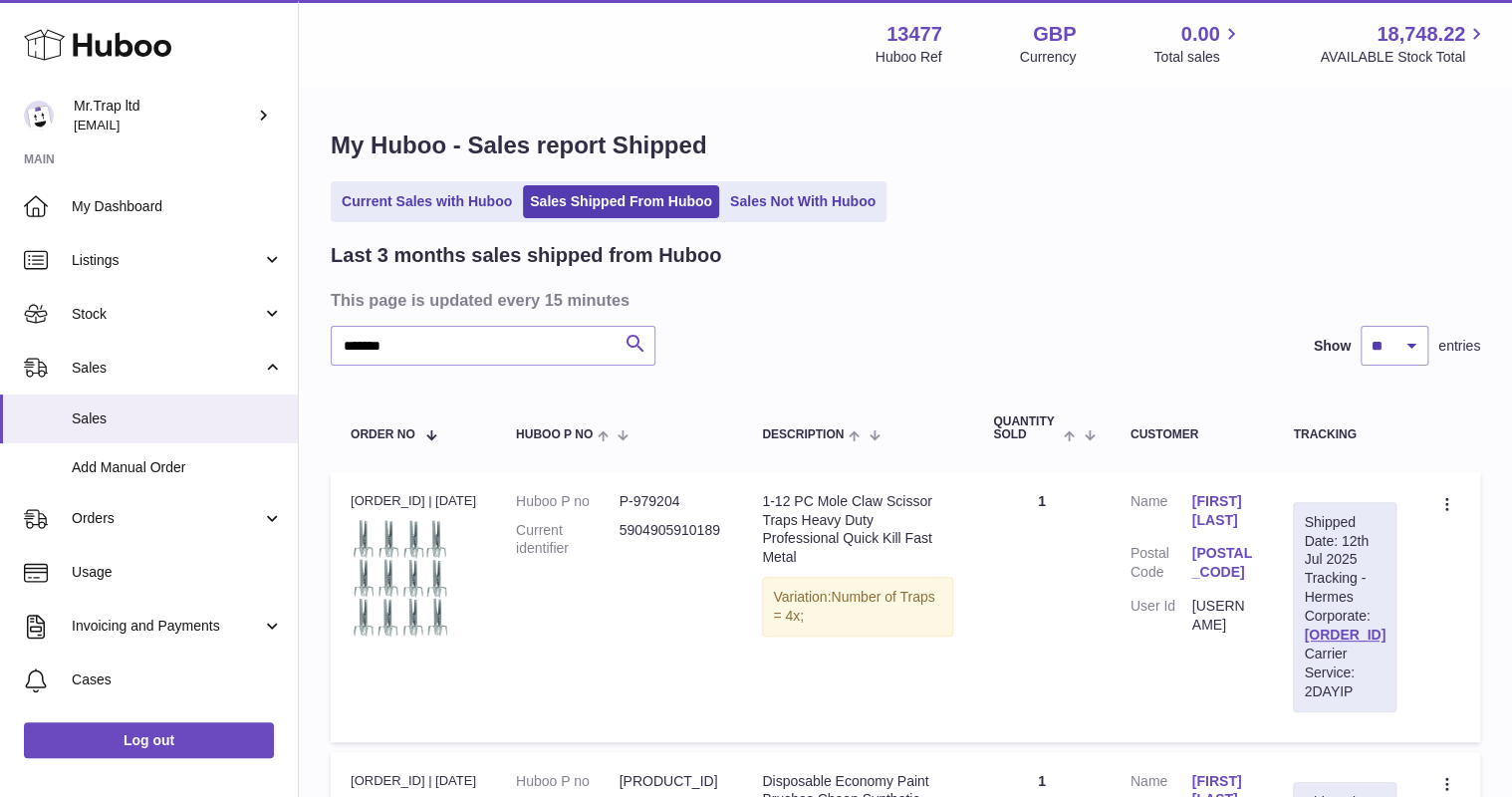 click on "Menu   Huboo     13477   Huboo Ref    GBP   Currency   0.00     Total sales   18,748.22     AVAILABLE Stock Total   Currency   GBP   Total sales   0.00   AVAILABLE Stock Total   18,748.22   My Huboo - Sales report Shipped
Current Sales with Huboo
Sales Shipped From Huboo
Sales Not With Huboo
Last 3 months sales shipped from Huboo     This page is updated every 15 minutes   *******     Search
Show
** ** **
entries
Order No       Huboo P no       Description       Quantity Sold
Customer
Tracking
Order no
120835235 | 11th Jul
Huboo P no   P-979204   Current identifier   5904905910189         Description
1-12 PC Mole Claw Scissor Traps Heavy Duty Professional Quick Kill Fast Metal" at bounding box center [905, 1681] 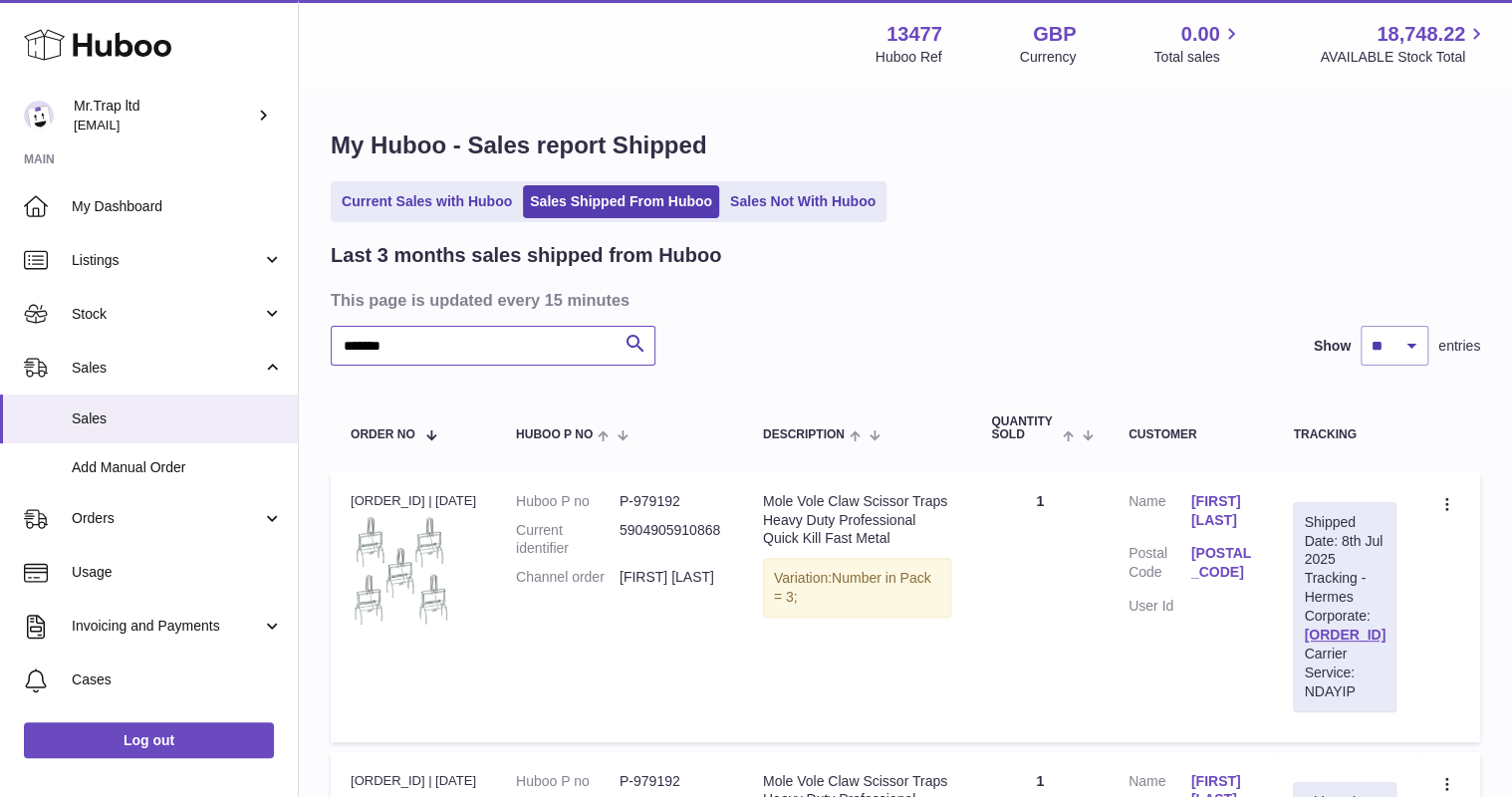 click on "*******" at bounding box center [493, 346] 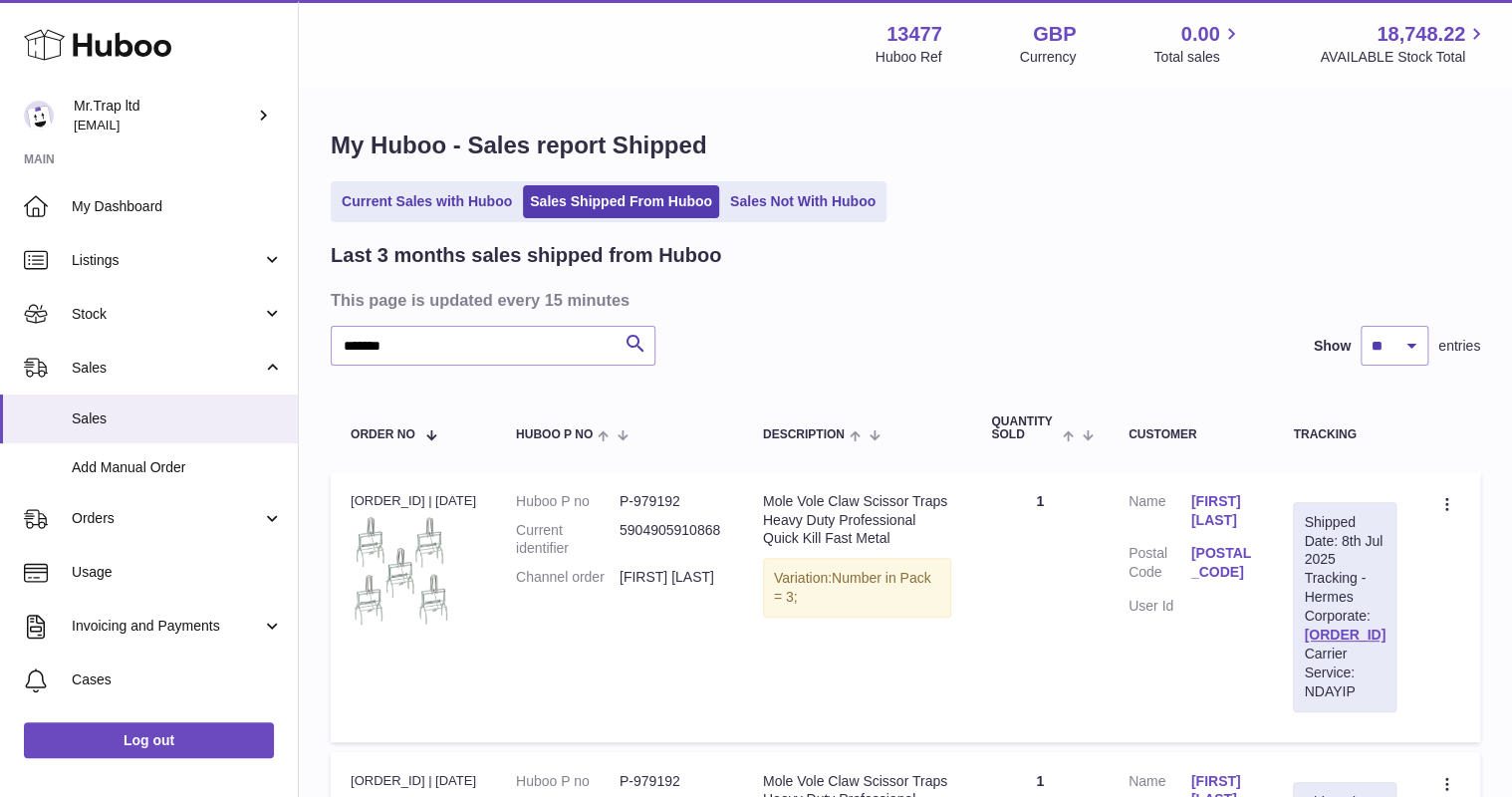 drag, startPoint x: 490, startPoint y: 359, endPoint x: 1122, endPoint y: 273, distance: 637.8244 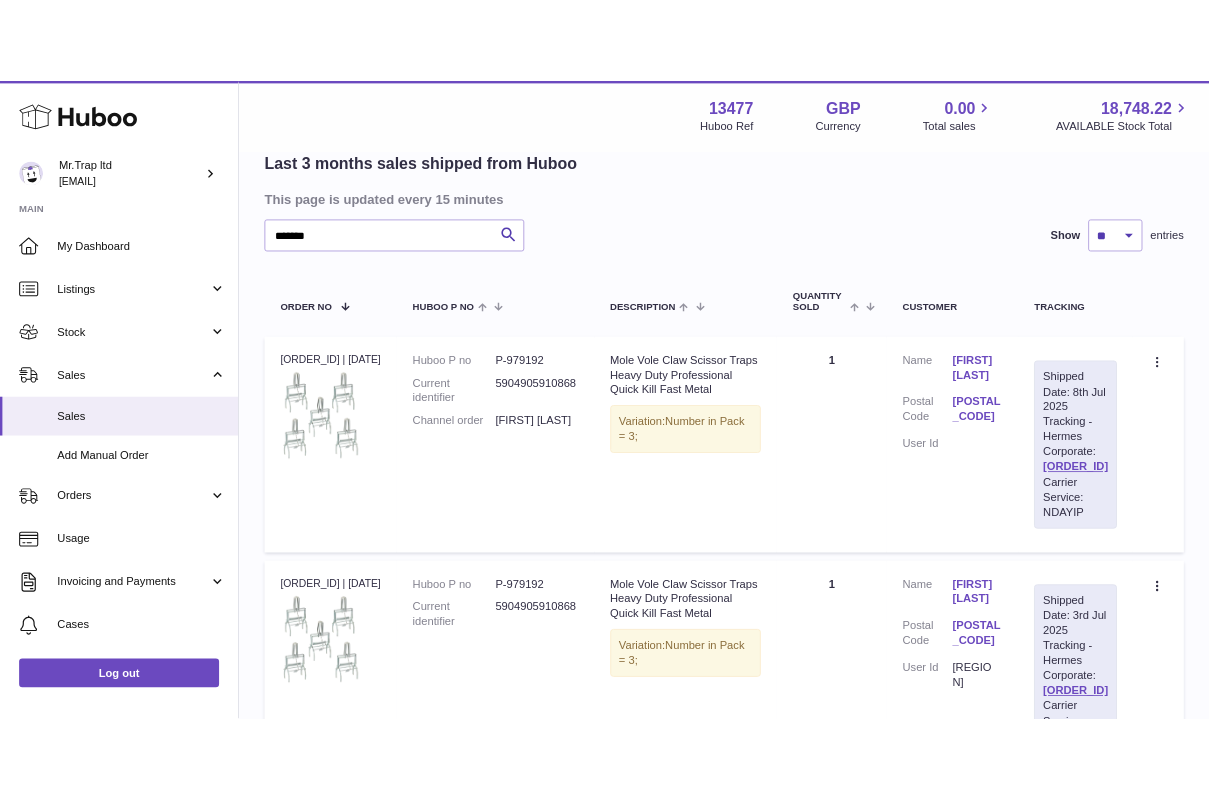 scroll, scrollTop: 160, scrollLeft: 0, axis: vertical 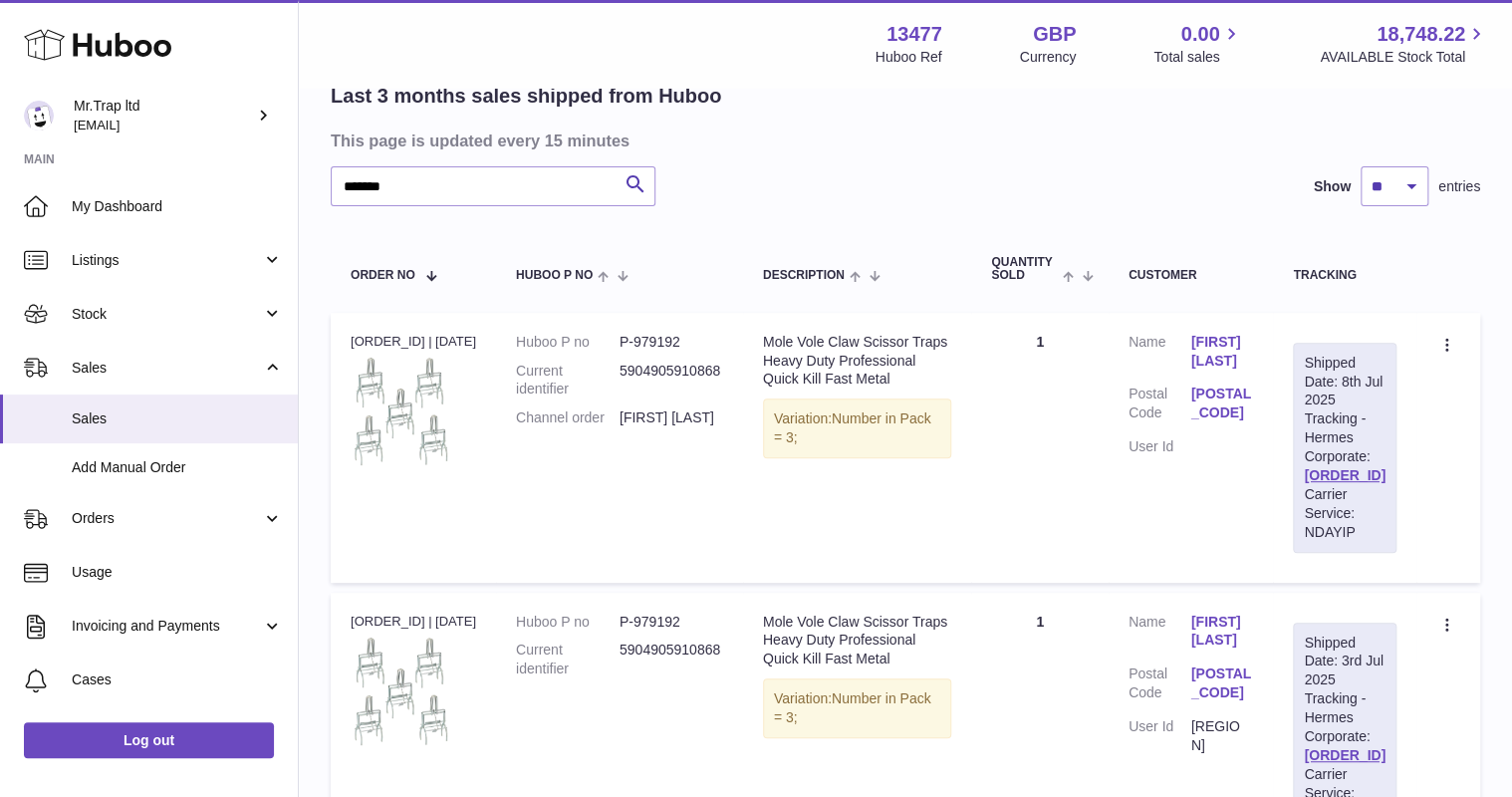 click on "H01HYA0049976918" at bounding box center [1345, 475] 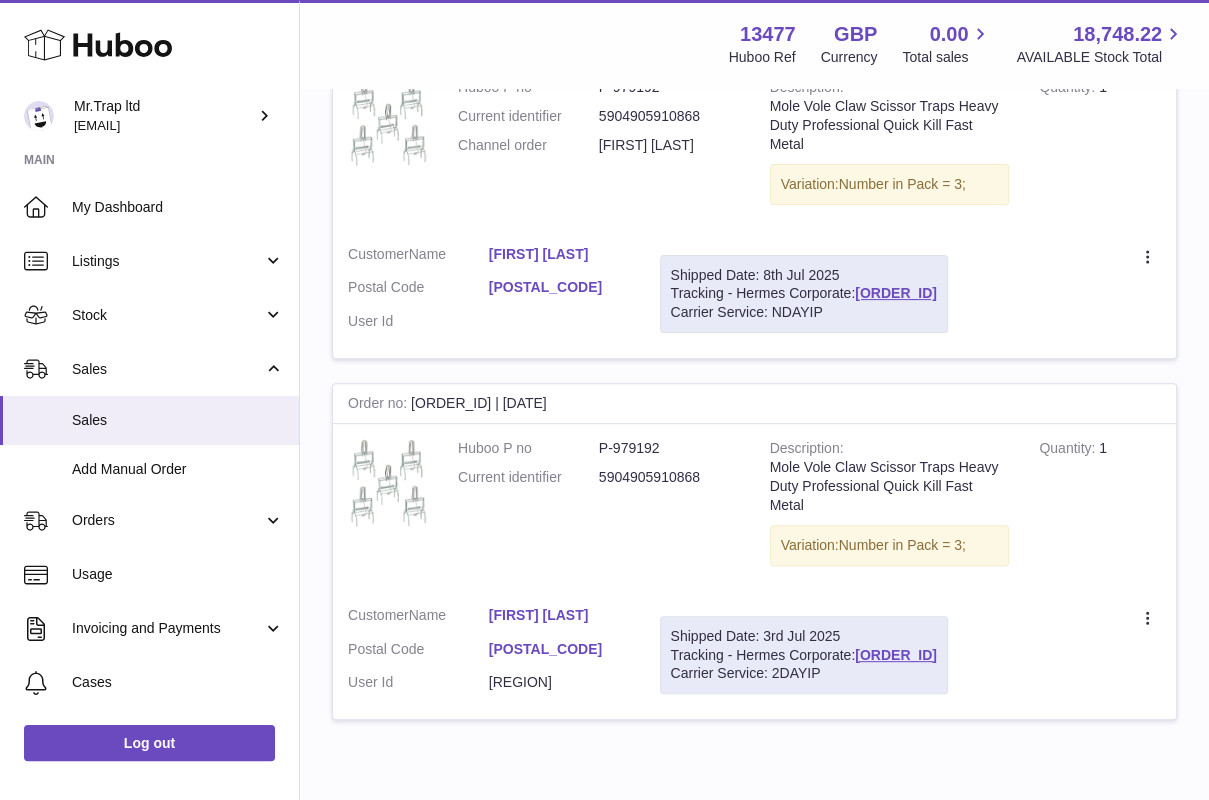 scroll, scrollTop: 480, scrollLeft: 0, axis: vertical 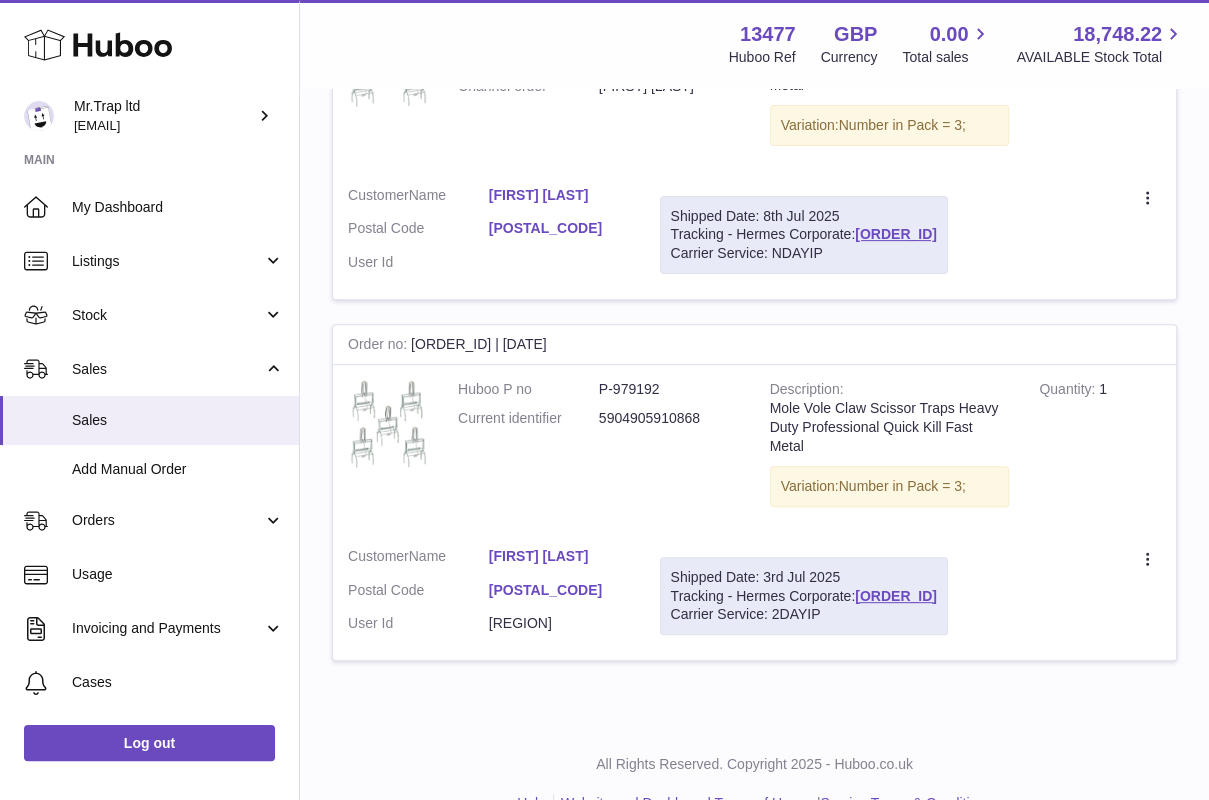 click on "H01HYA0049802151" at bounding box center [896, 596] 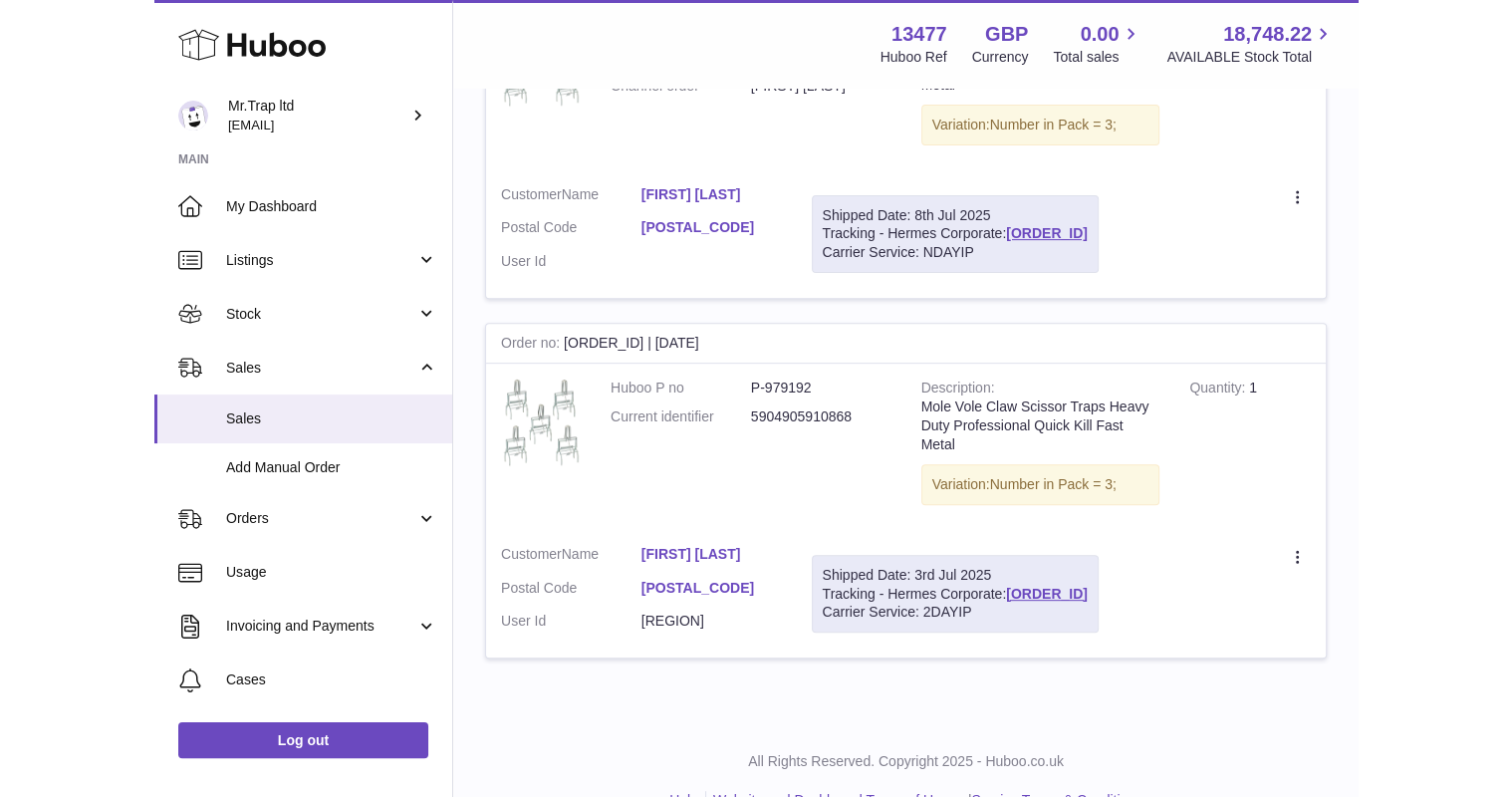 scroll, scrollTop: 276, scrollLeft: 0, axis: vertical 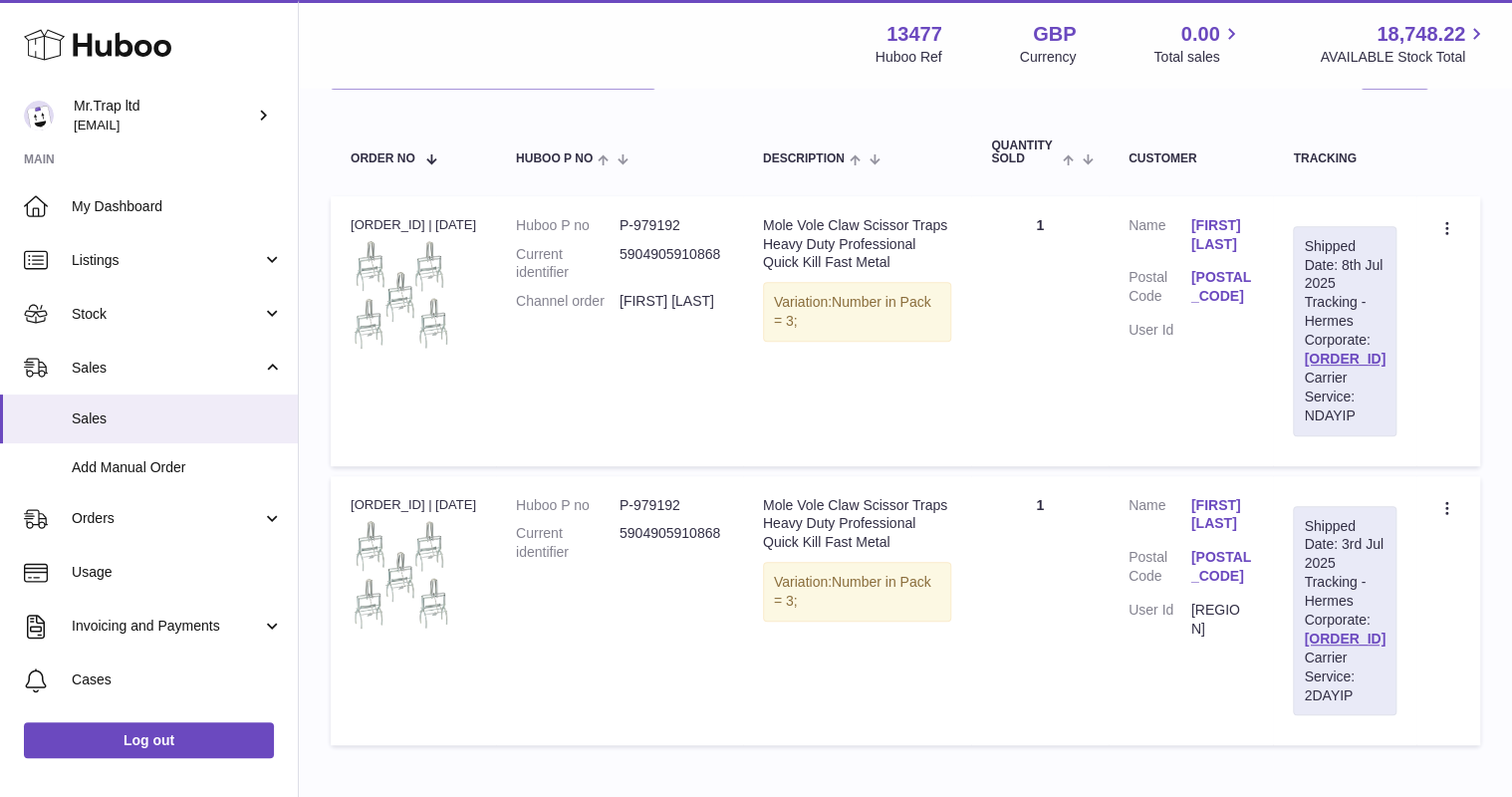 click on "H01HYA0049802151" at bounding box center [1345, 639] 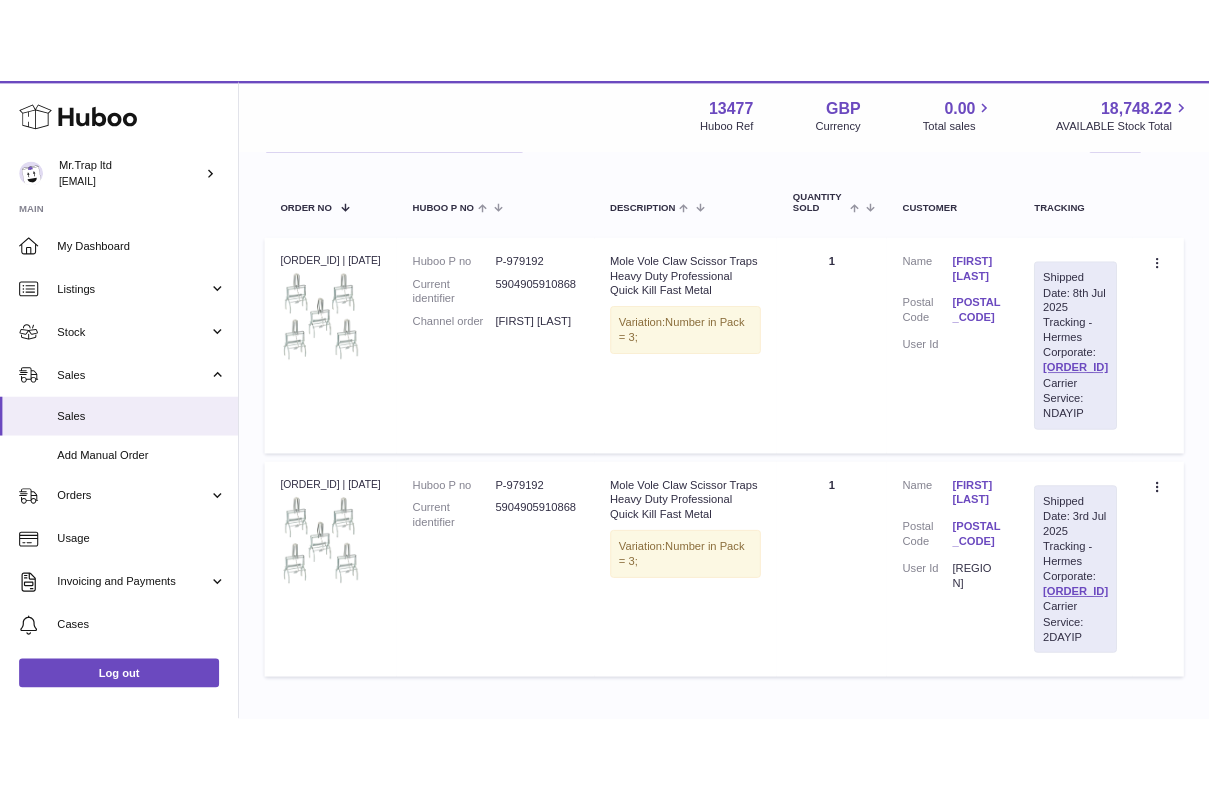 scroll, scrollTop: 480, scrollLeft: 0, axis: vertical 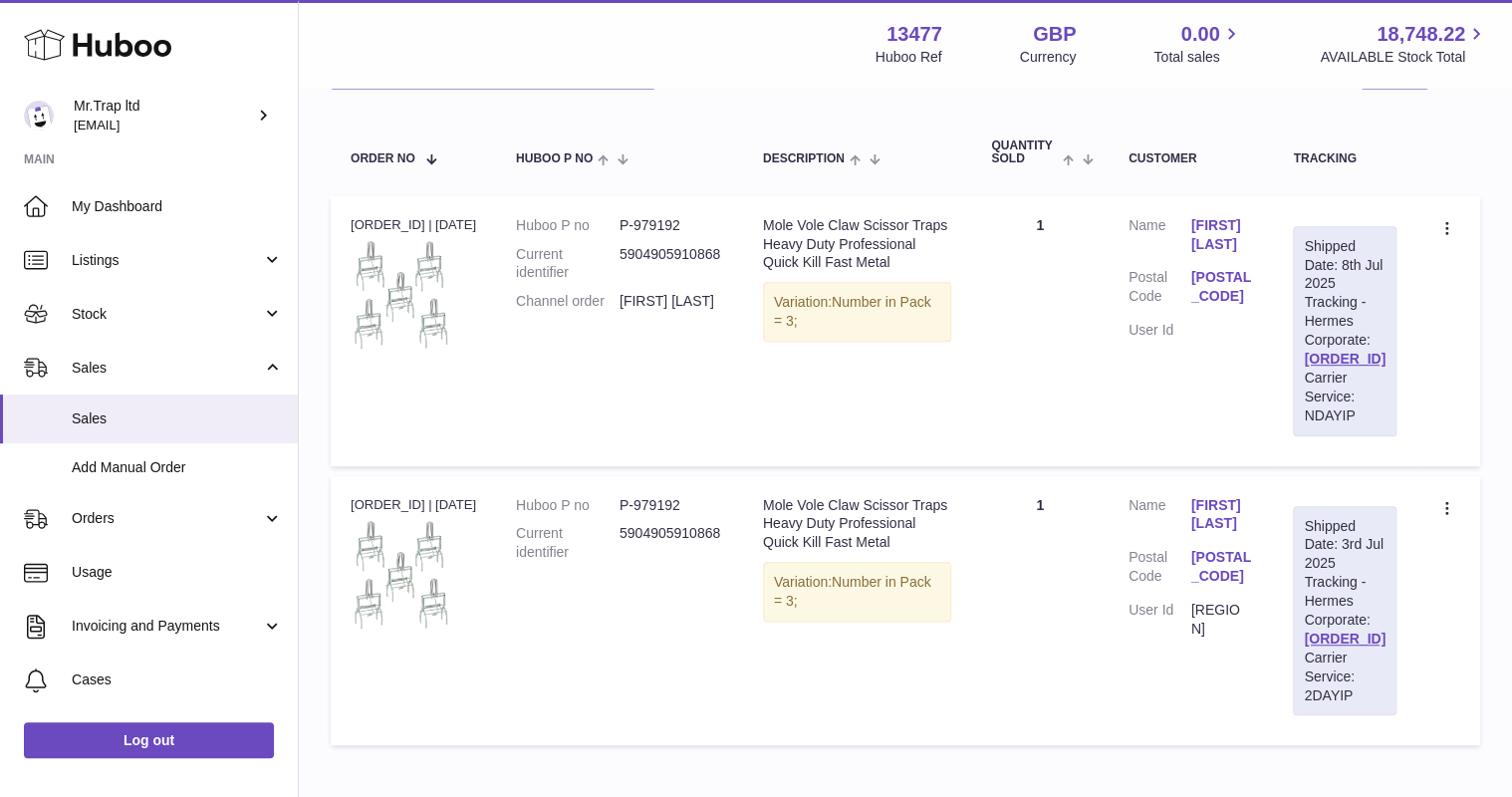 click on "H01HYA0049802151" at bounding box center [1345, 639] 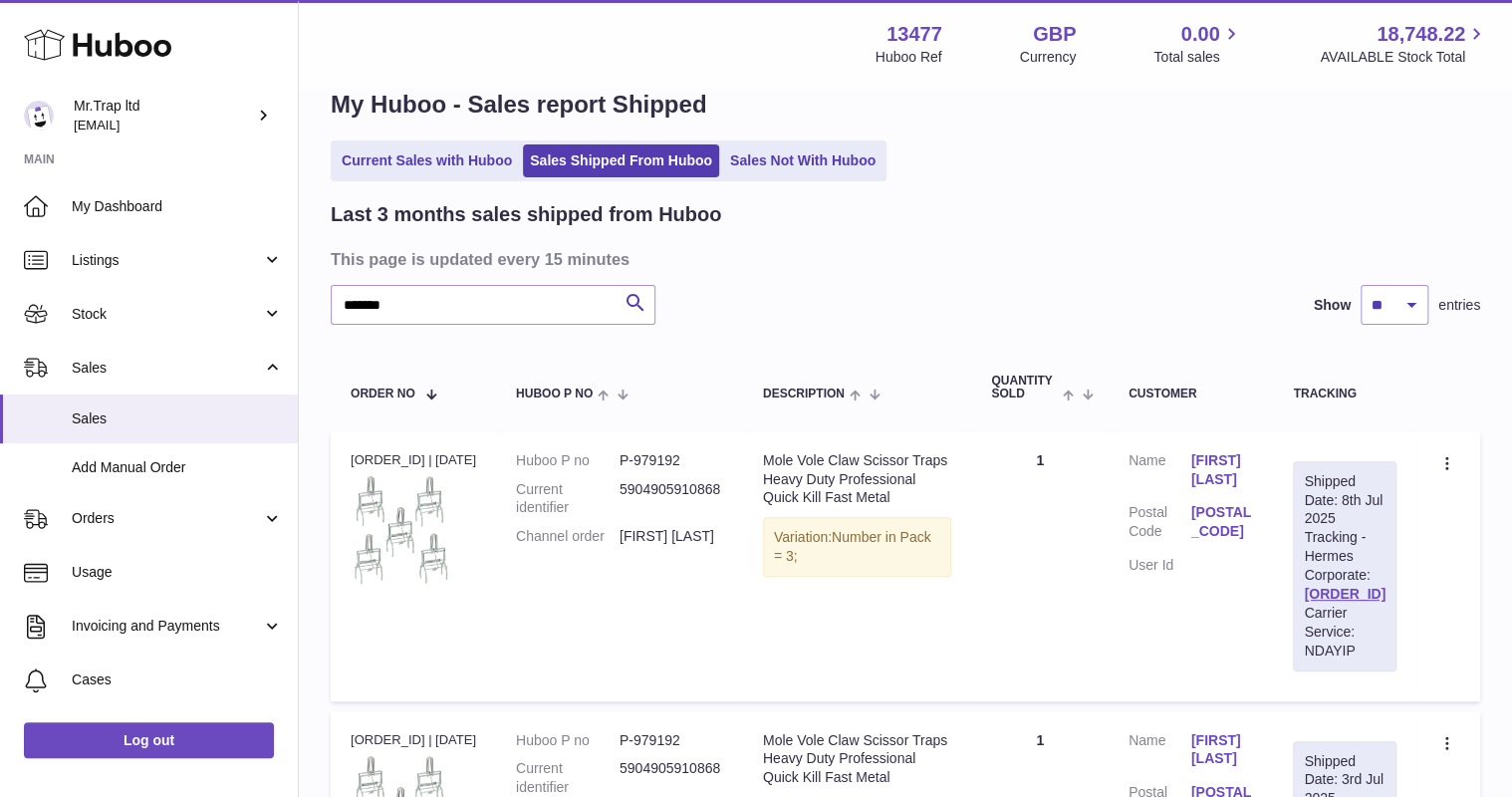 scroll, scrollTop: 37, scrollLeft: 0, axis: vertical 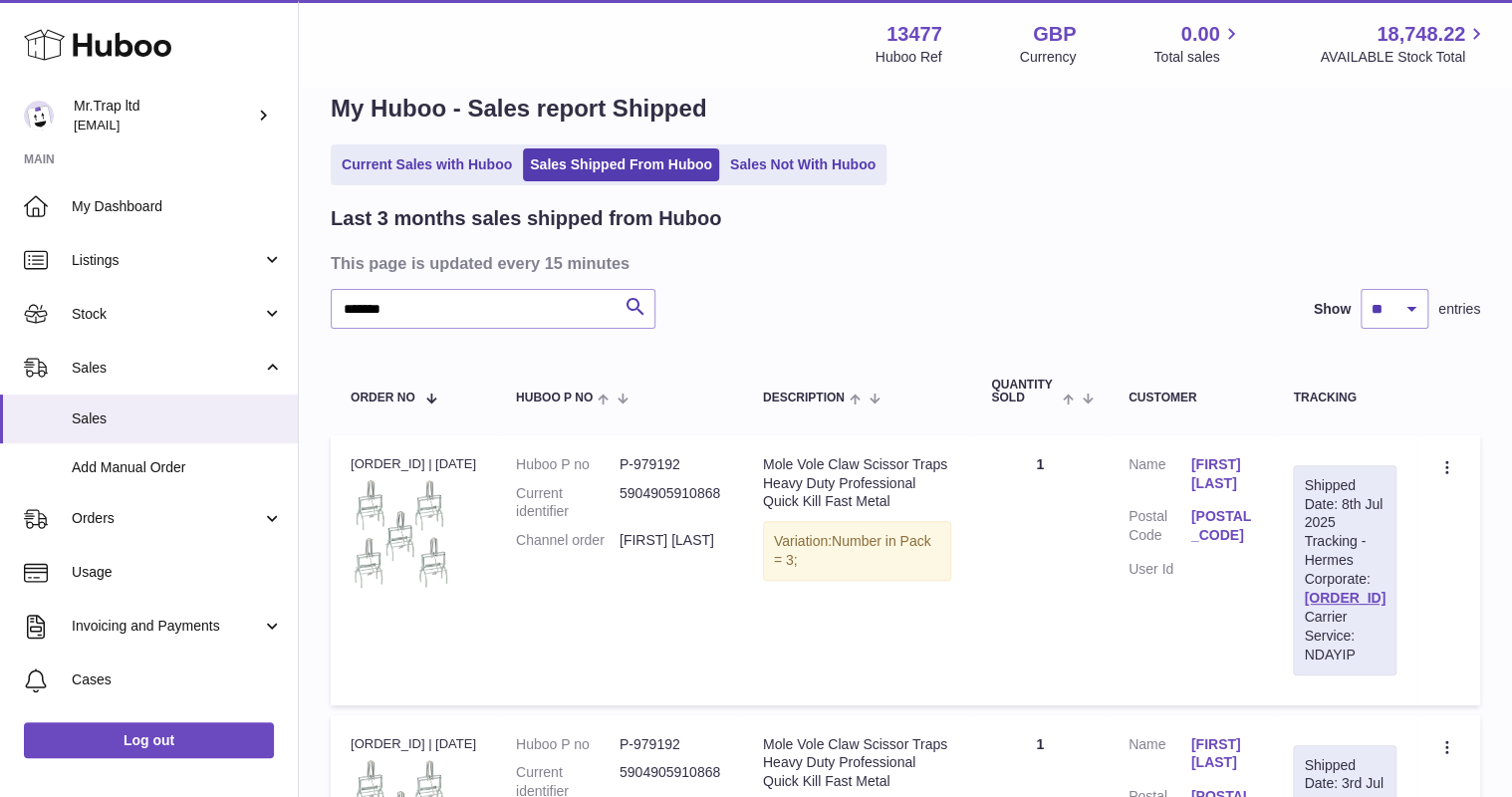 click 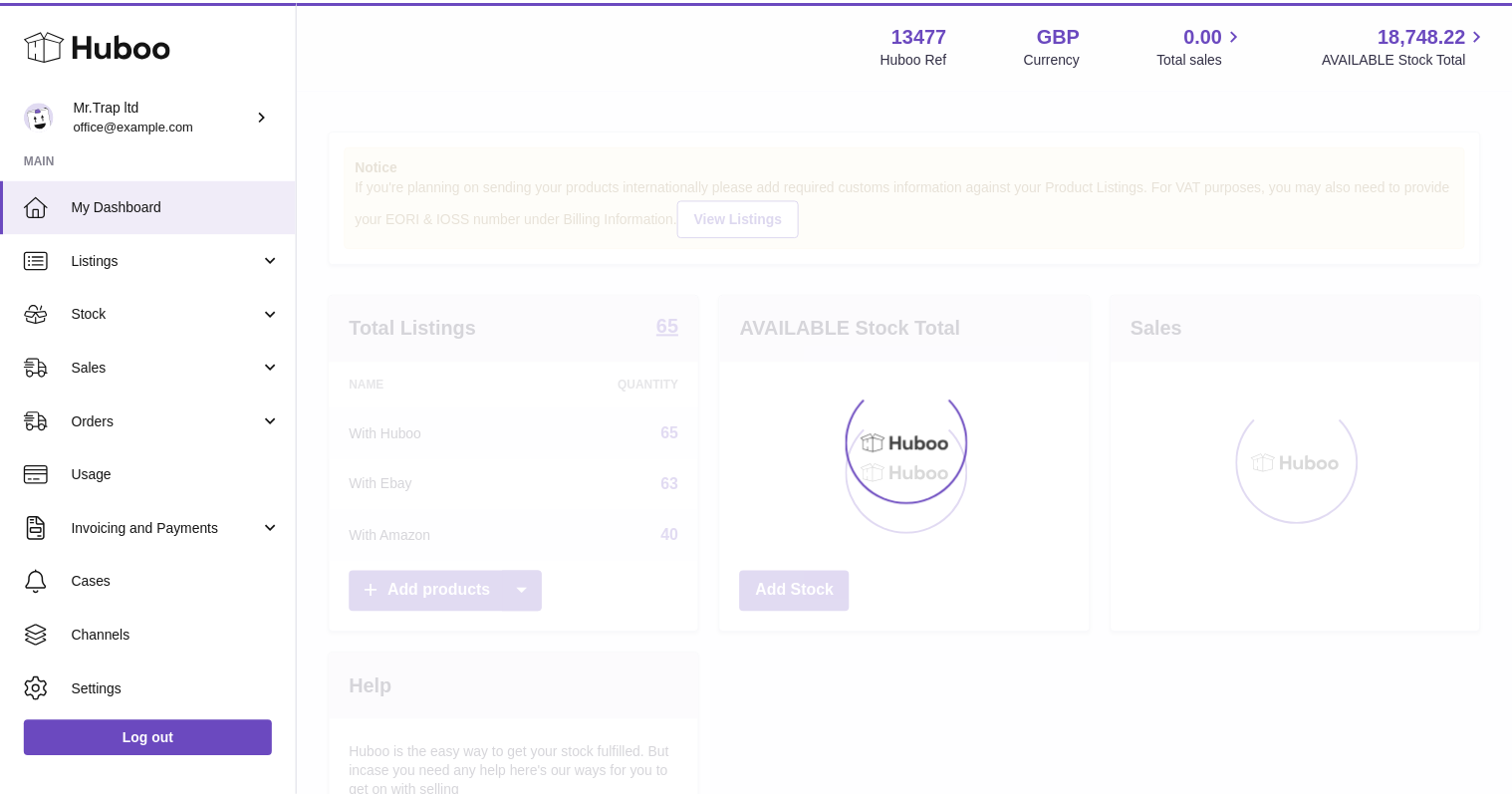 scroll, scrollTop: 0, scrollLeft: 0, axis: both 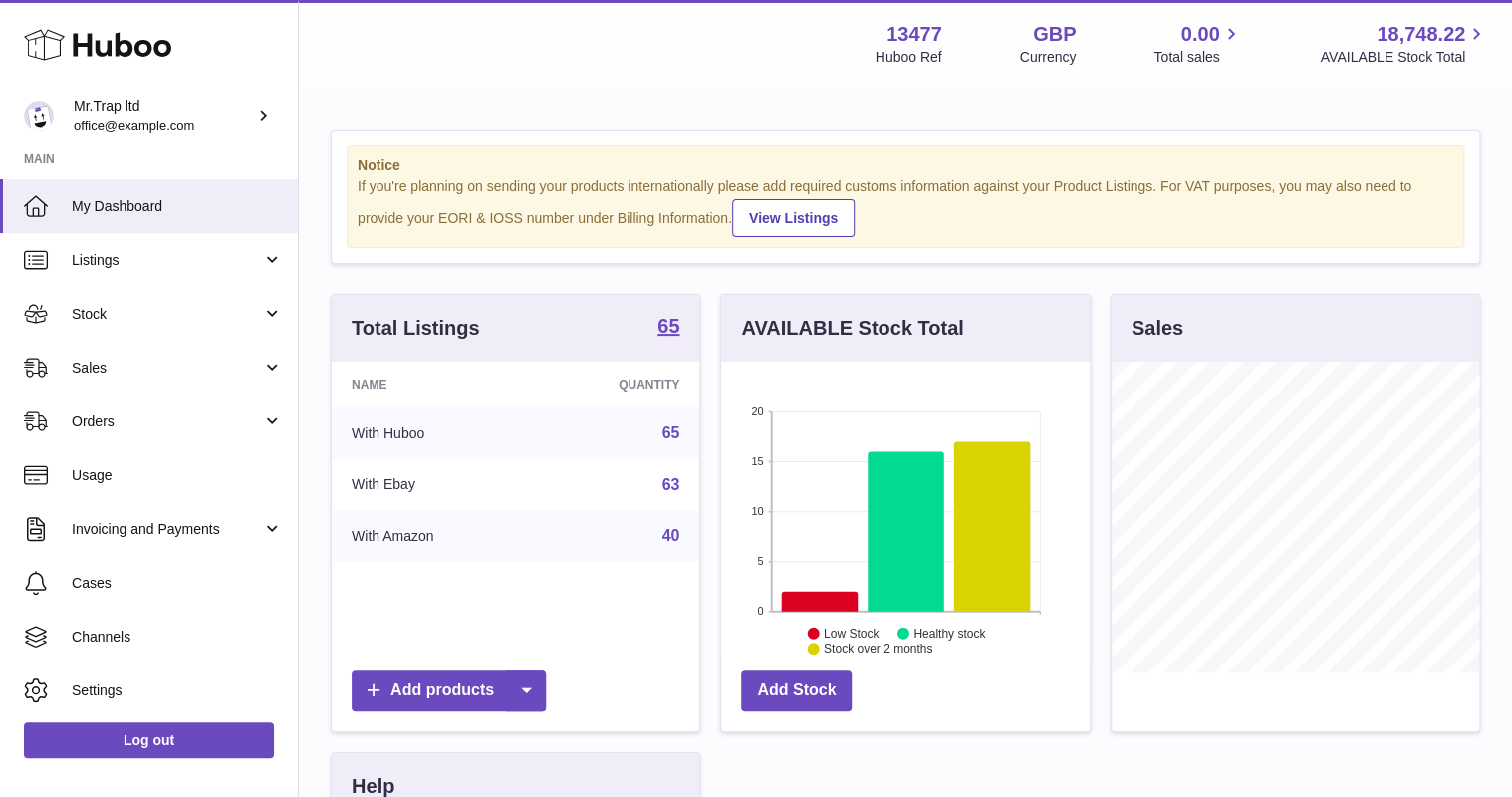 click on "Sales" at bounding box center [166, 368] 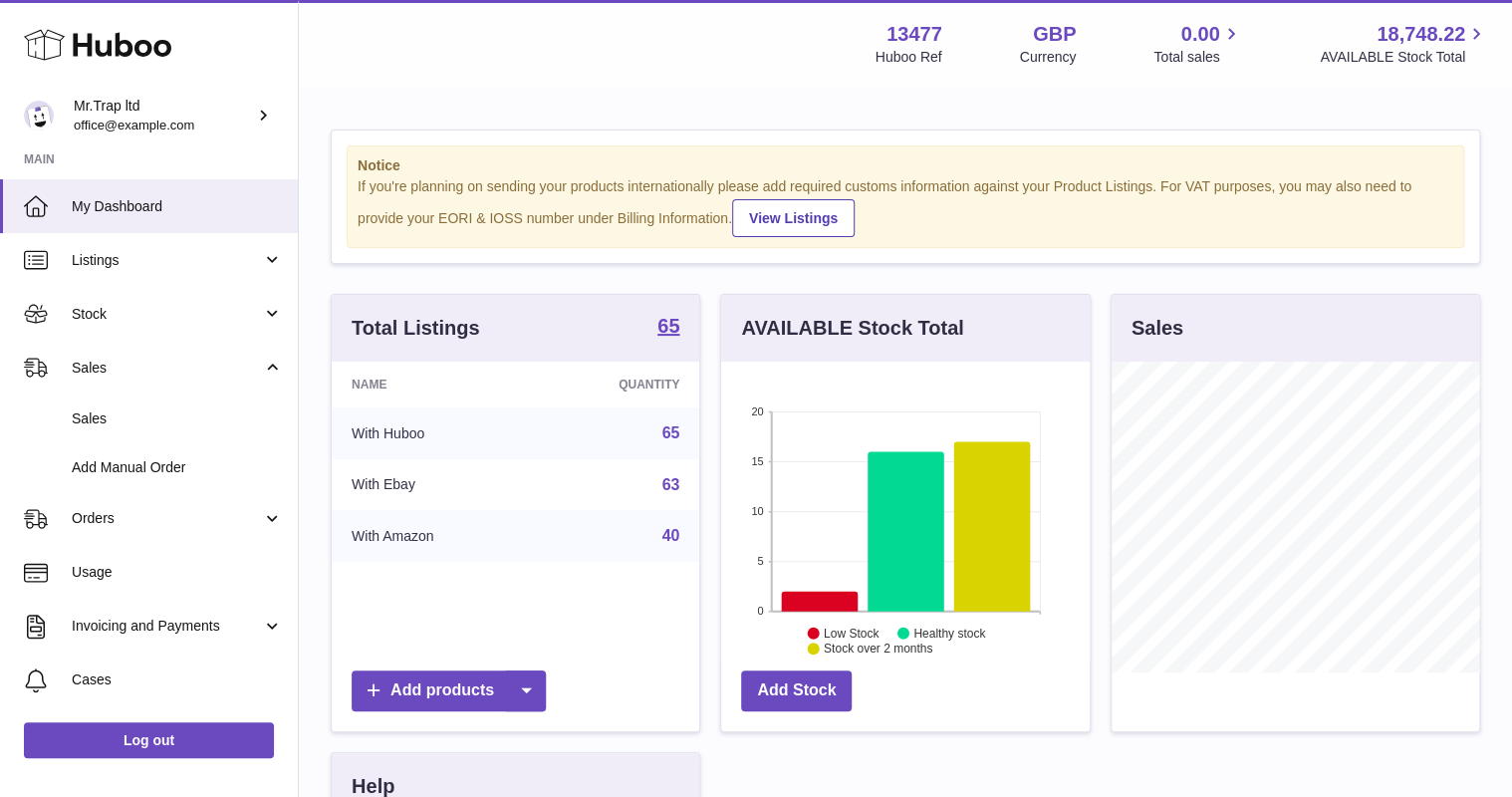 click on "Sales" at bounding box center [177, 418] 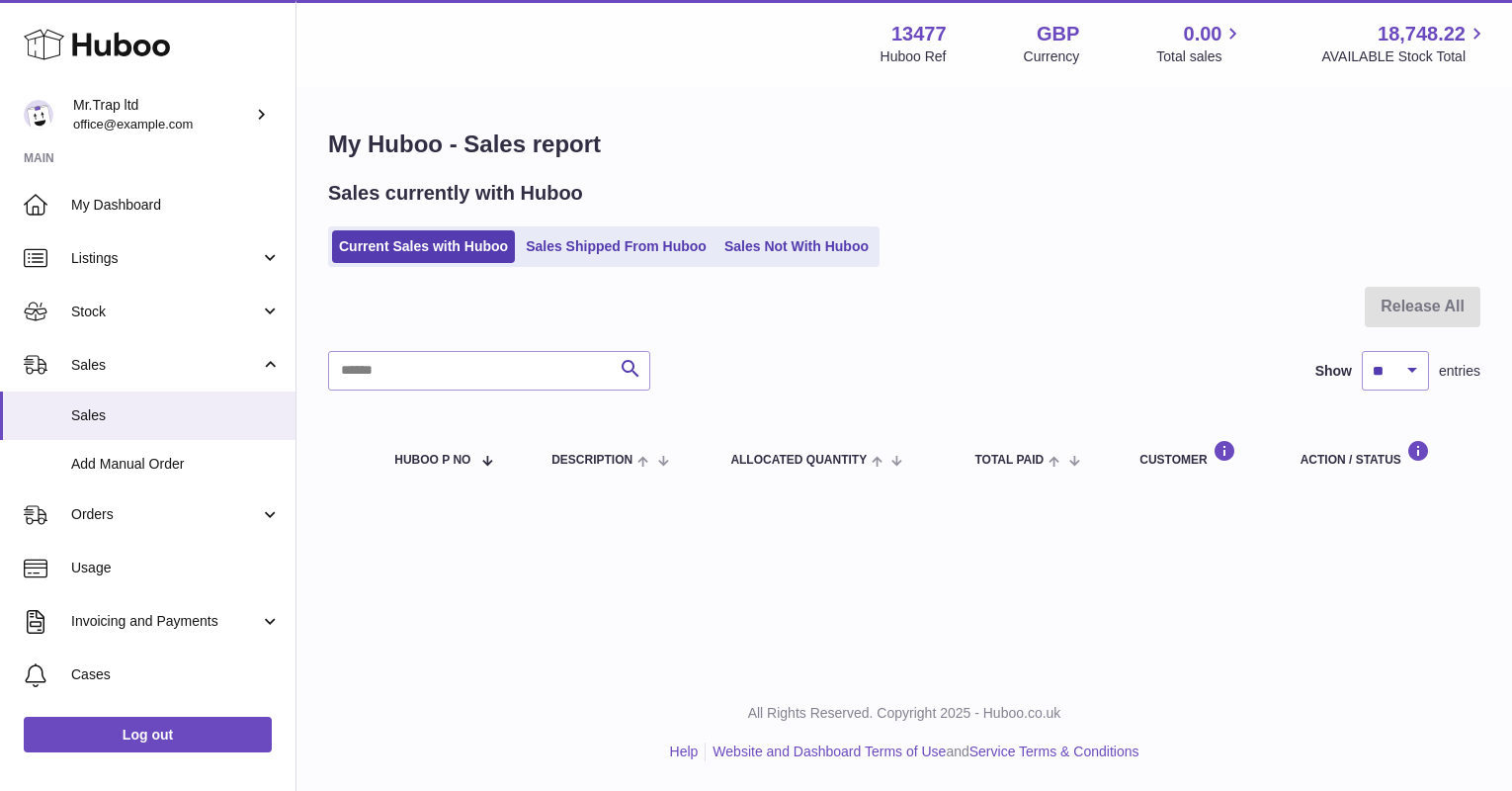 scroll, scrollTop: 0, scrollLeft: 0, axis: both 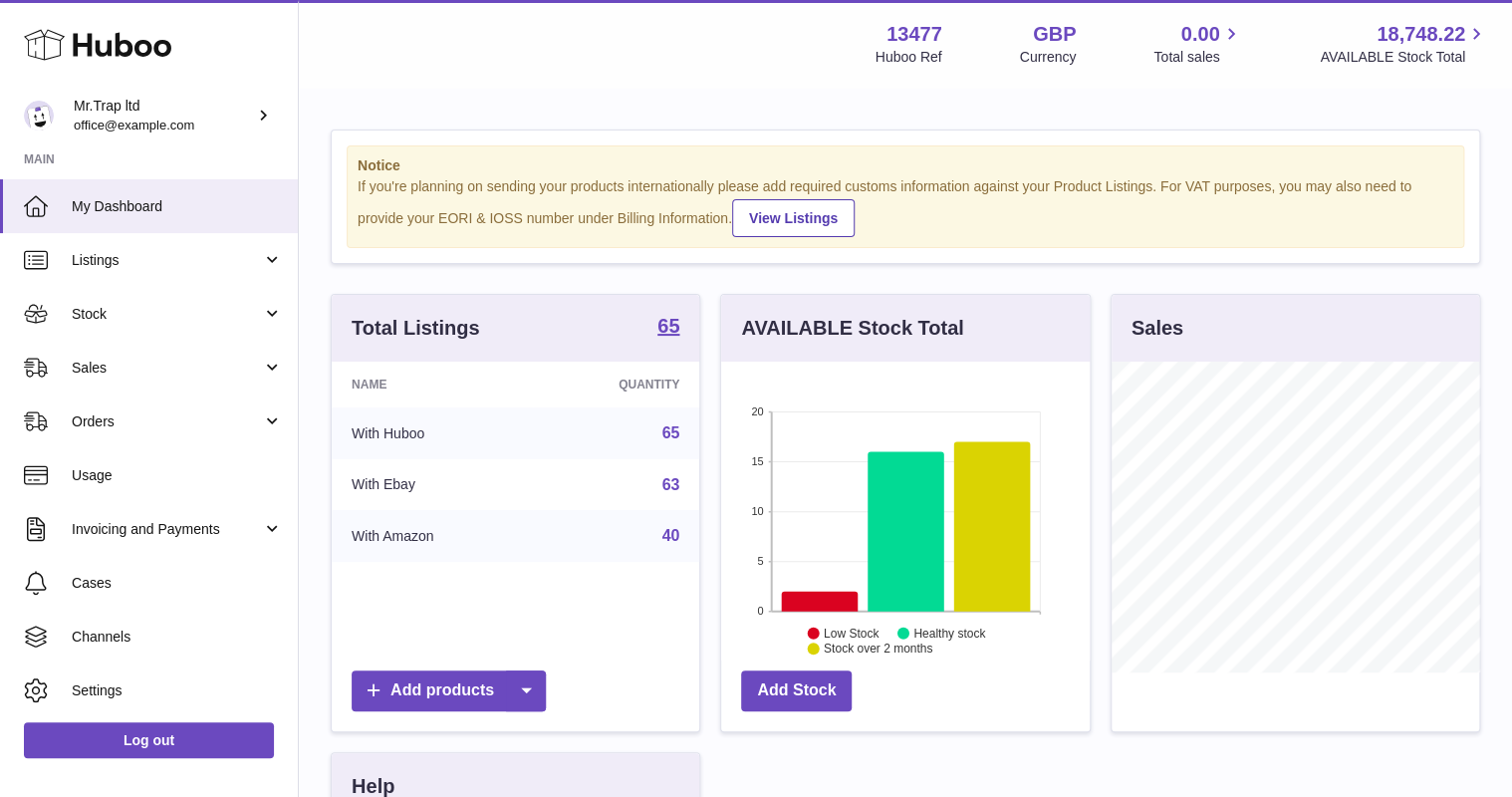 click on "My Dashboard" at bounding box center (177, 206) 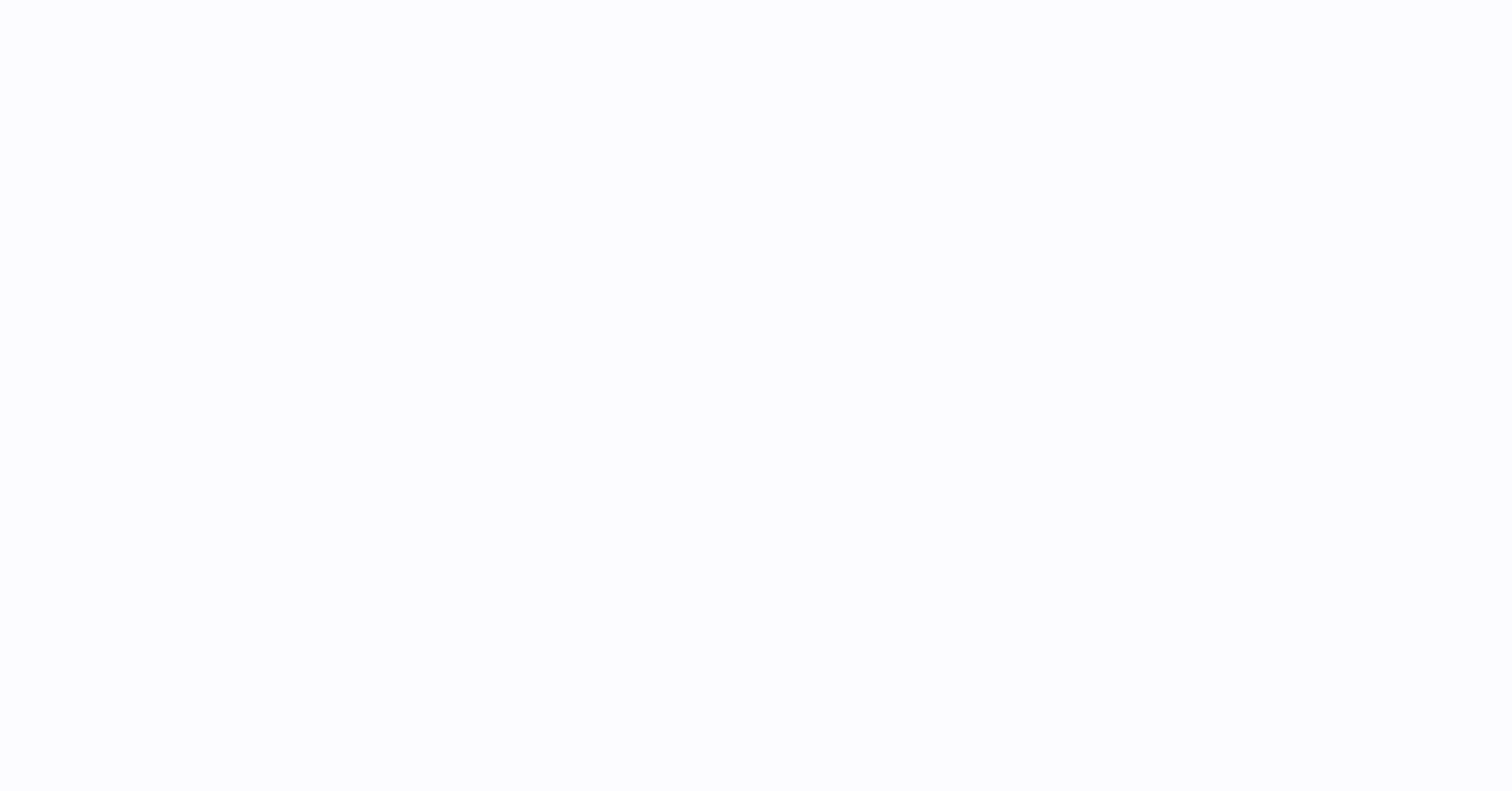 scroll, scrollTop: 0, scrollLeft: 0, axis: both 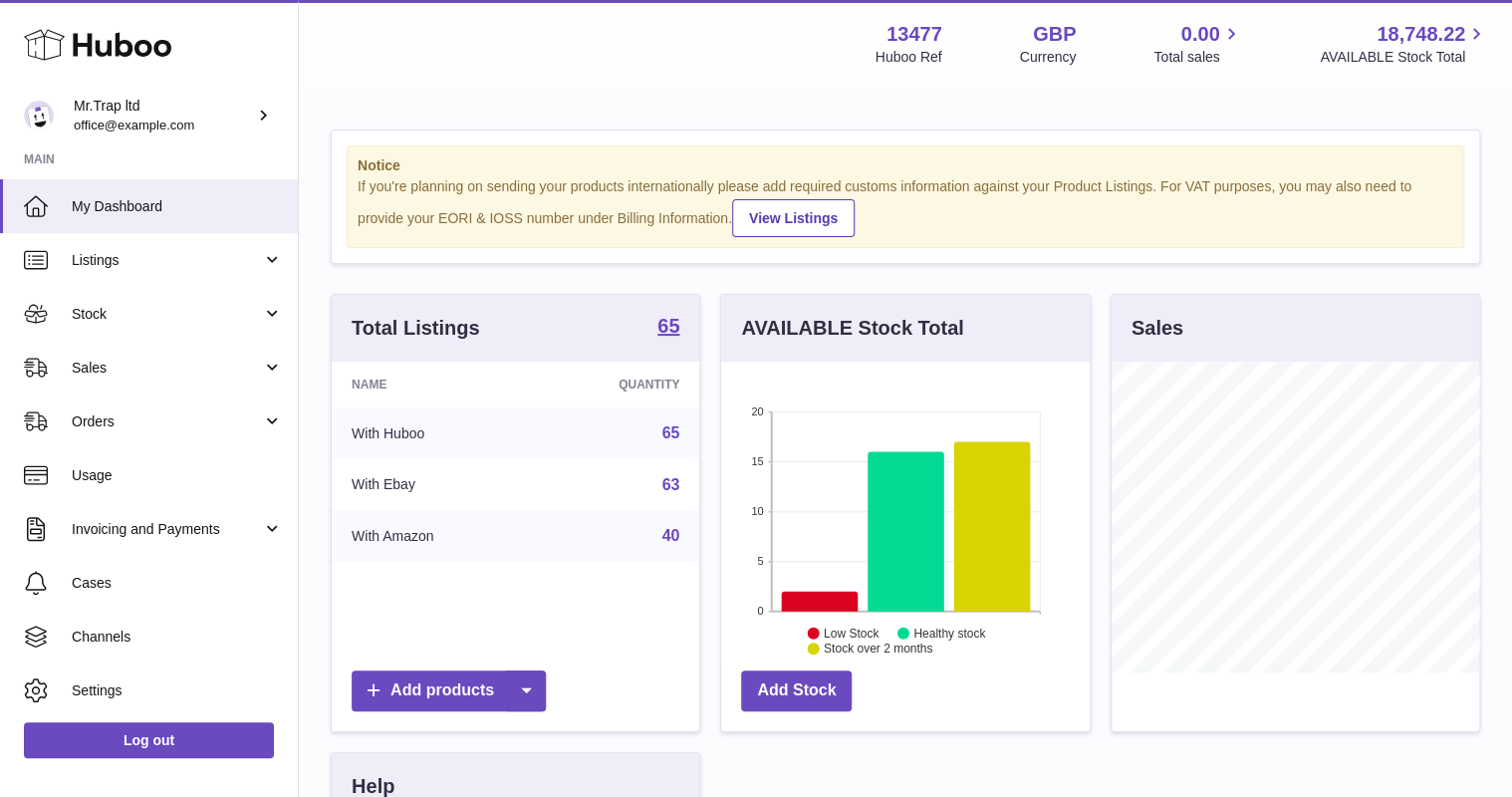 click on "Orders" at bounding box center (166, 421) 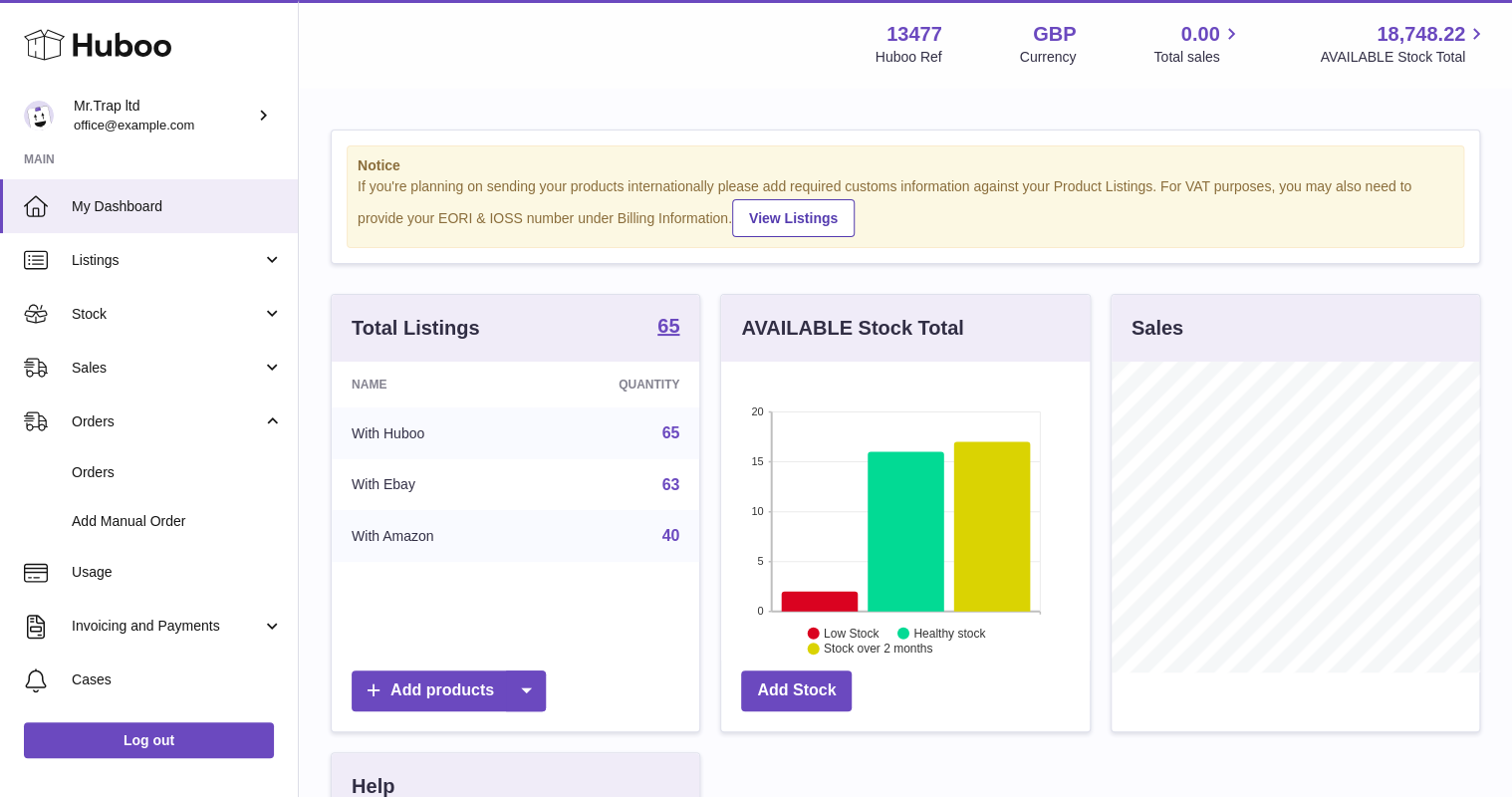 click on "Orders" at bounding box center (177, 472) 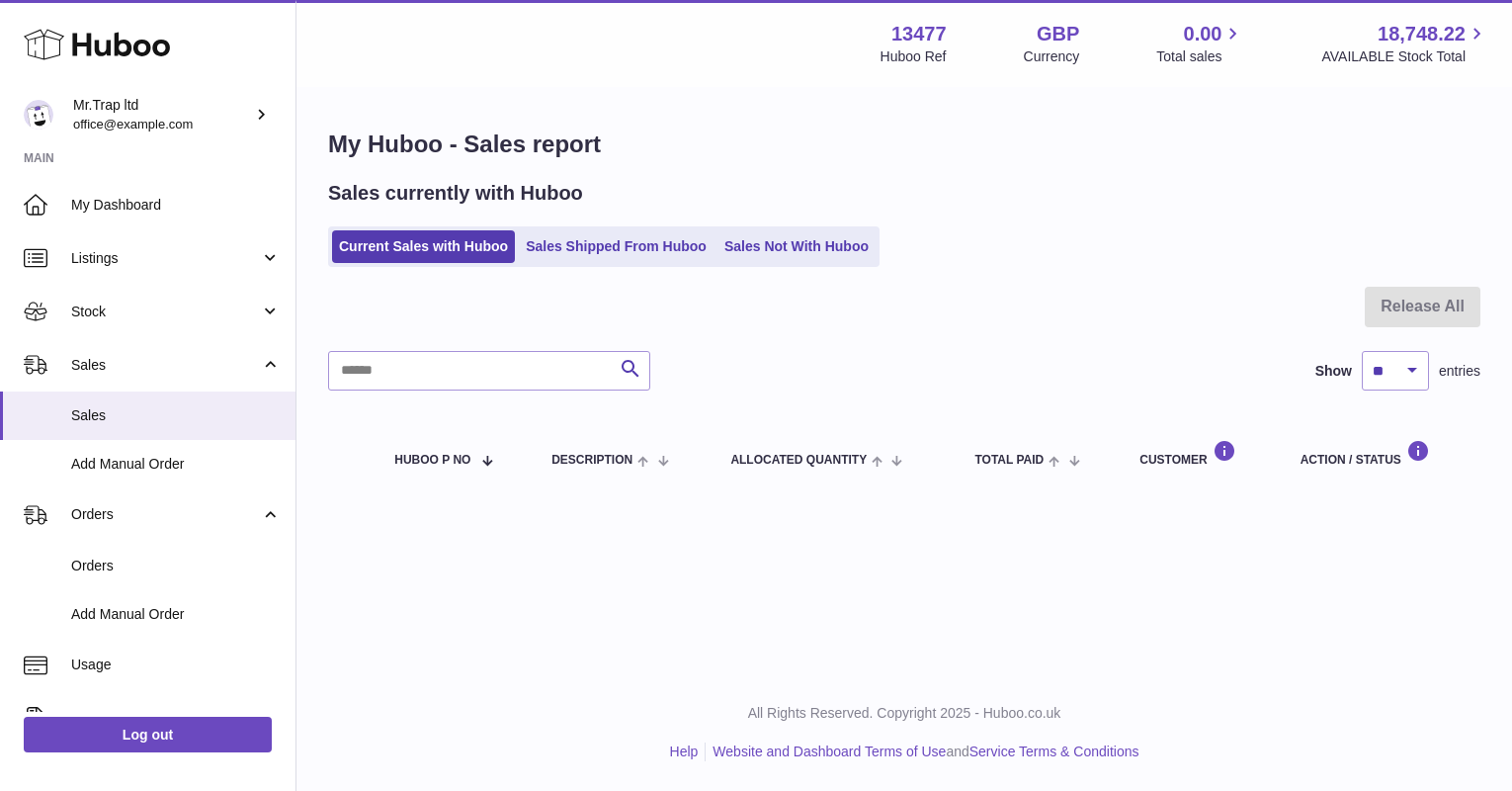 scroll, scrollTop: 0, scrollLeft: 0, axis: both 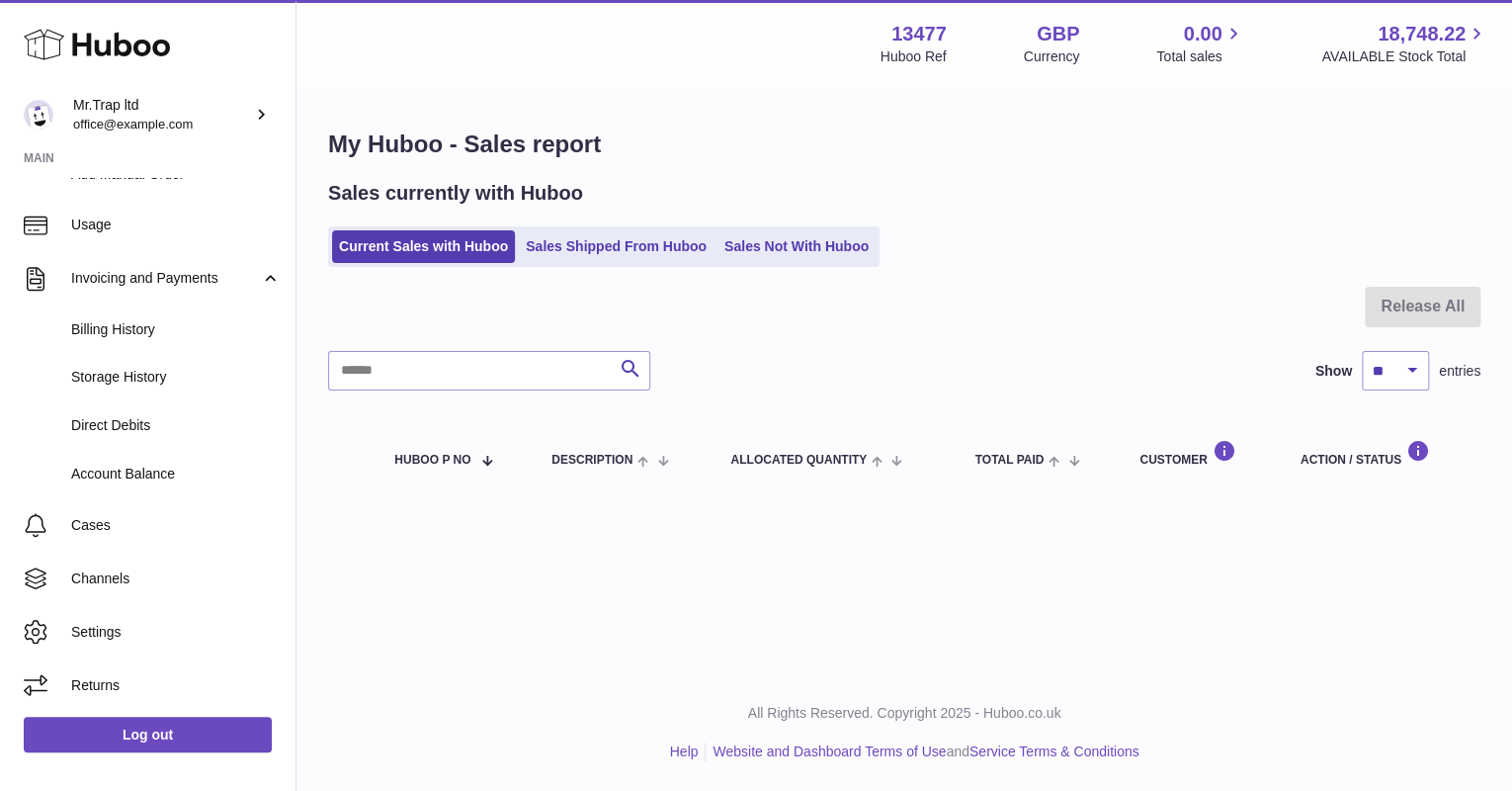 click on "Invoicing and Payments" at bounding box center [165, 278] 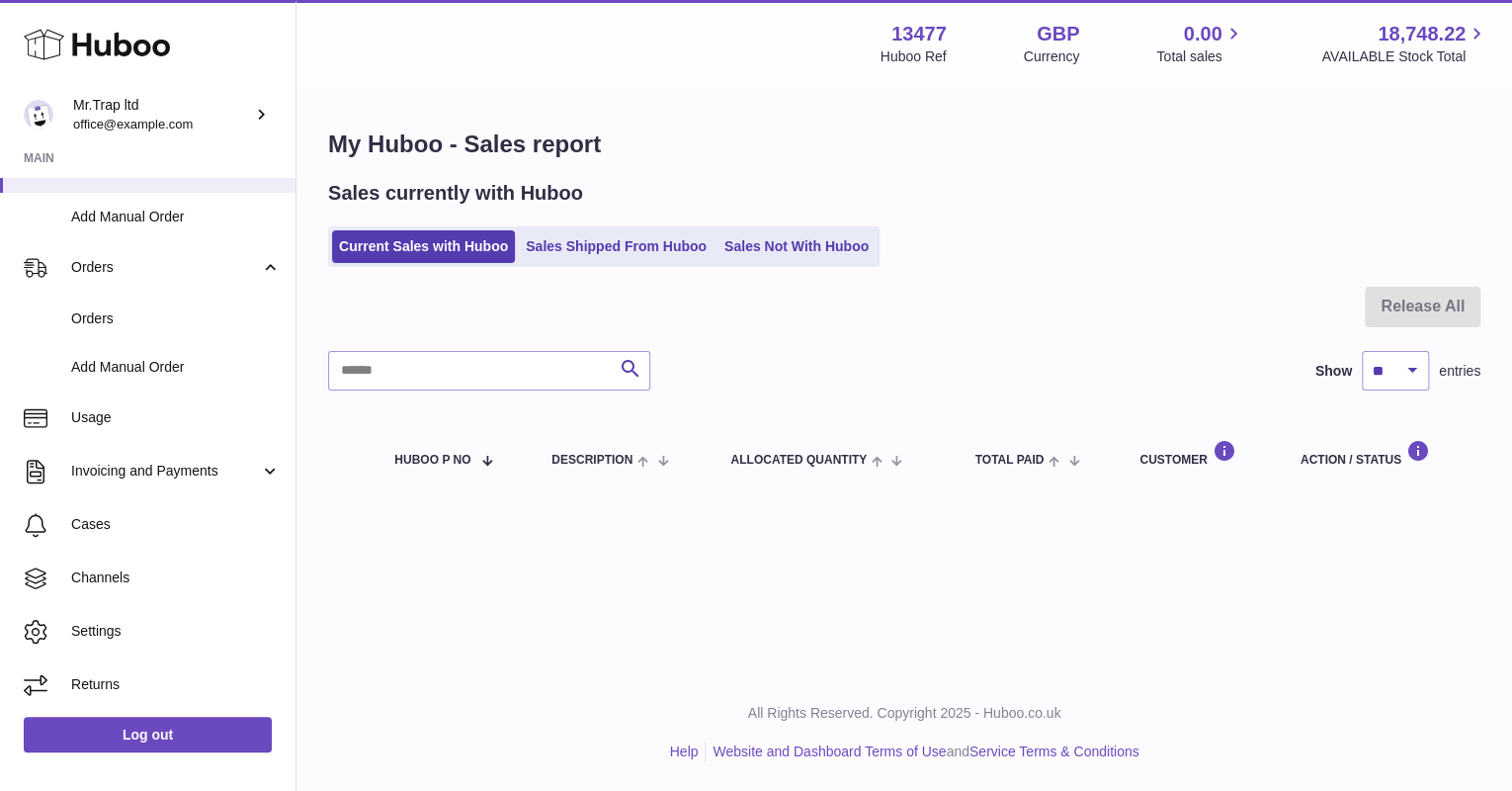 scroll, scrollTop: 246, scrollLeft: 0, axis: vertical 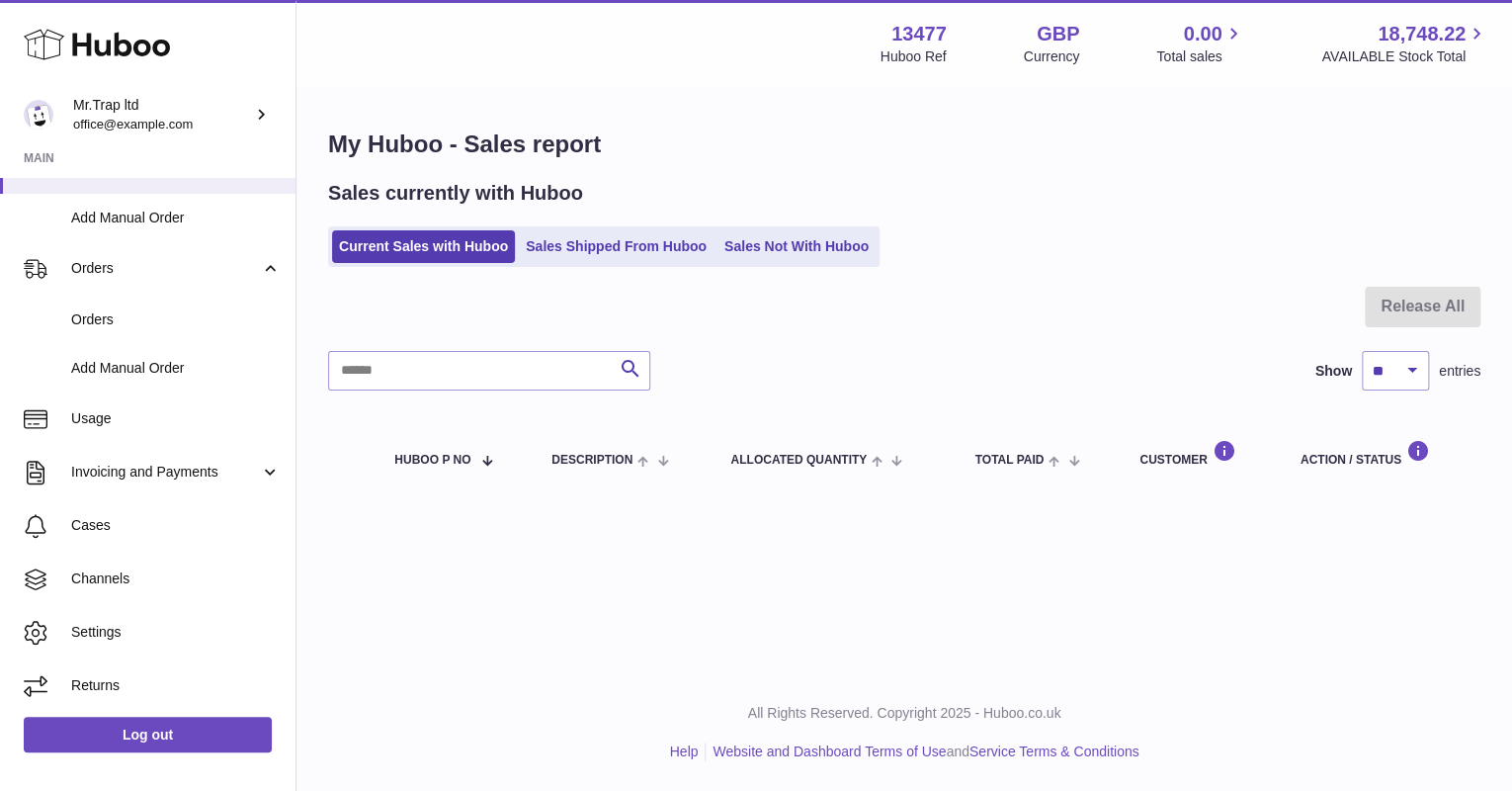 click on "Orders" at bounding box center (176, 319) 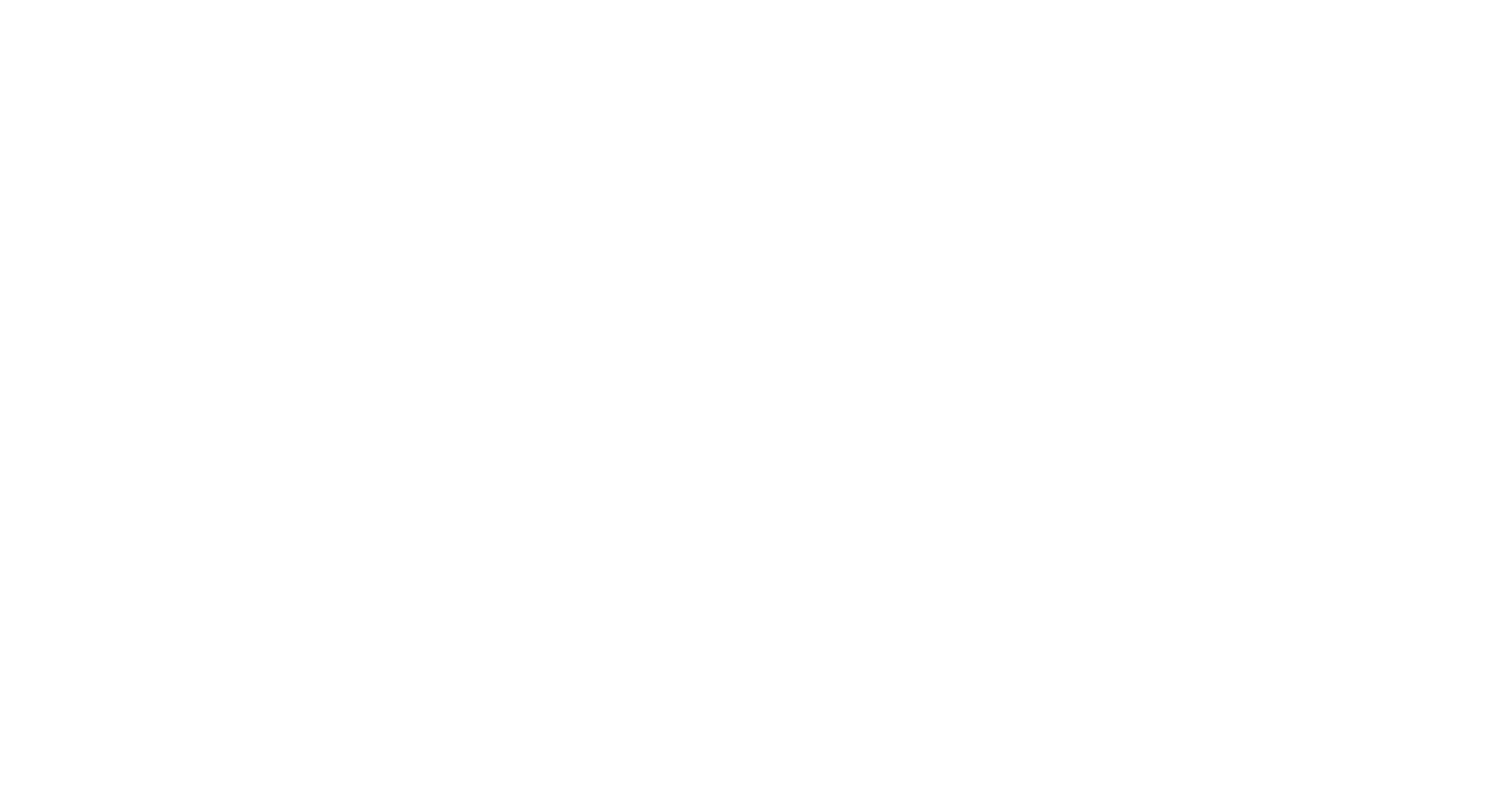 scroll, scrollTop: 0, scrollLeft: 0, axis: both 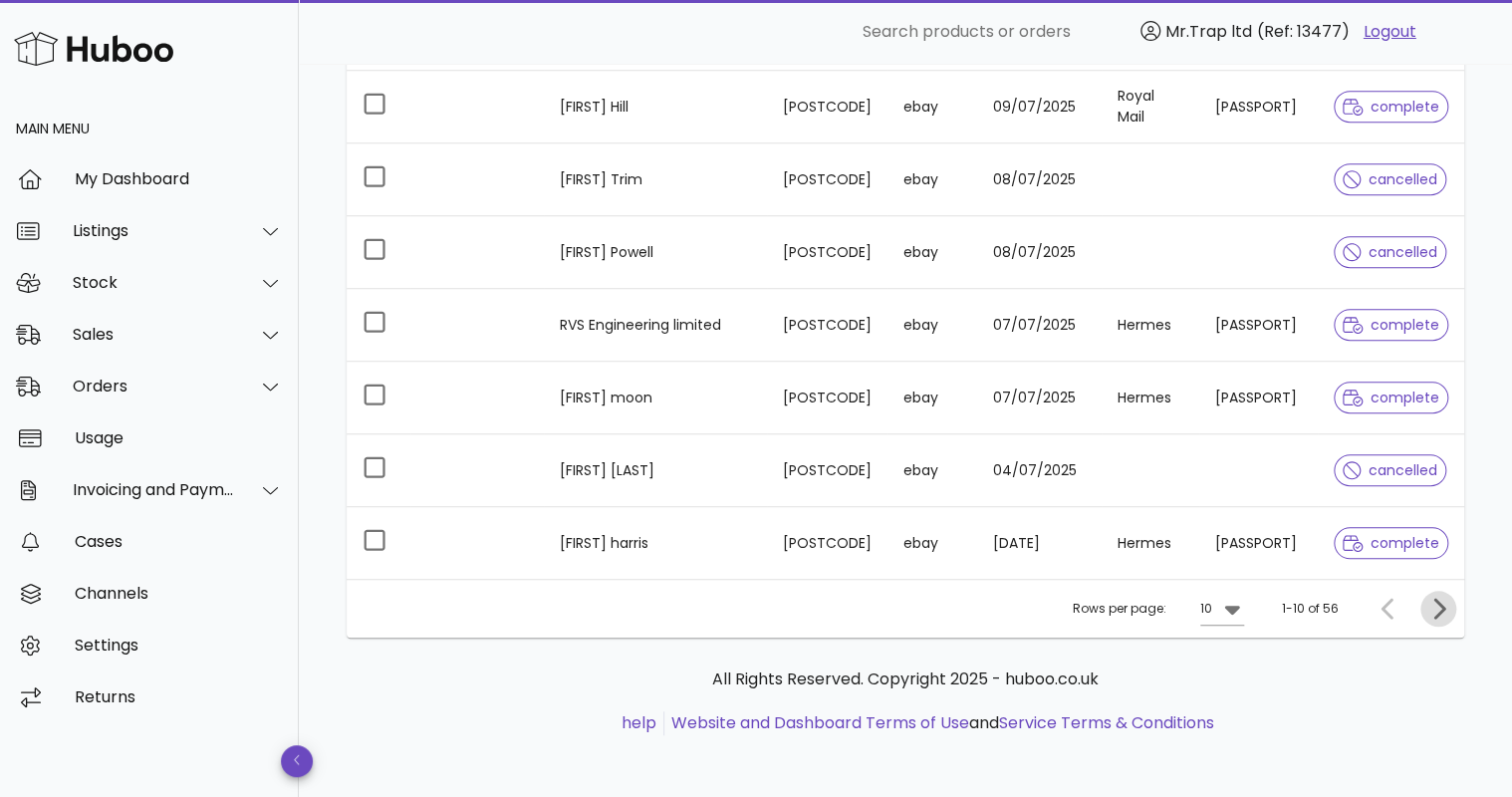 click 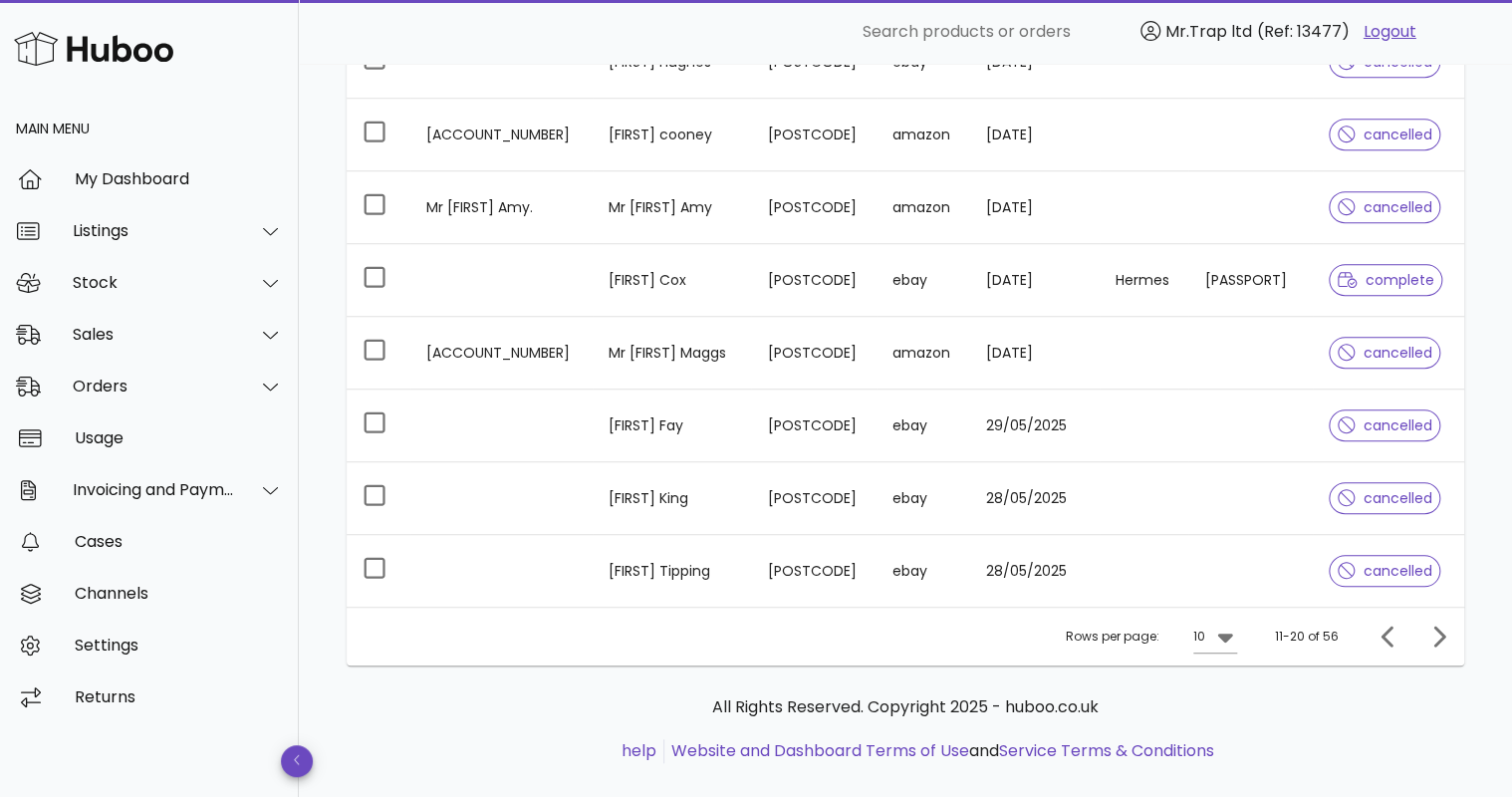 scroll, scrollTop: 512, scrollLeft: 0, axis: vertical 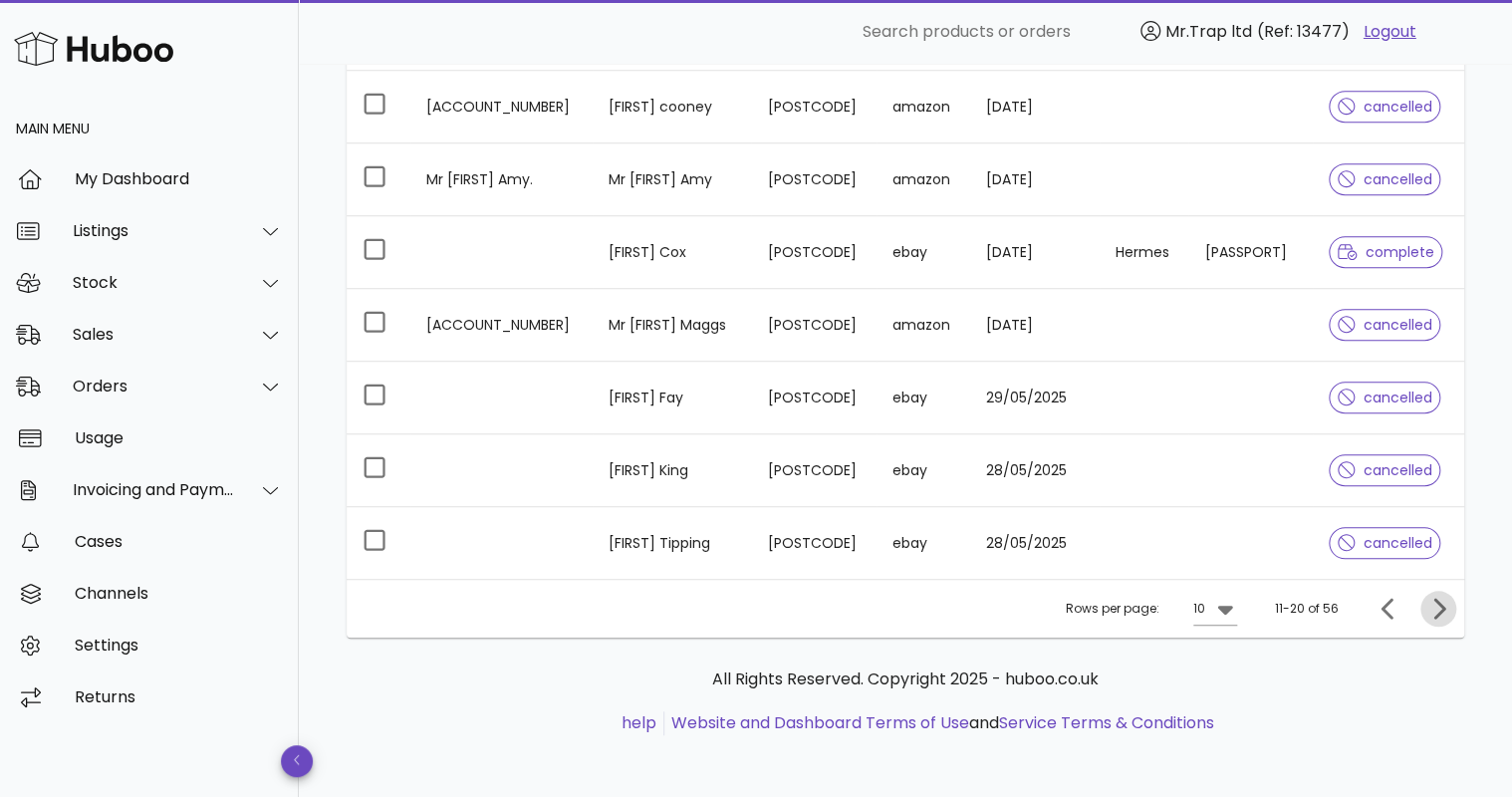 click 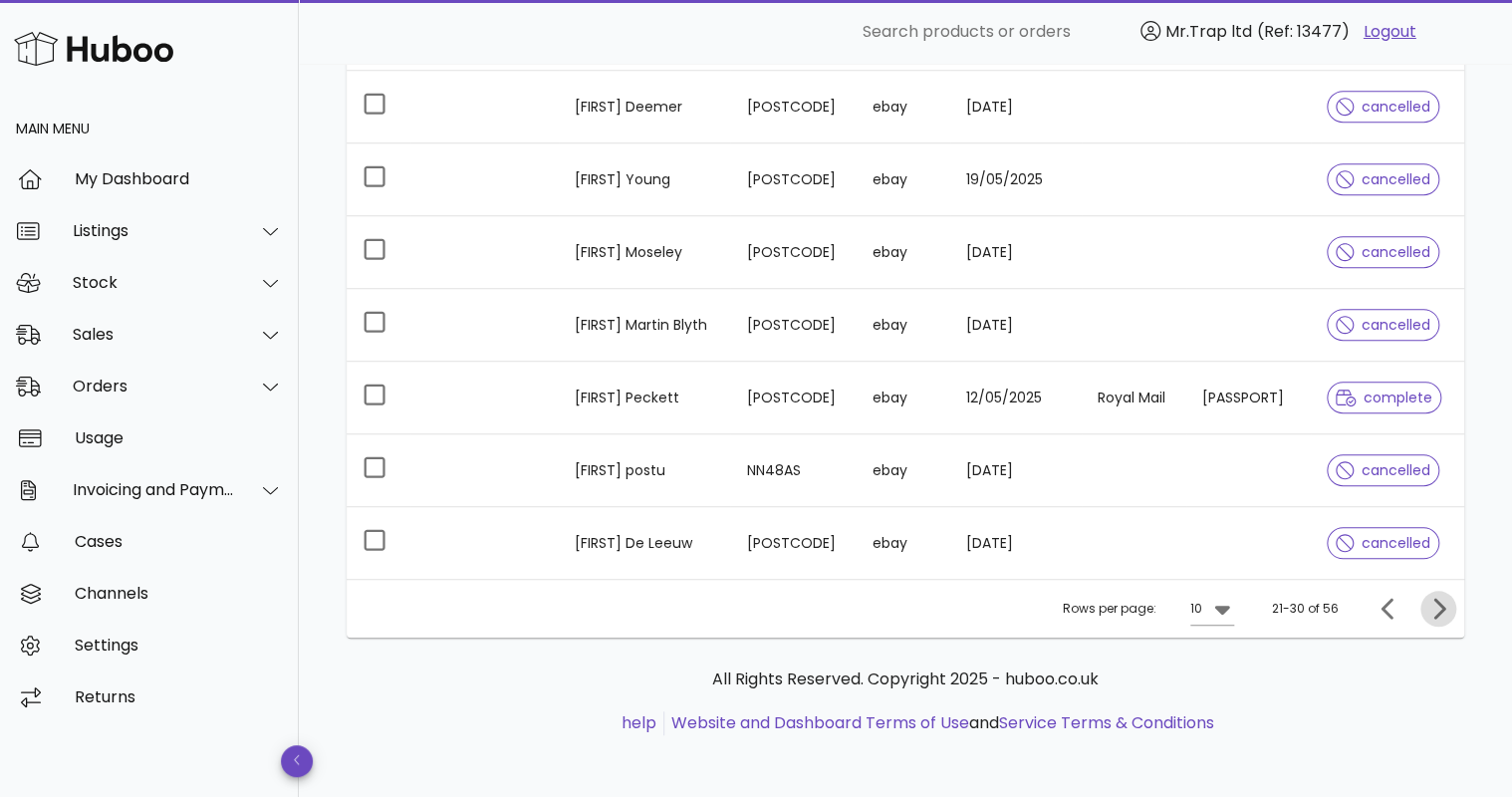 click 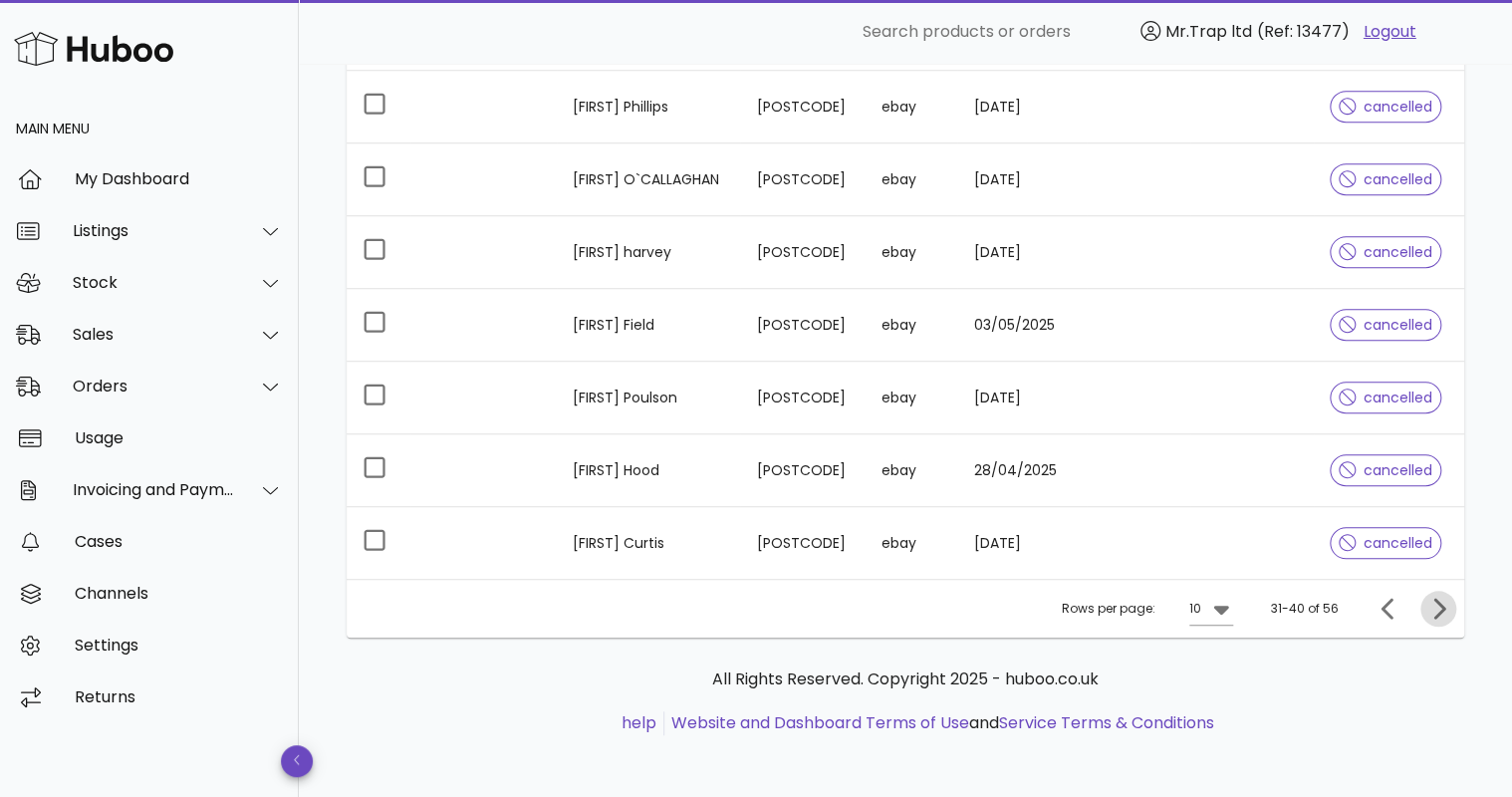 click 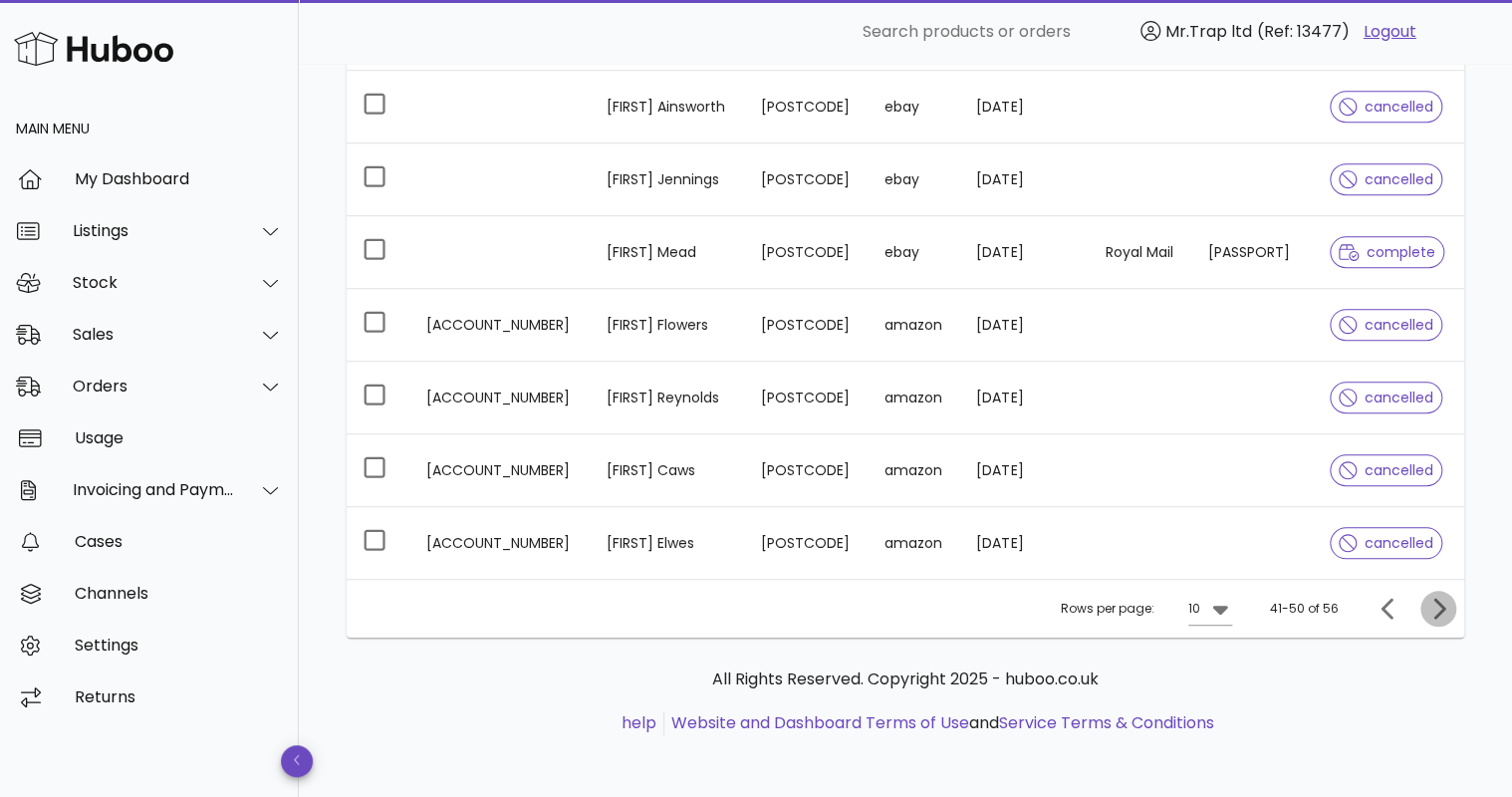 click 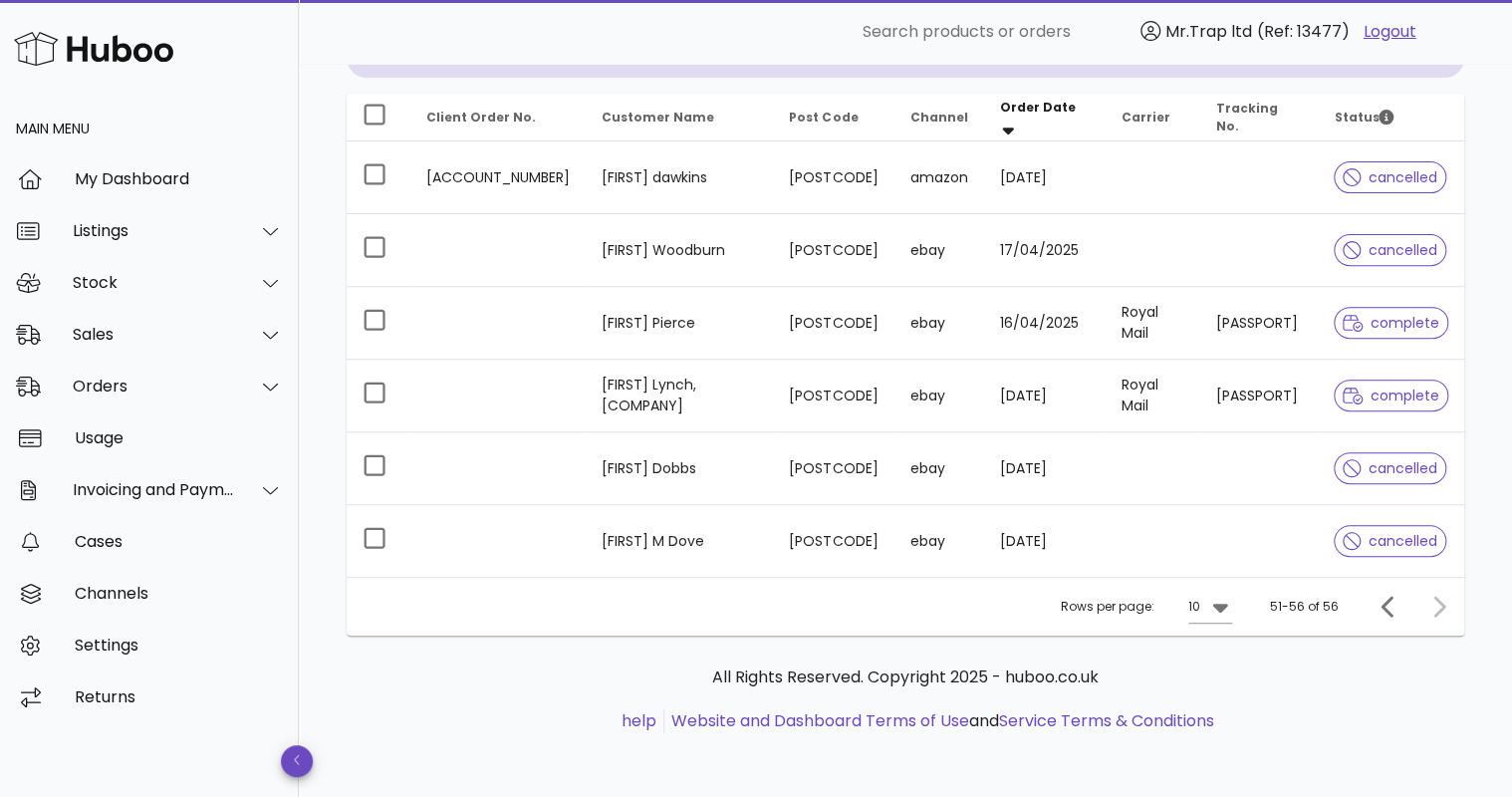 scroll, scrollTop: 222, scrollLeft: 0, axis: vertical 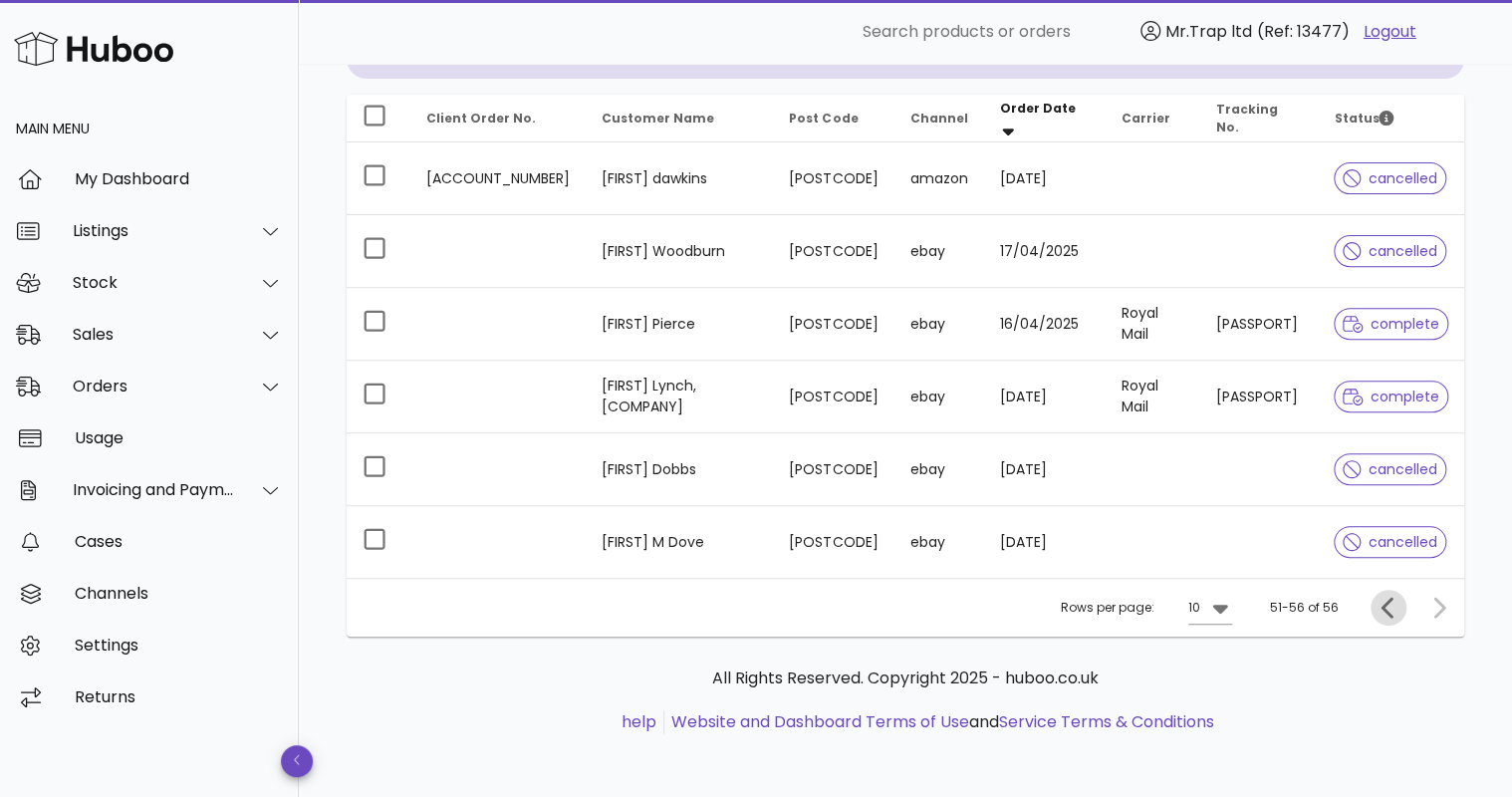 click 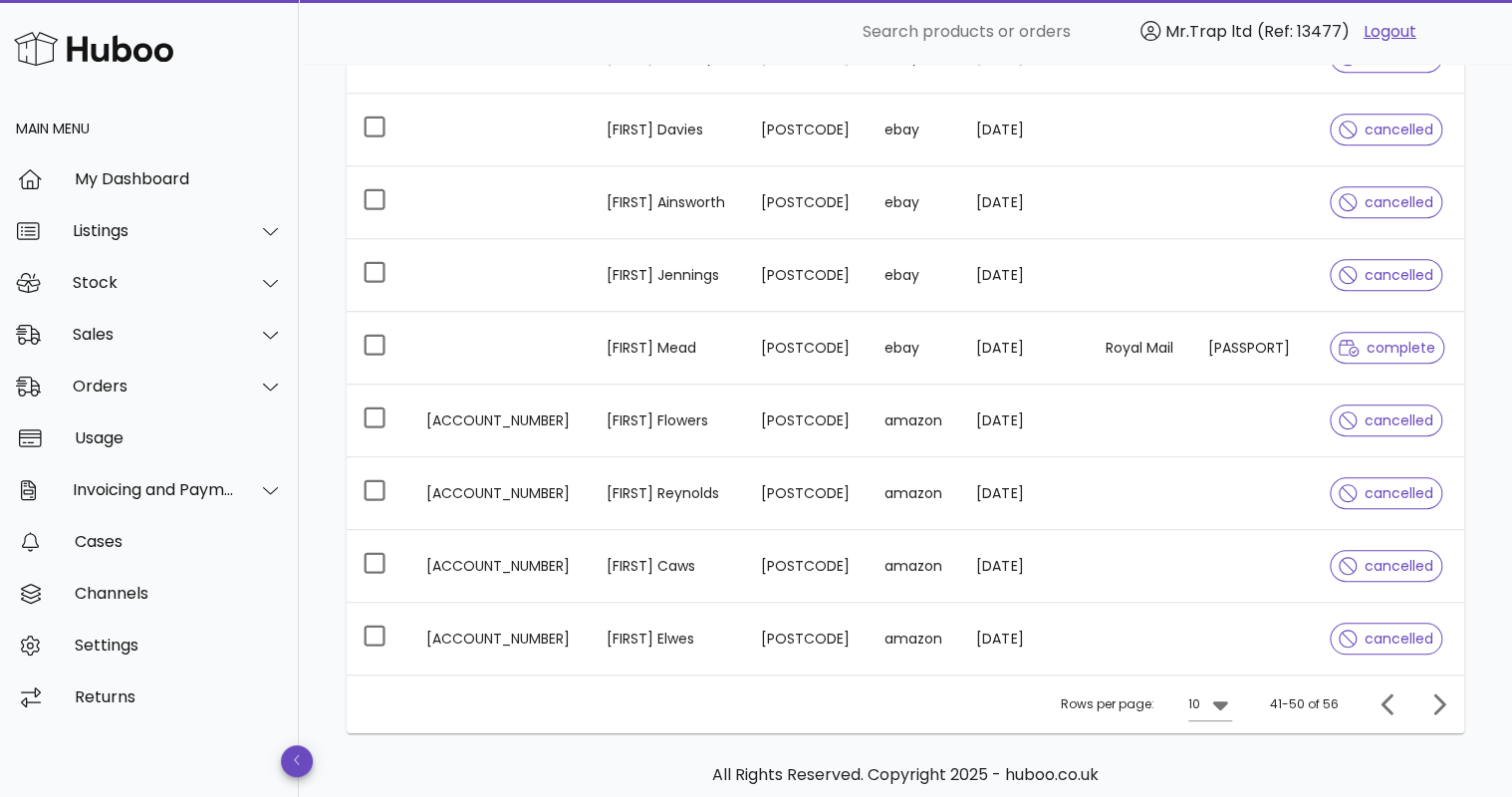 scroll, scrollTop: 512, scrollLeft: 0, axis: vertical 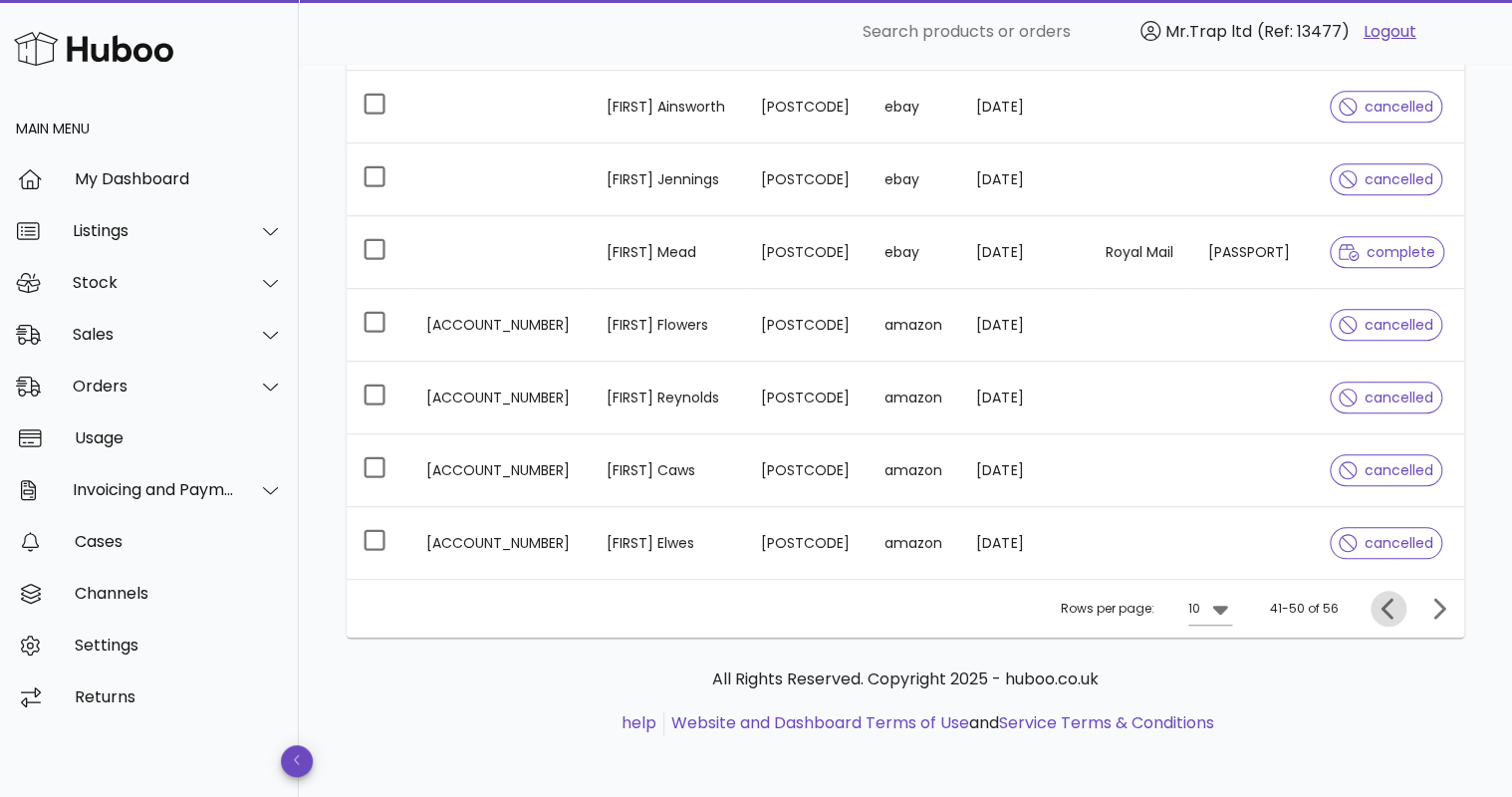 click 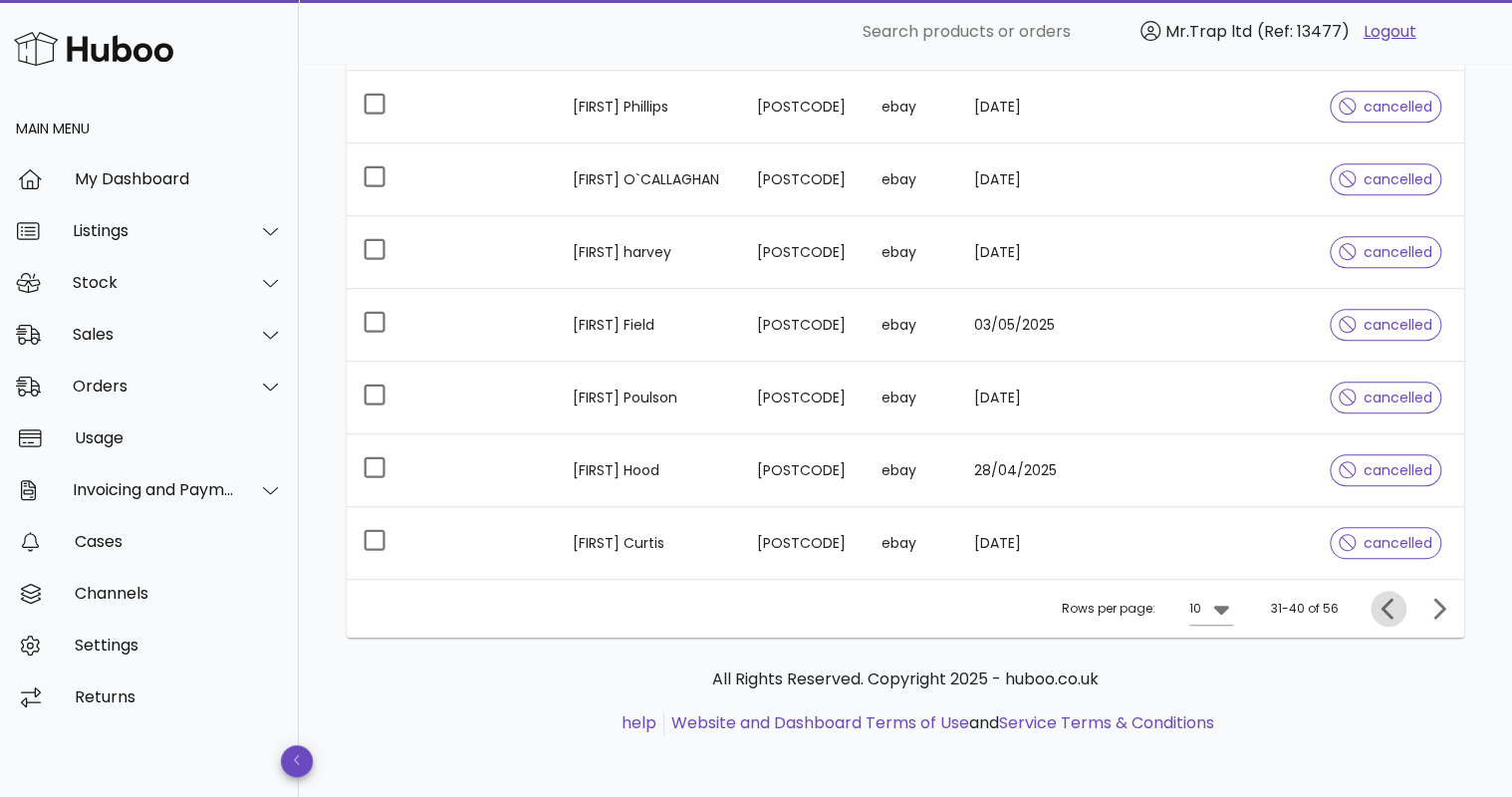 click 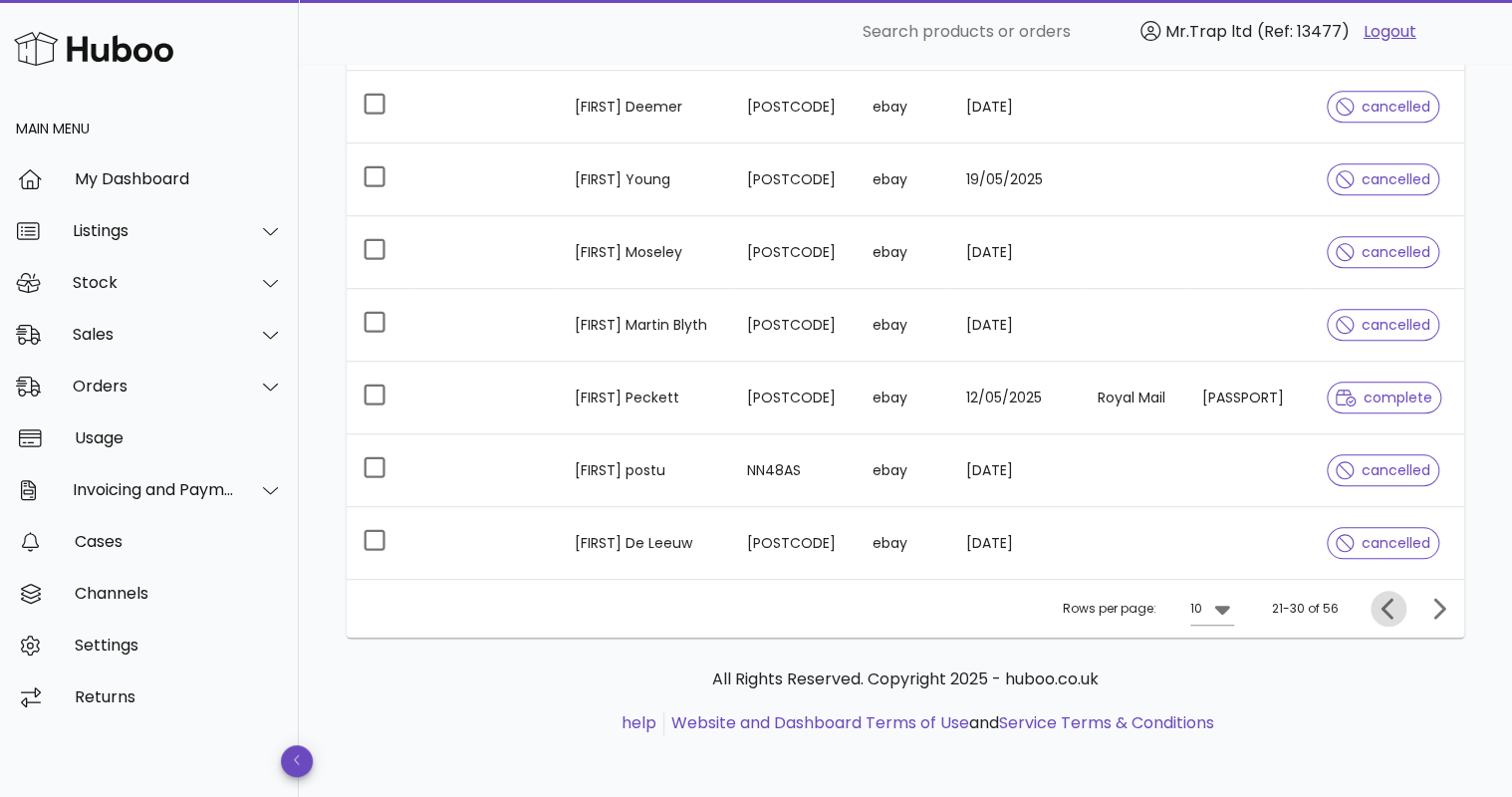 click 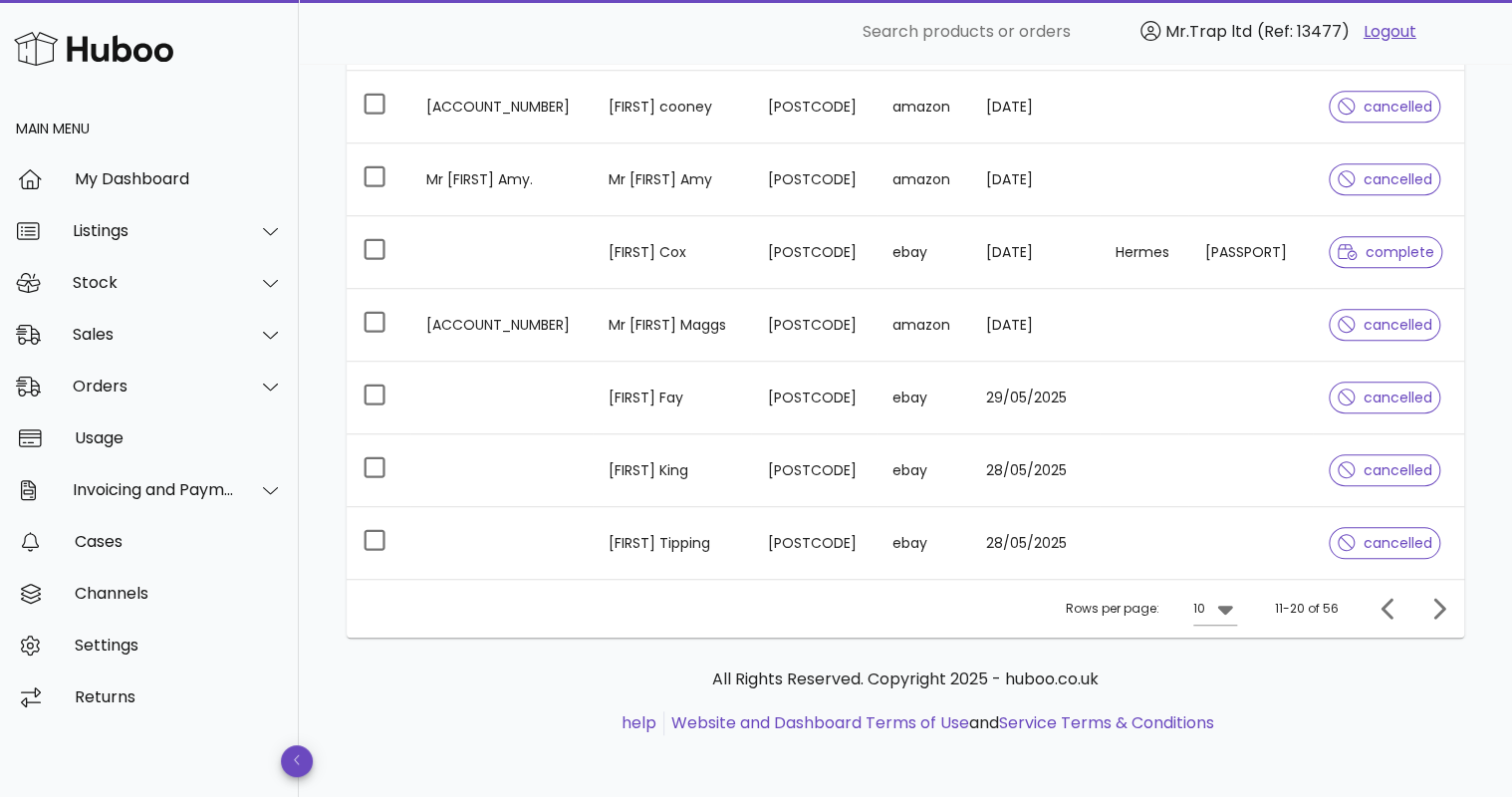 click on "H01HYA0049206789" at bounding box center [1250, 252] 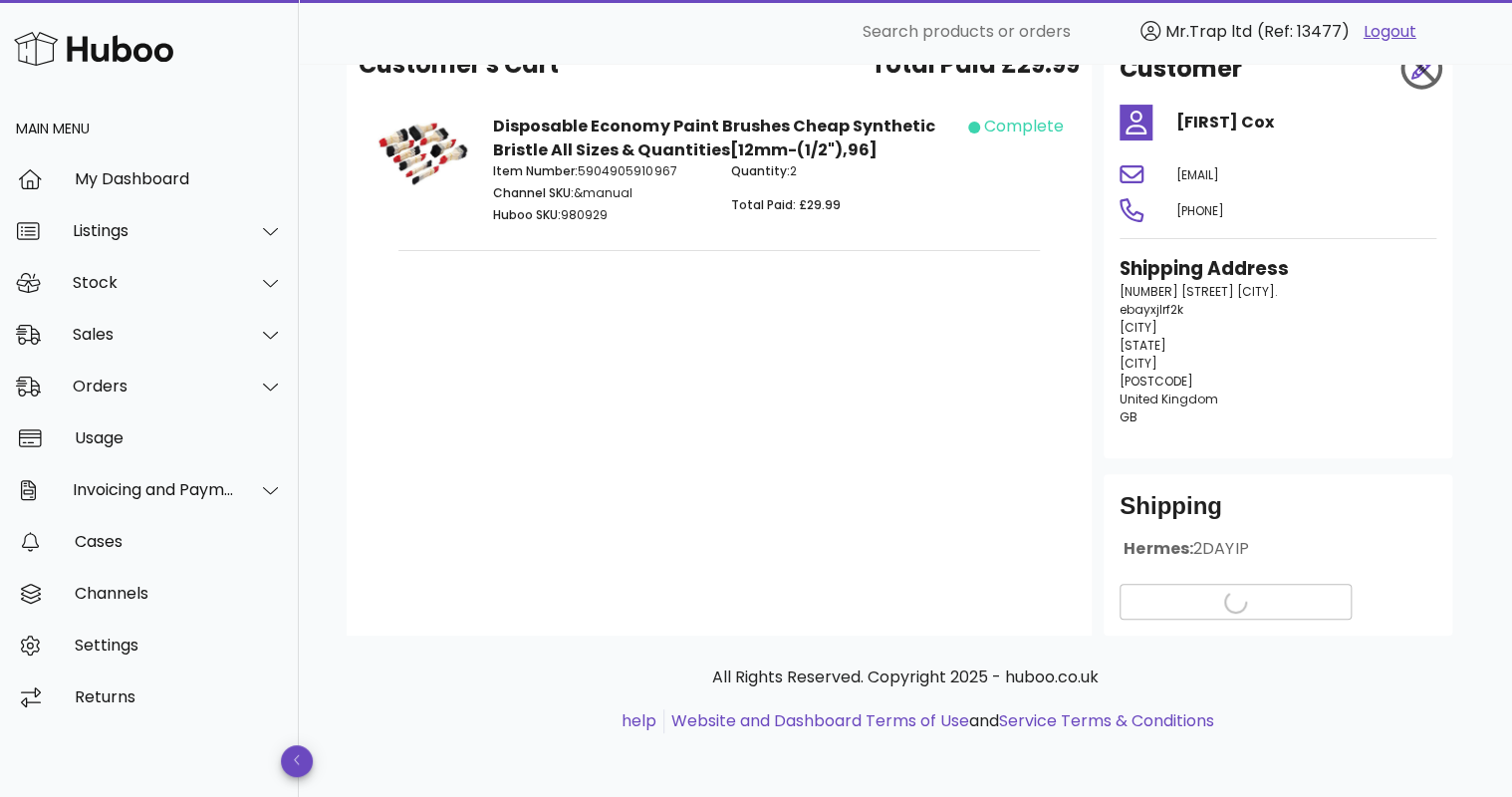 scroll, scrollTop: 167, scrollLeft: 0, axis: vertical 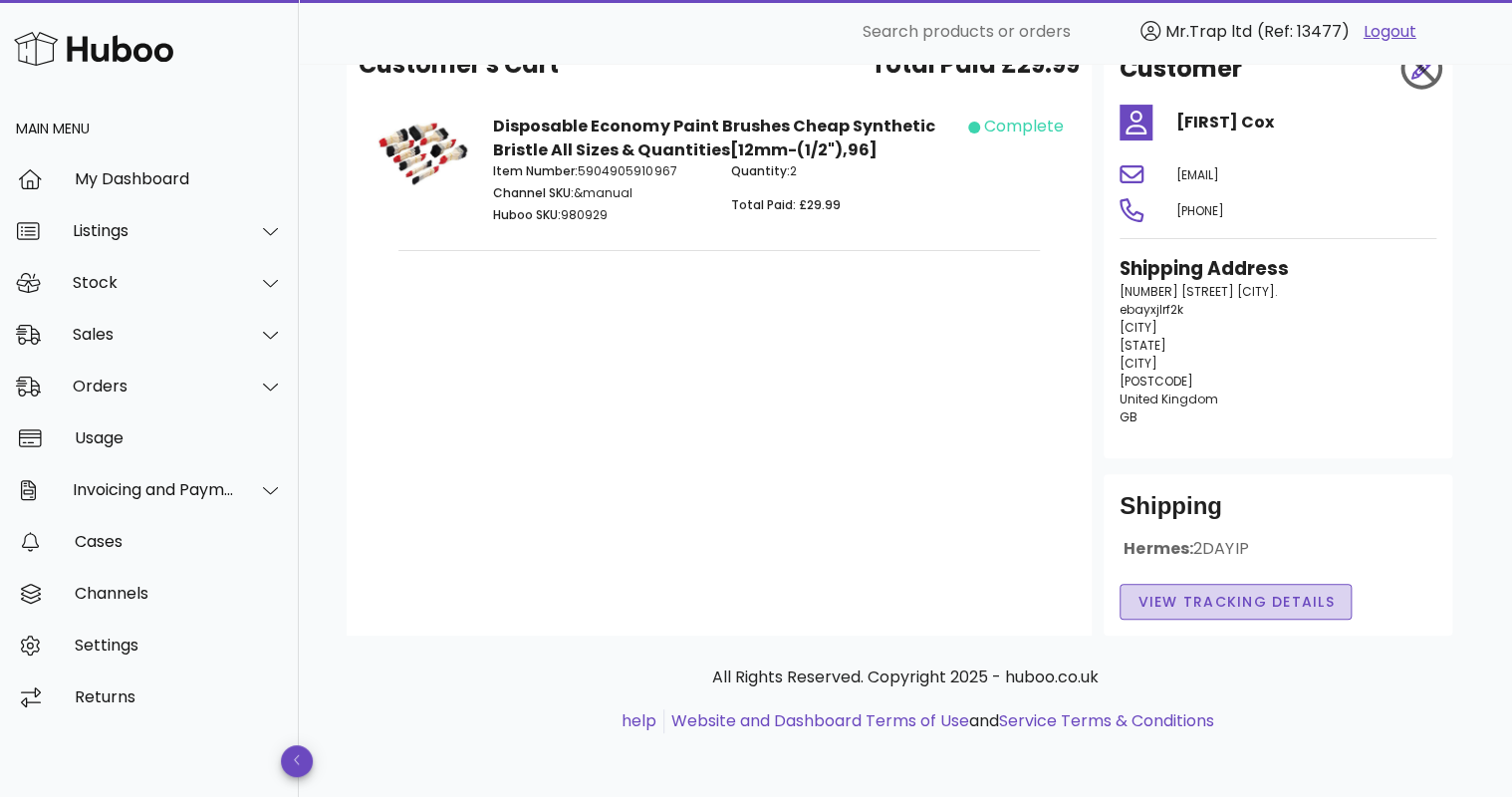 click on "View Tracking details" at bounding box center (1235, 602) 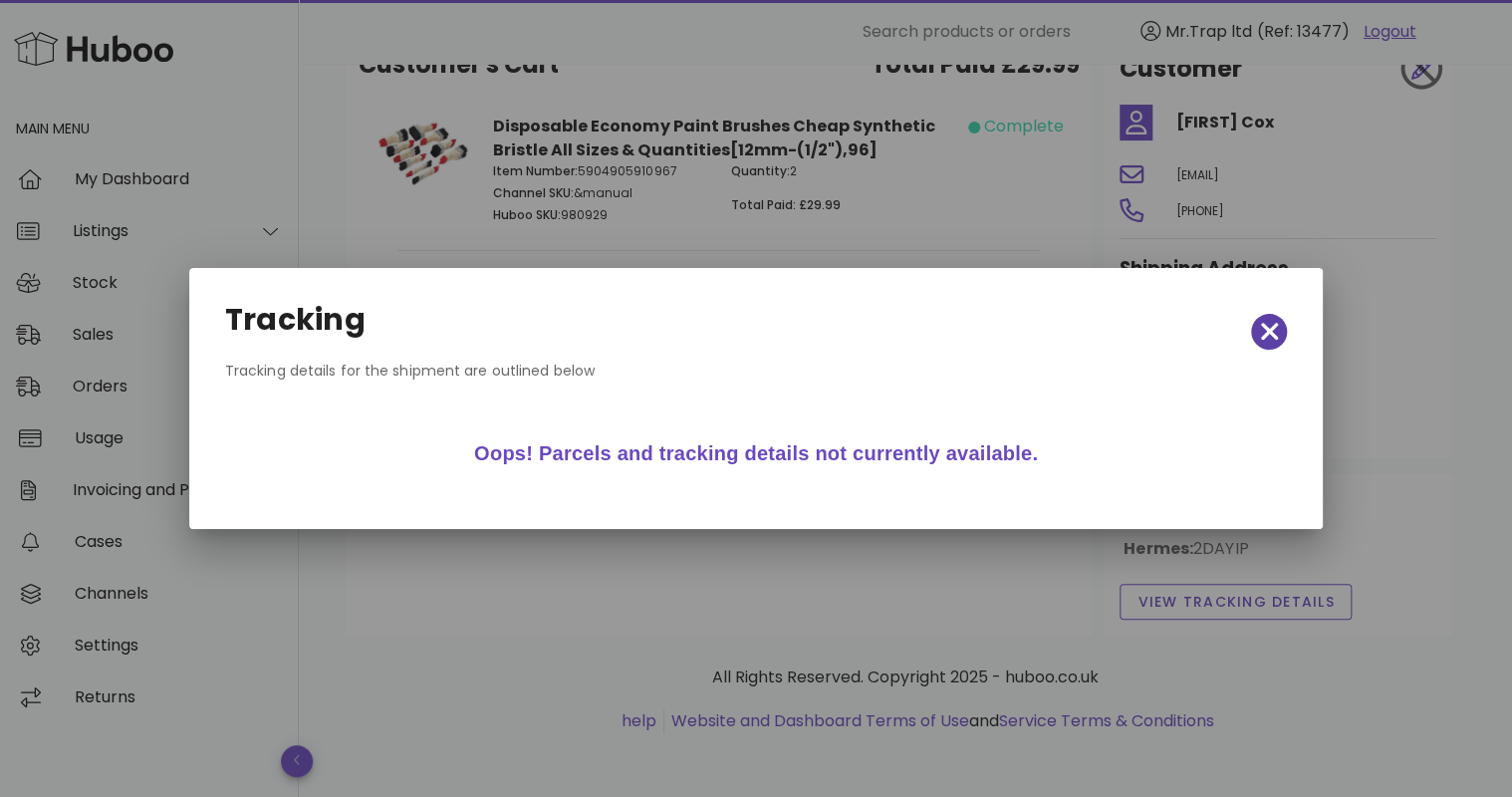 click at bounding box center (1269, 332) 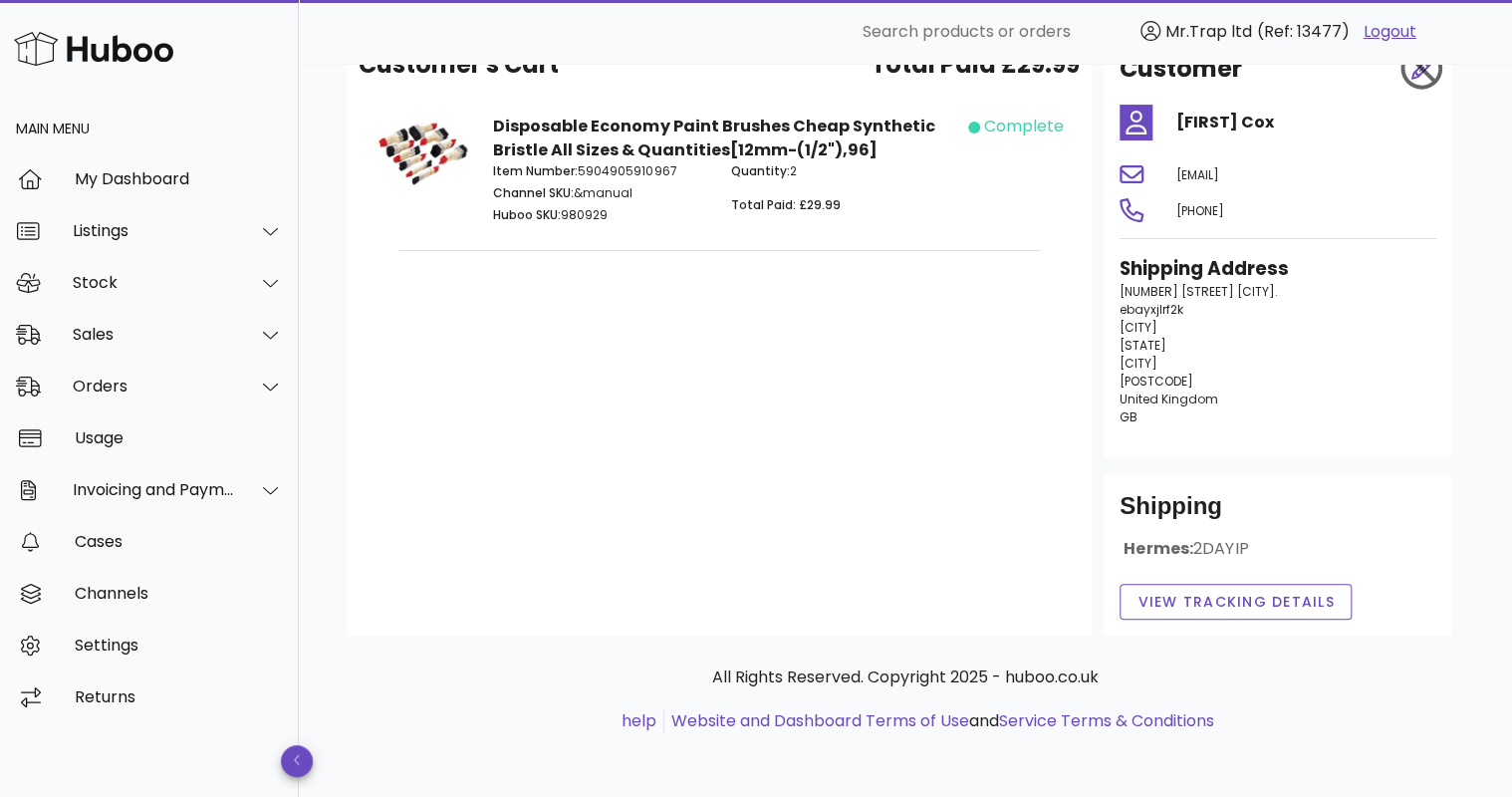 click at bounding box center (94, 48) 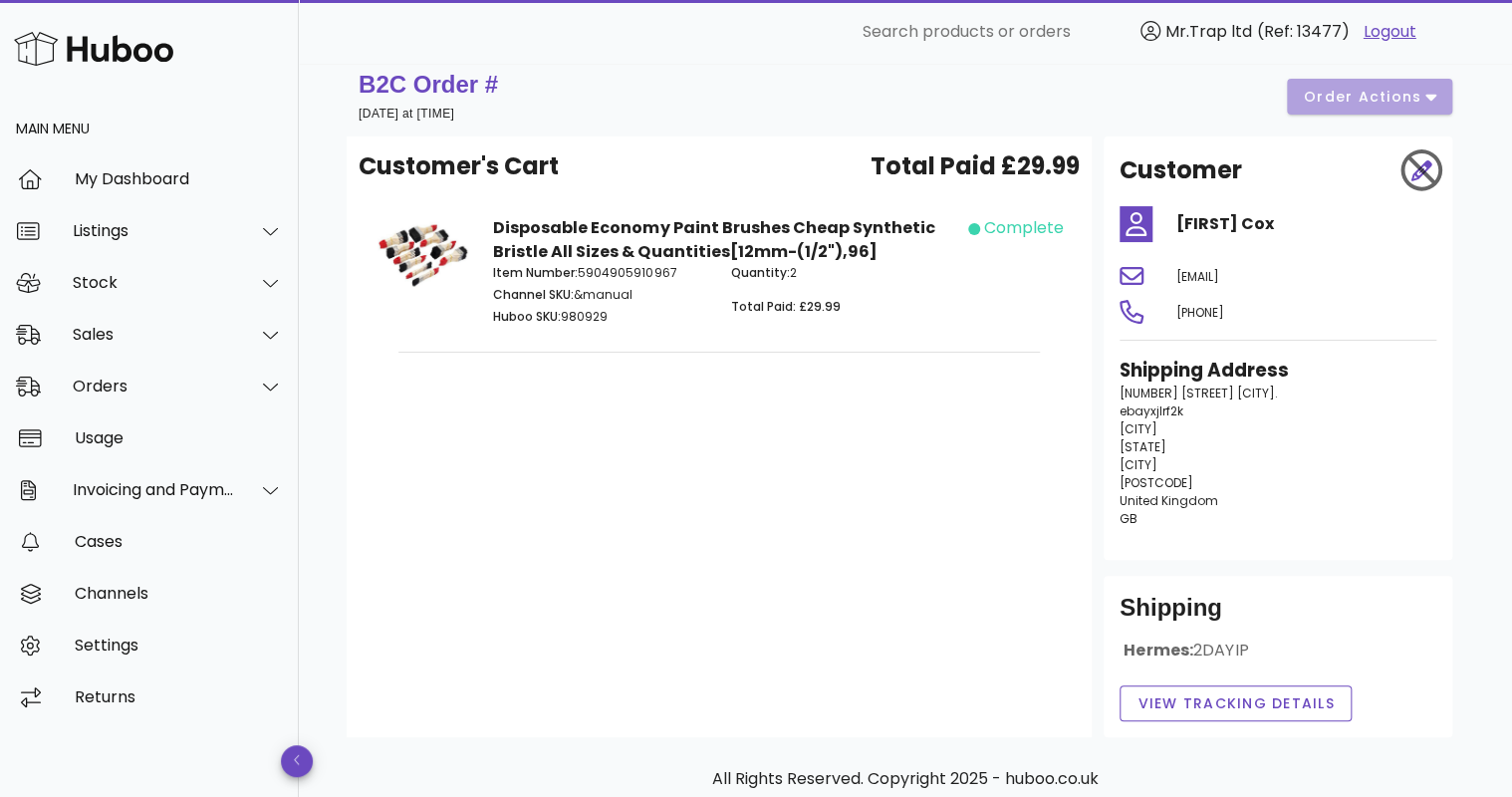 scroll, scrollTop: 0, scrollLeft: 0, axis: both 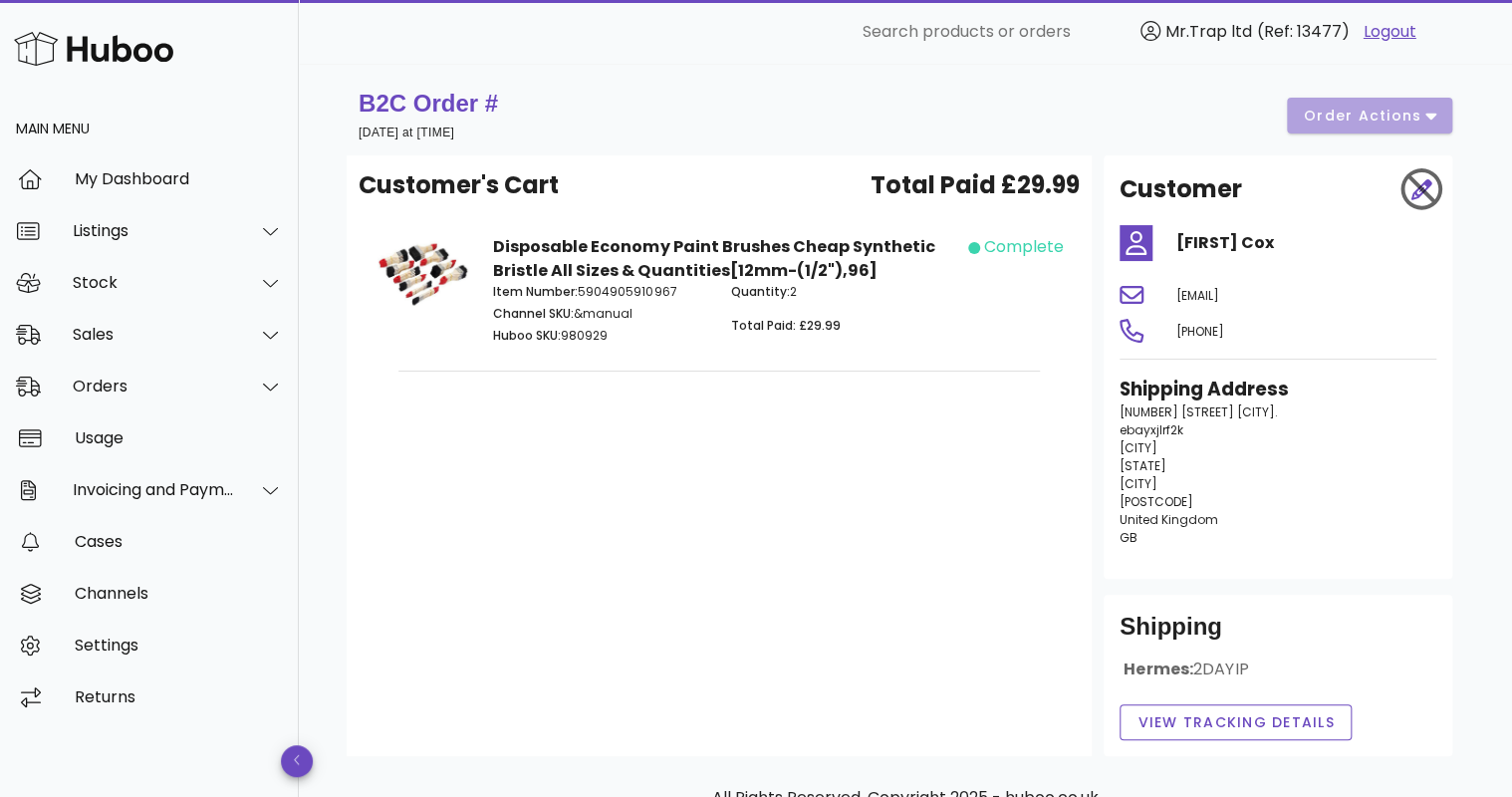 click at bounding box center (94, 48) 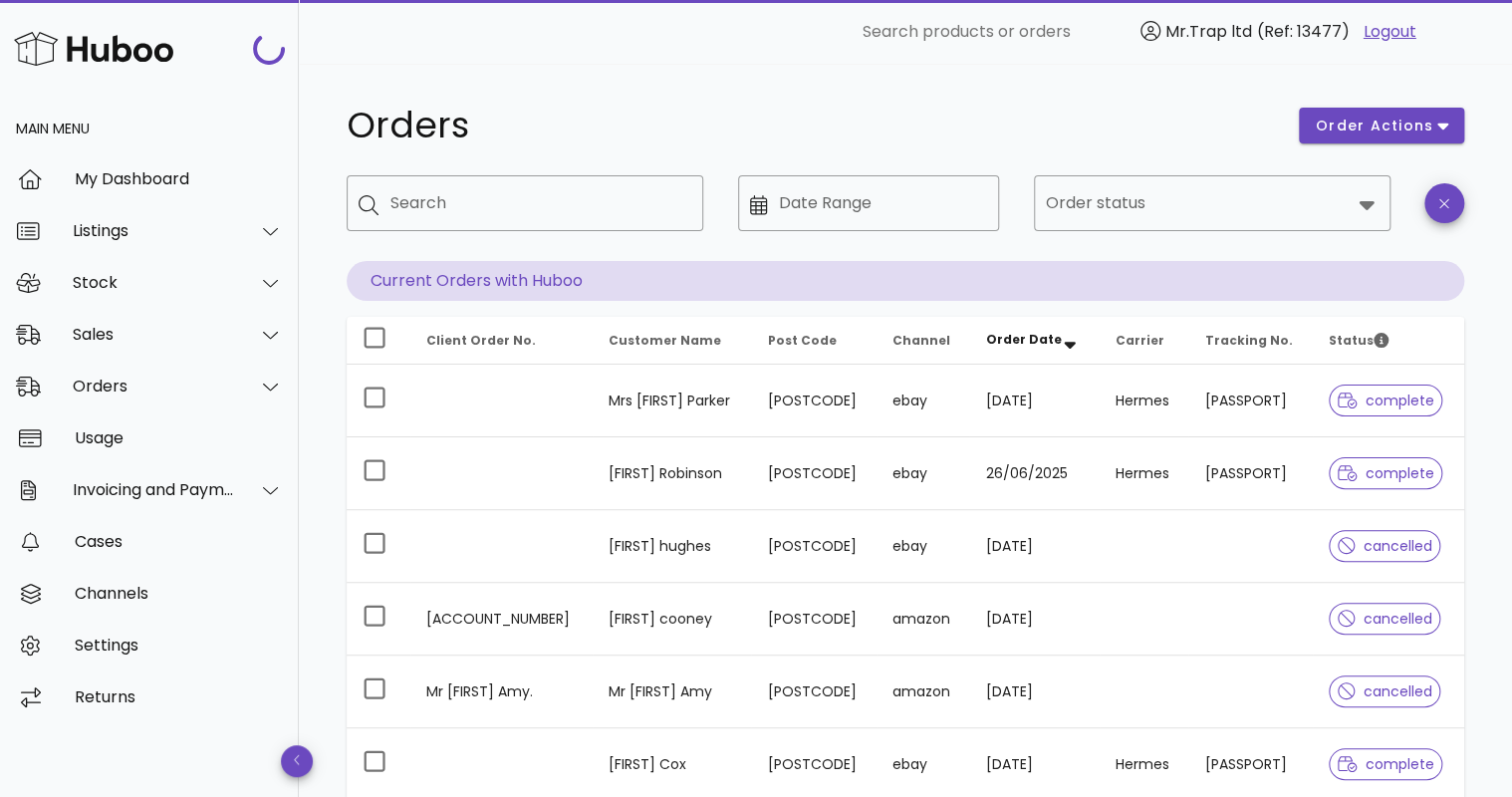 scroll, scrollTop: 512, scrollLeft: 0, axis: vertical 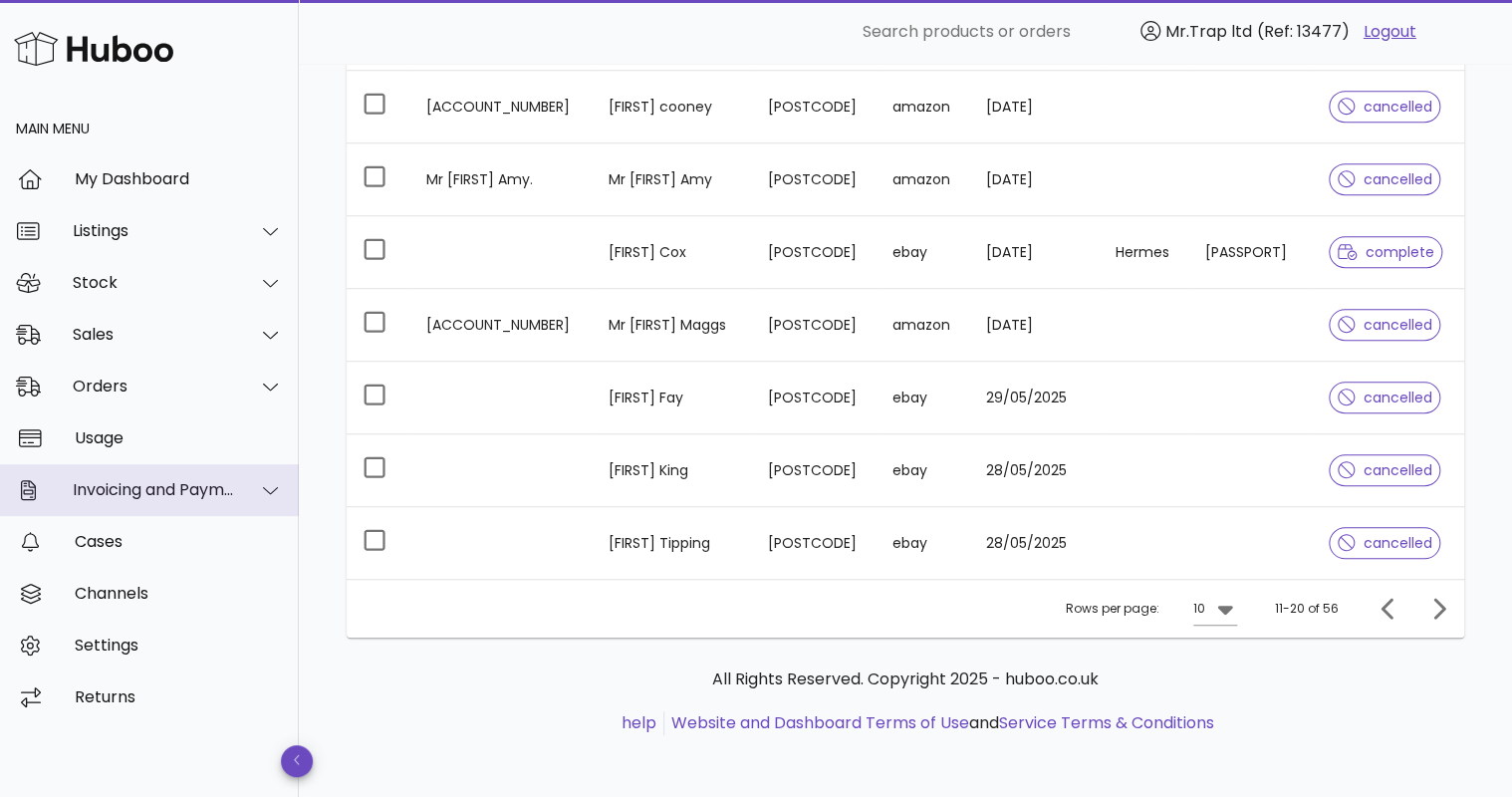 click on "Invoicing and Payments" at bounding box center [153, 489] 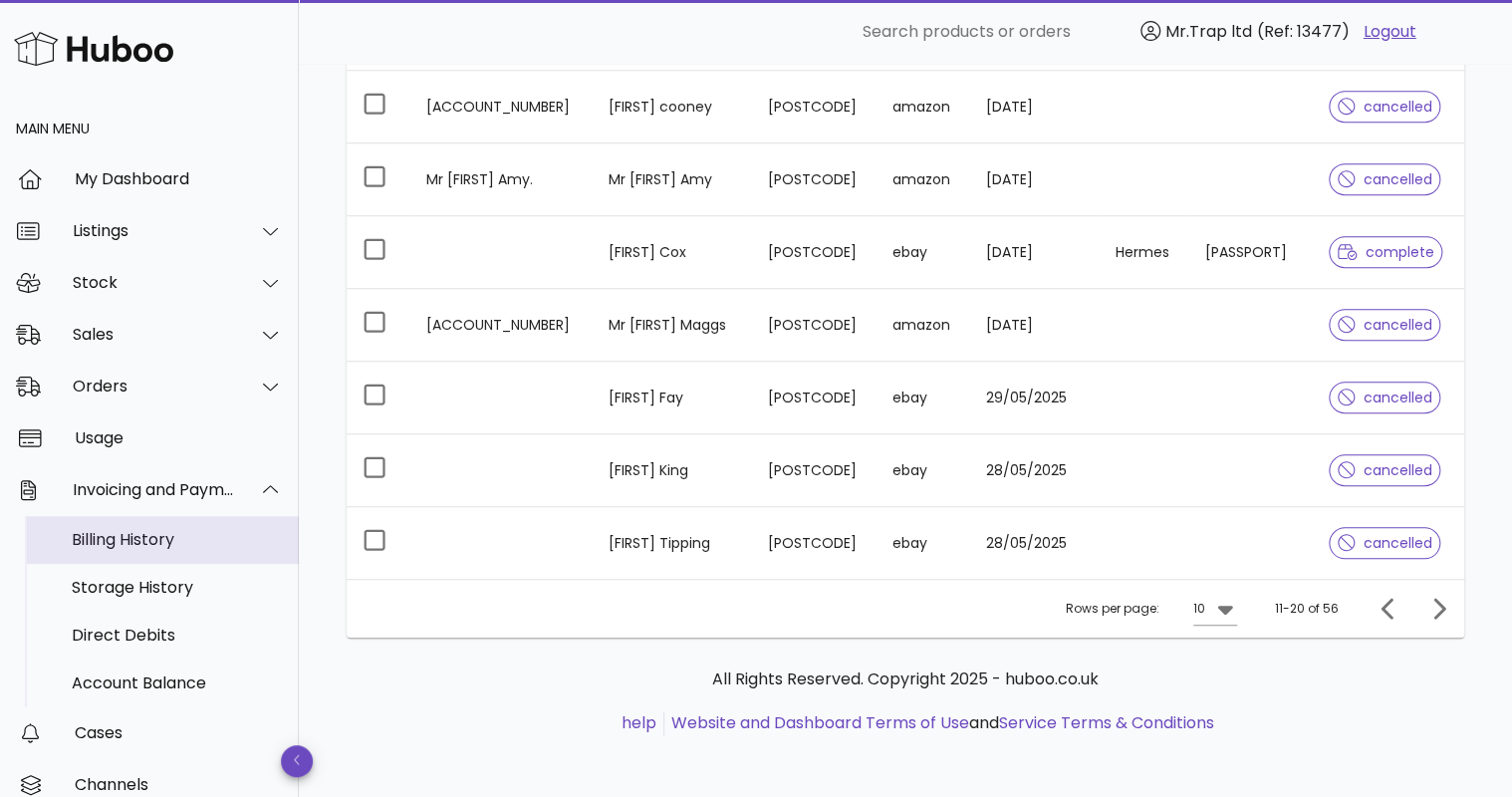 click on "Billing History" at bounding box center [177, 539] 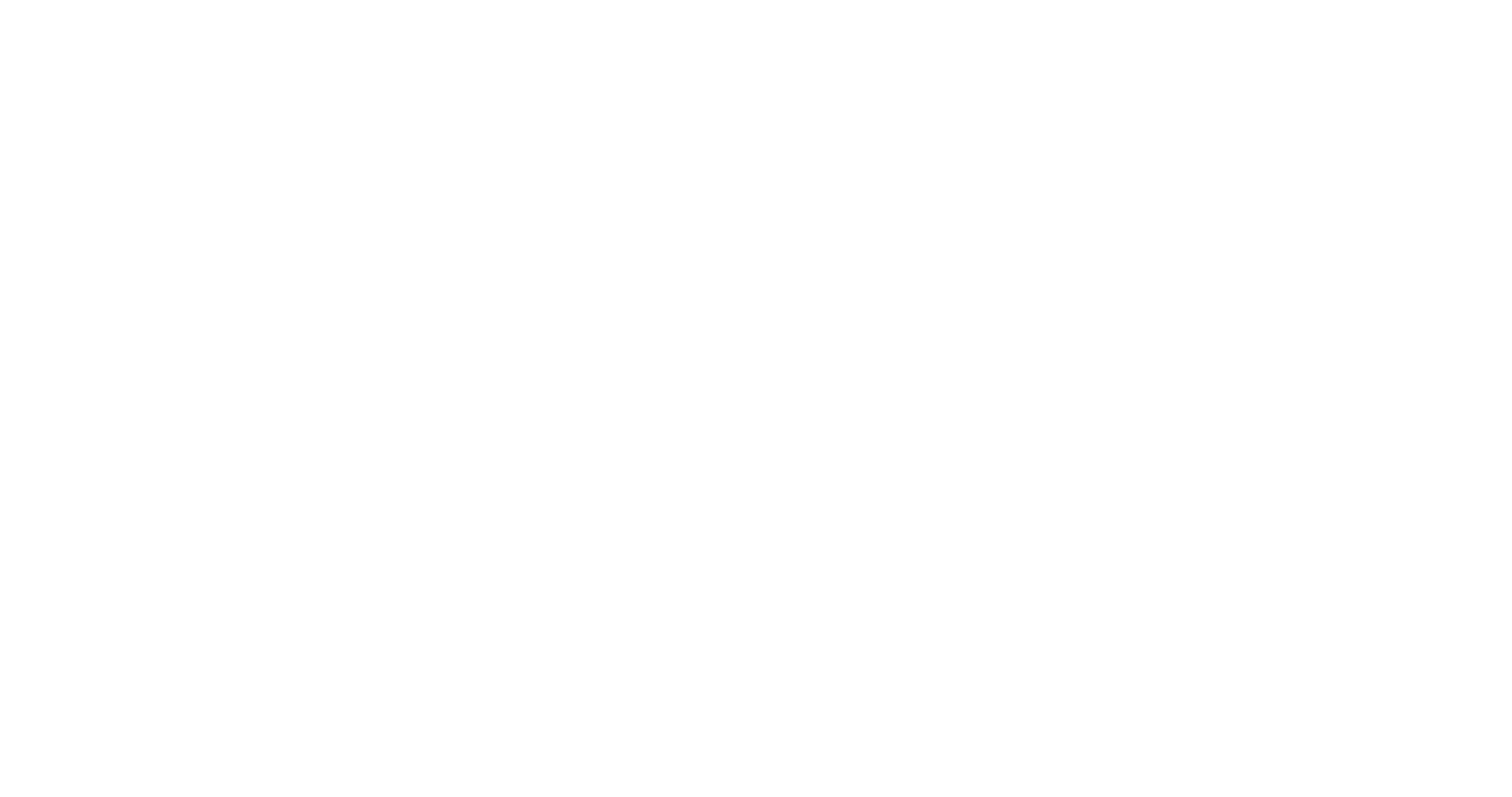 scroll, scrollTop: 0, scrollLeft: 0, axis: both 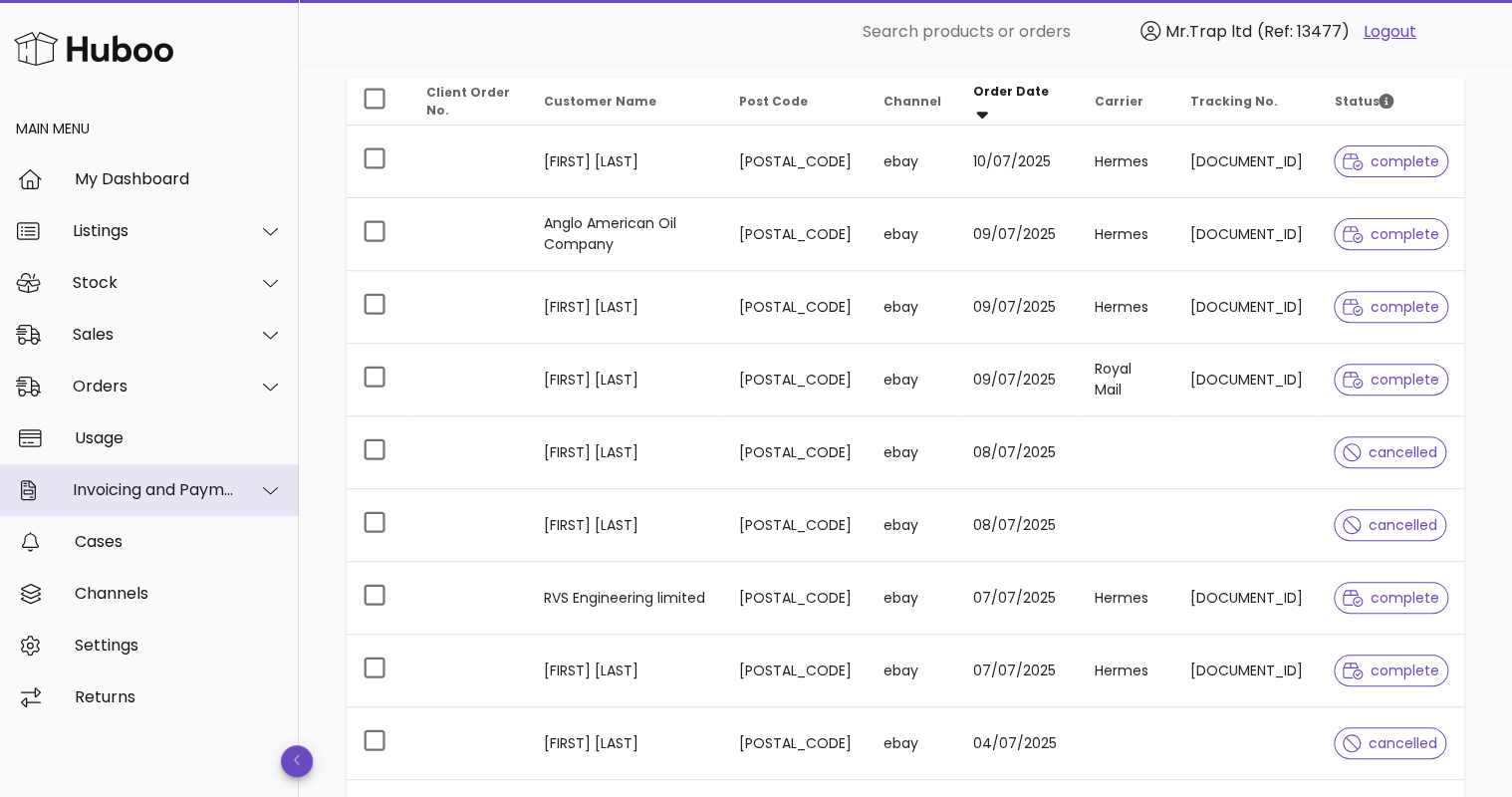 click on "Invoicing and Payments" at bounding box center (153, 489) 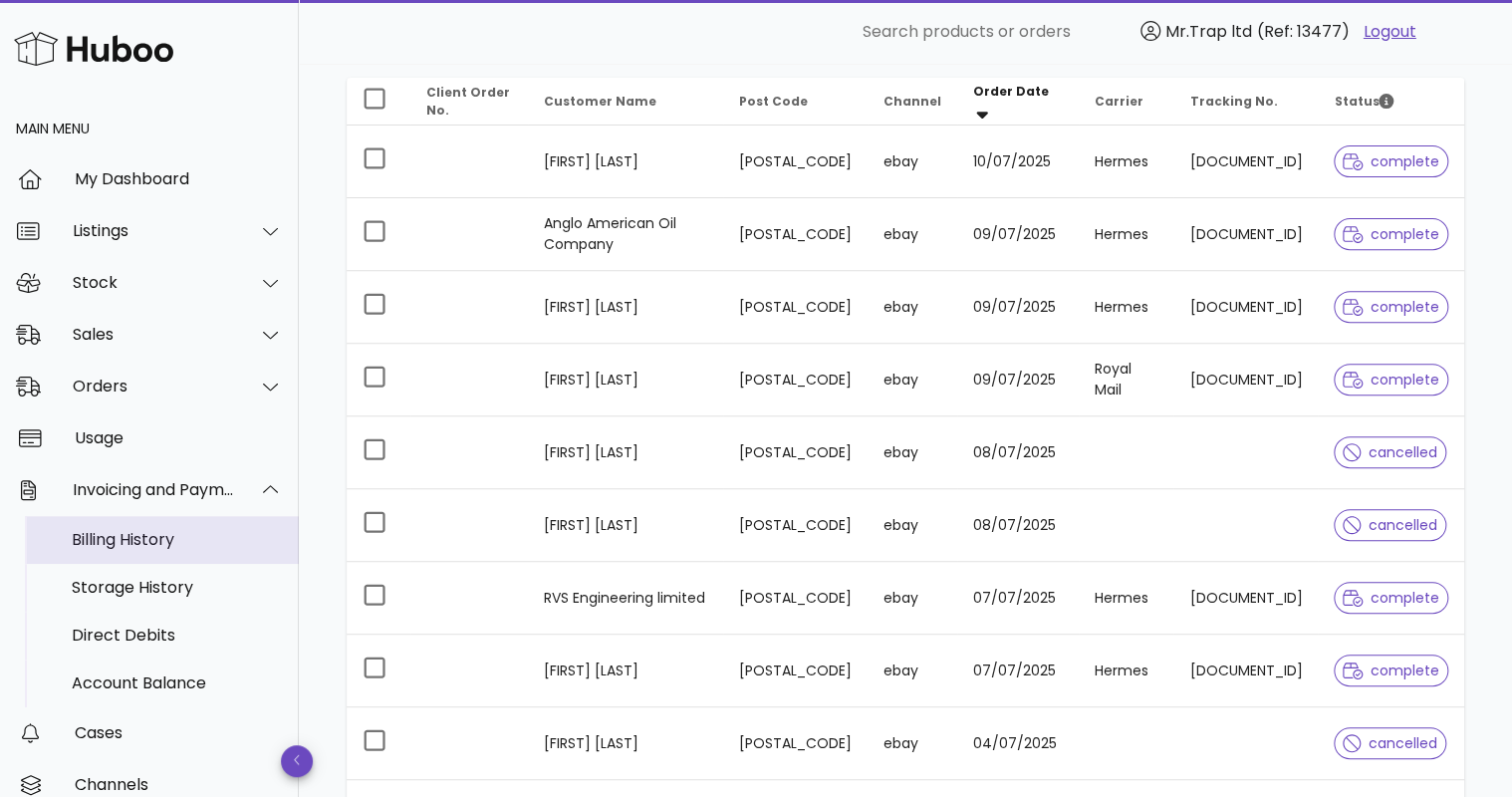 click on "Billing History" at bounding box center (177, 539) 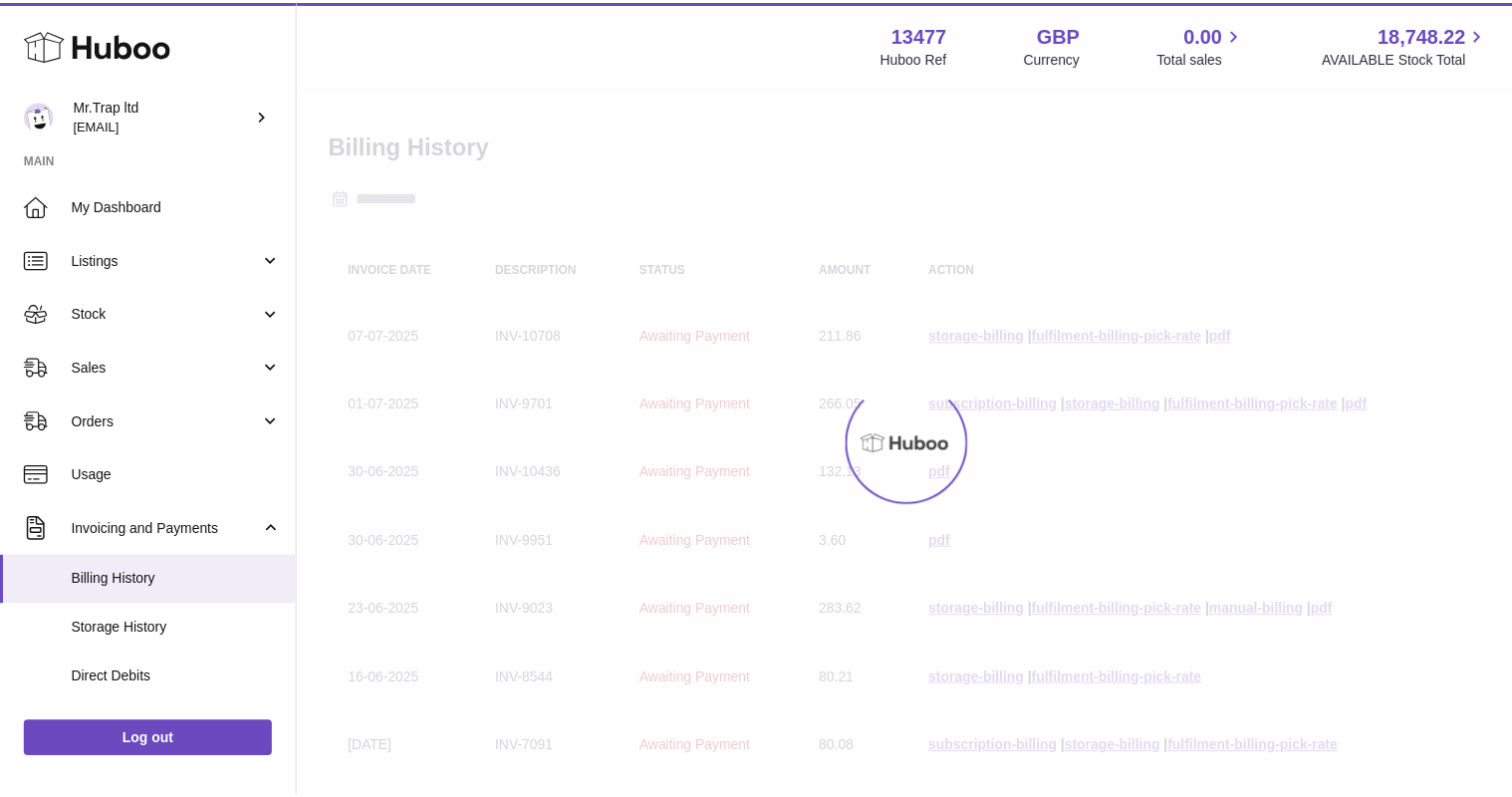 scroll, scrollTop: 0, scrollLeft: 0, axis: both 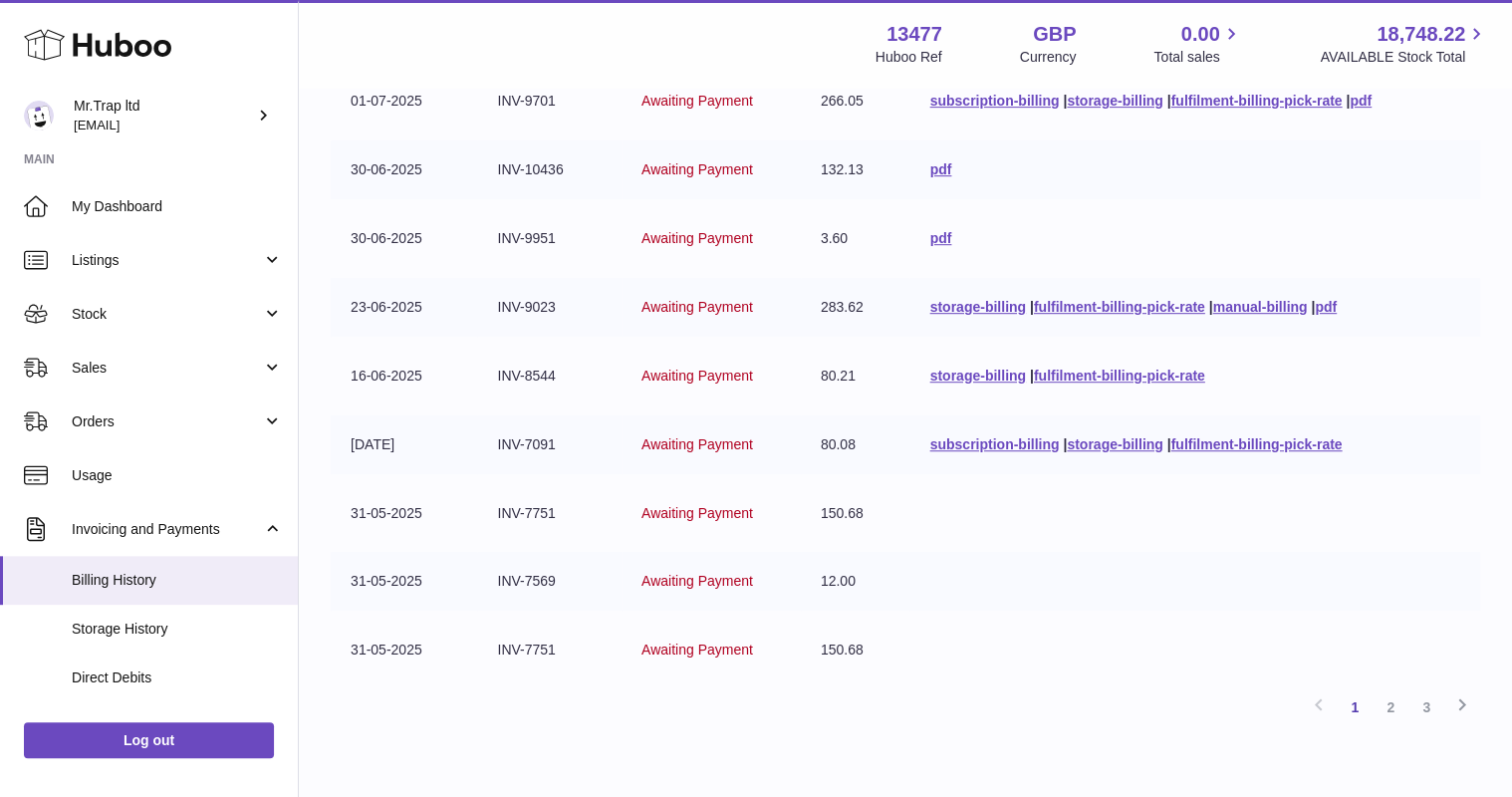 click on "pdf" at bounding box center [940, 169] 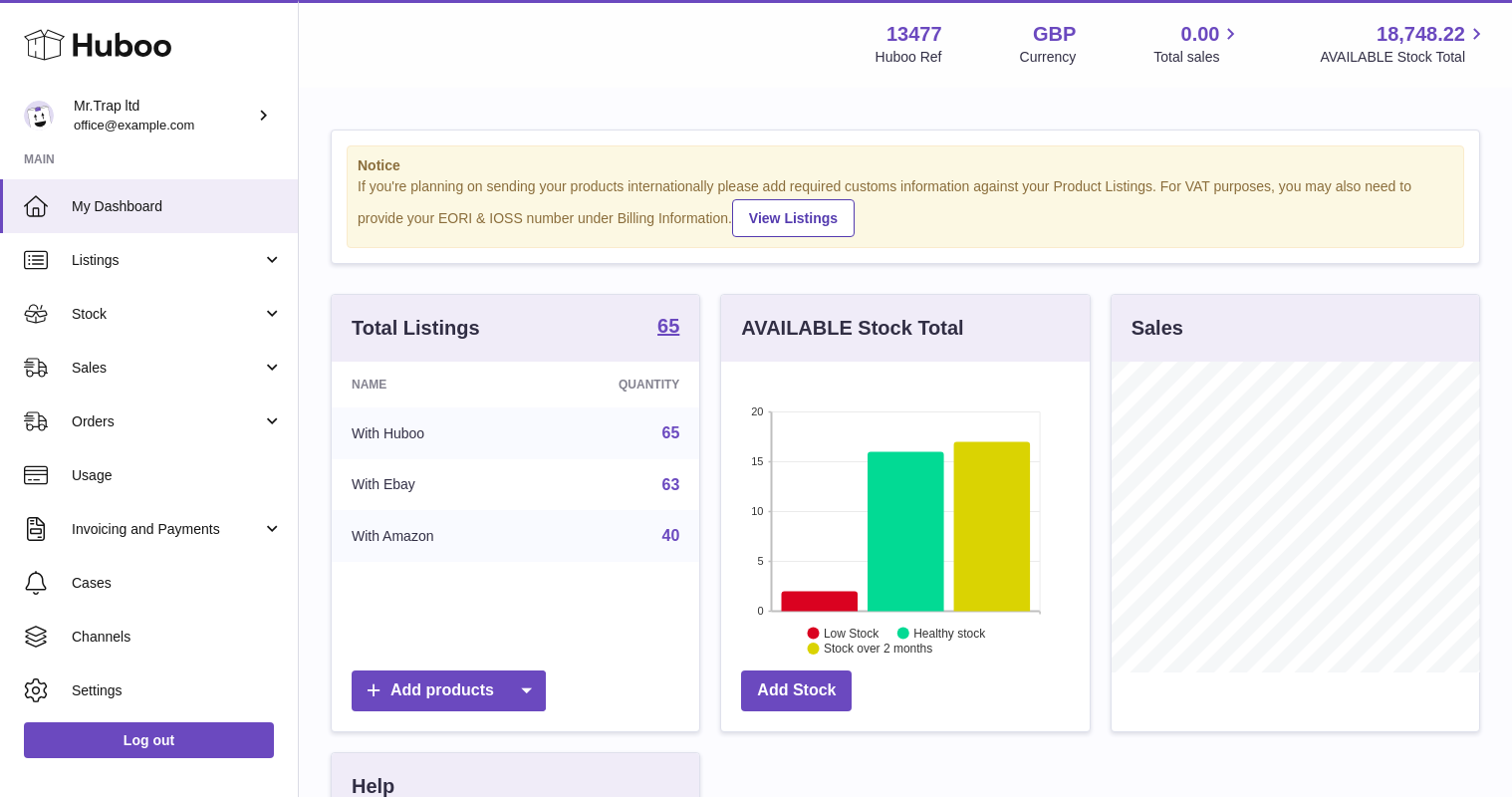 scroll, scrollTop: 0, scrollLeft: 0, axis: both 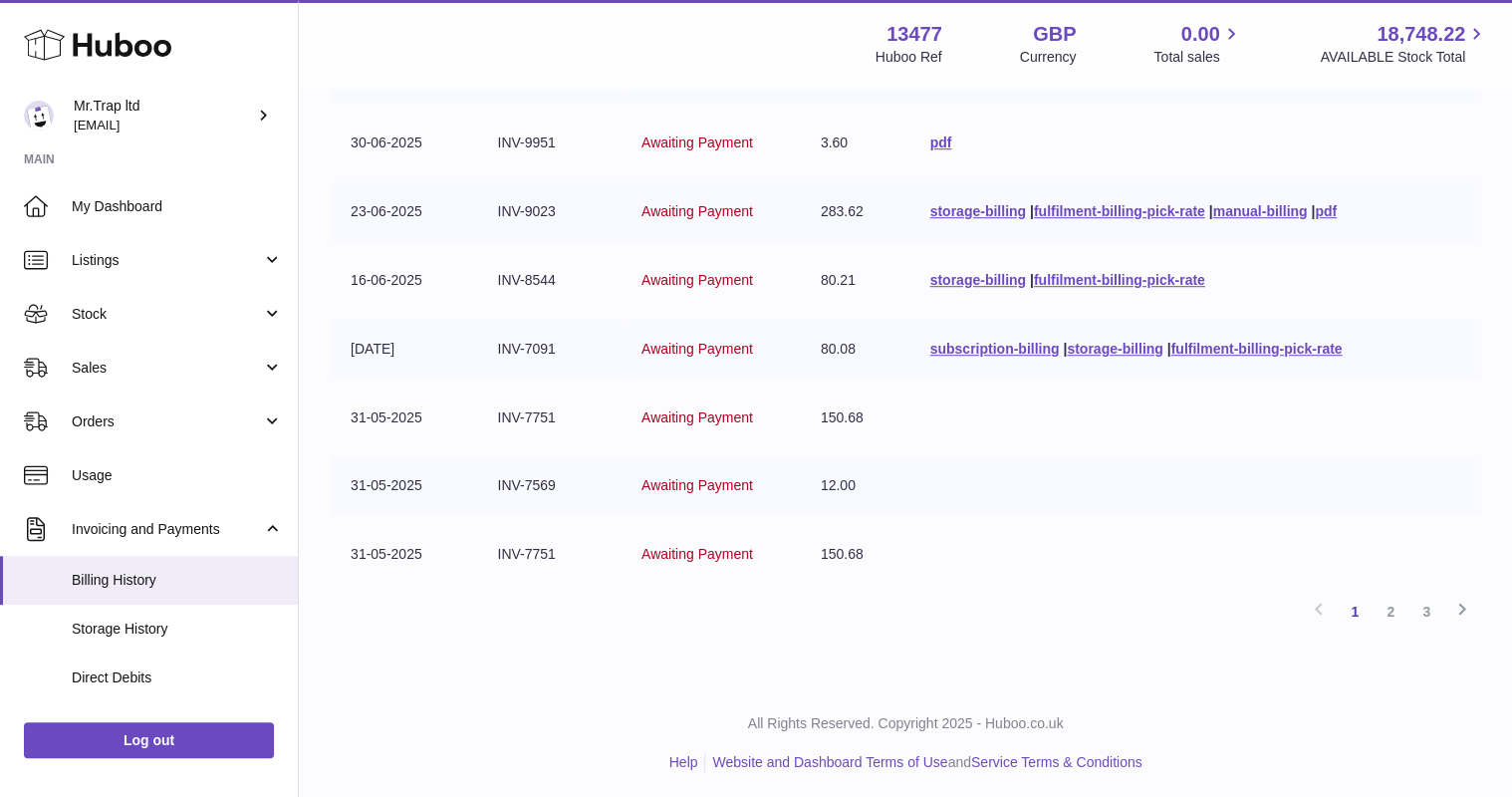click on "2" at bounding box center [1390, 612] 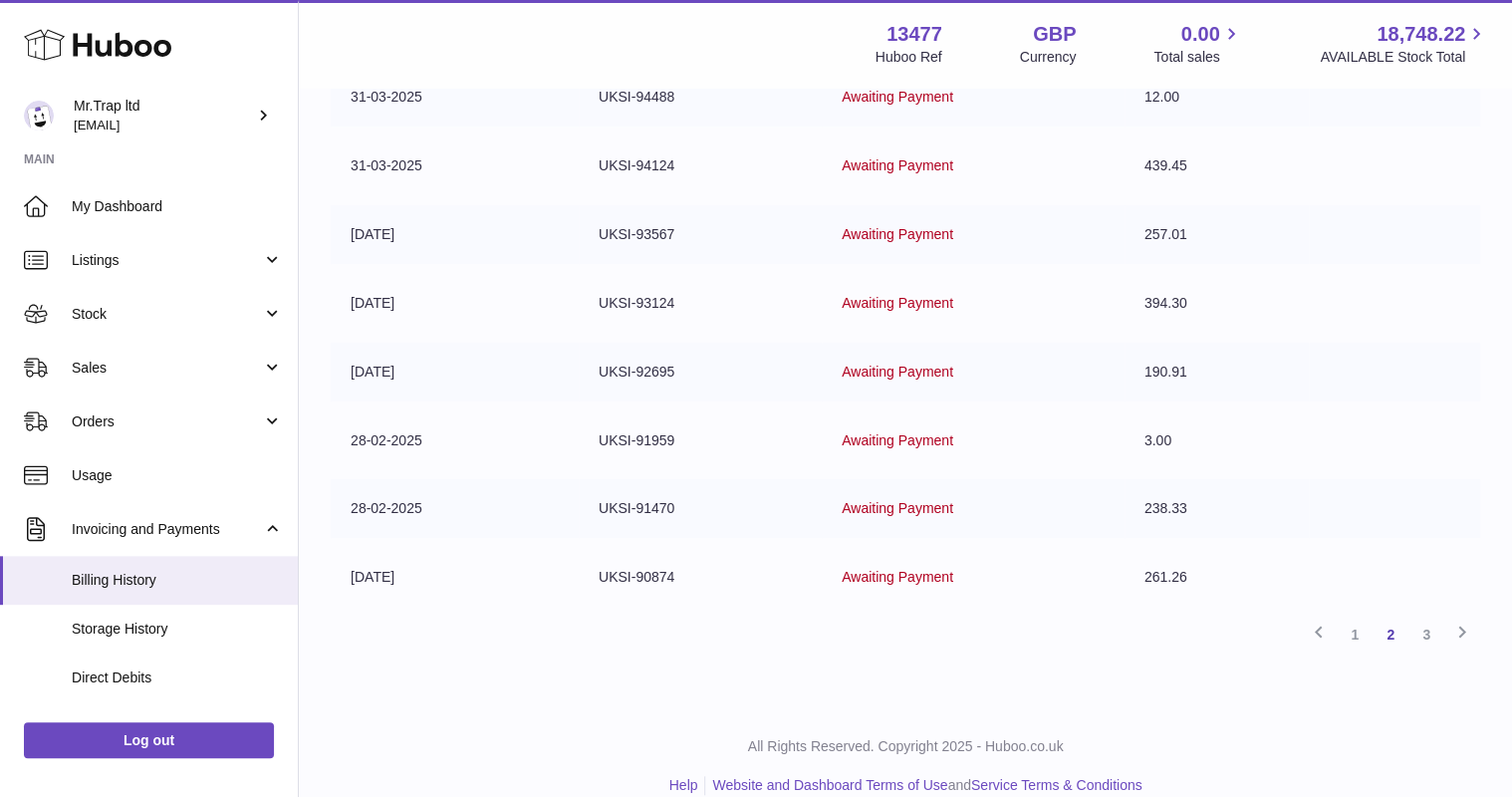 scroll, scrollTop: 494, scrollLeft: 0, axis: vertical 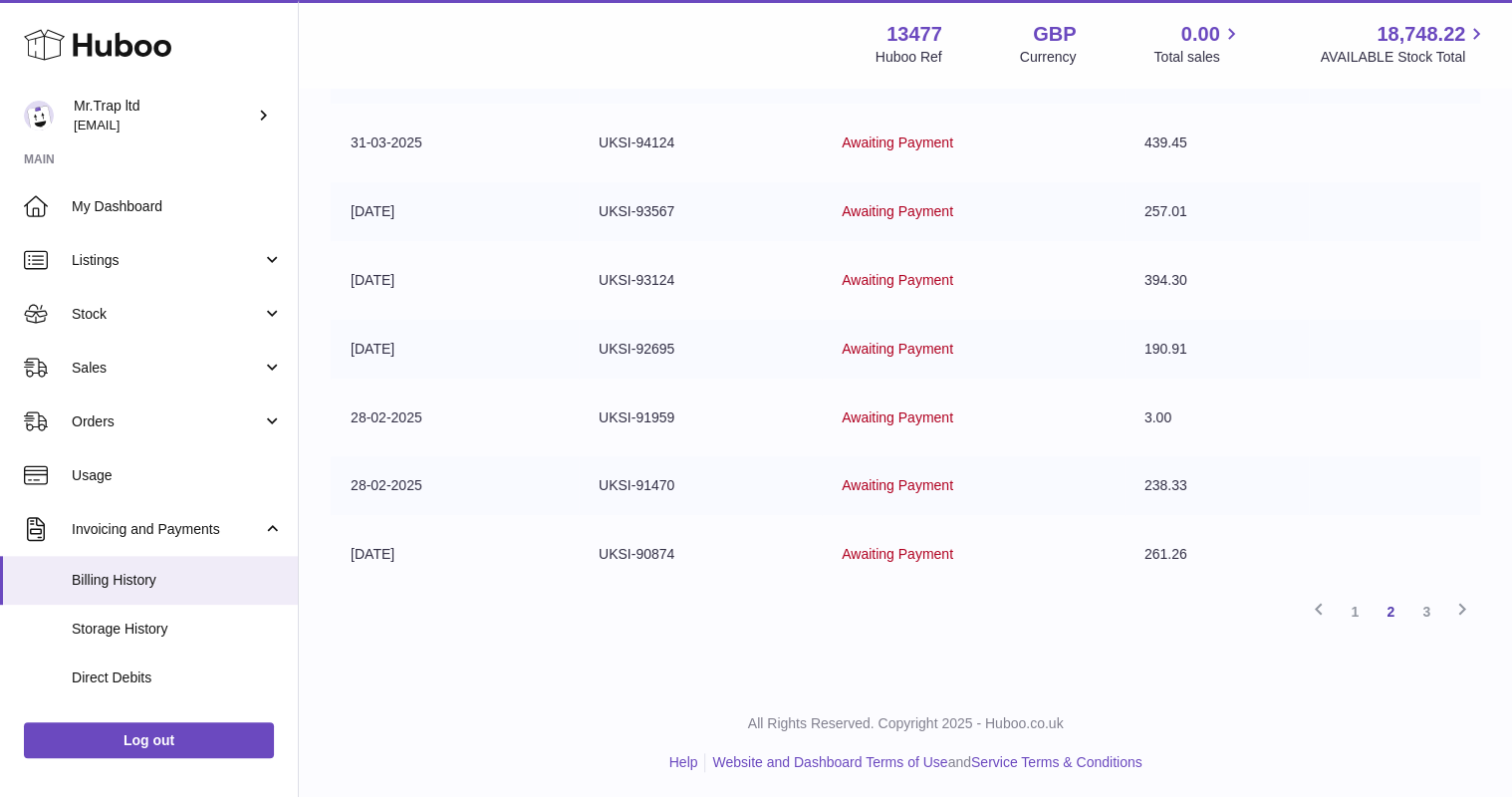 click on "3" at bounding box center (1426, 612) 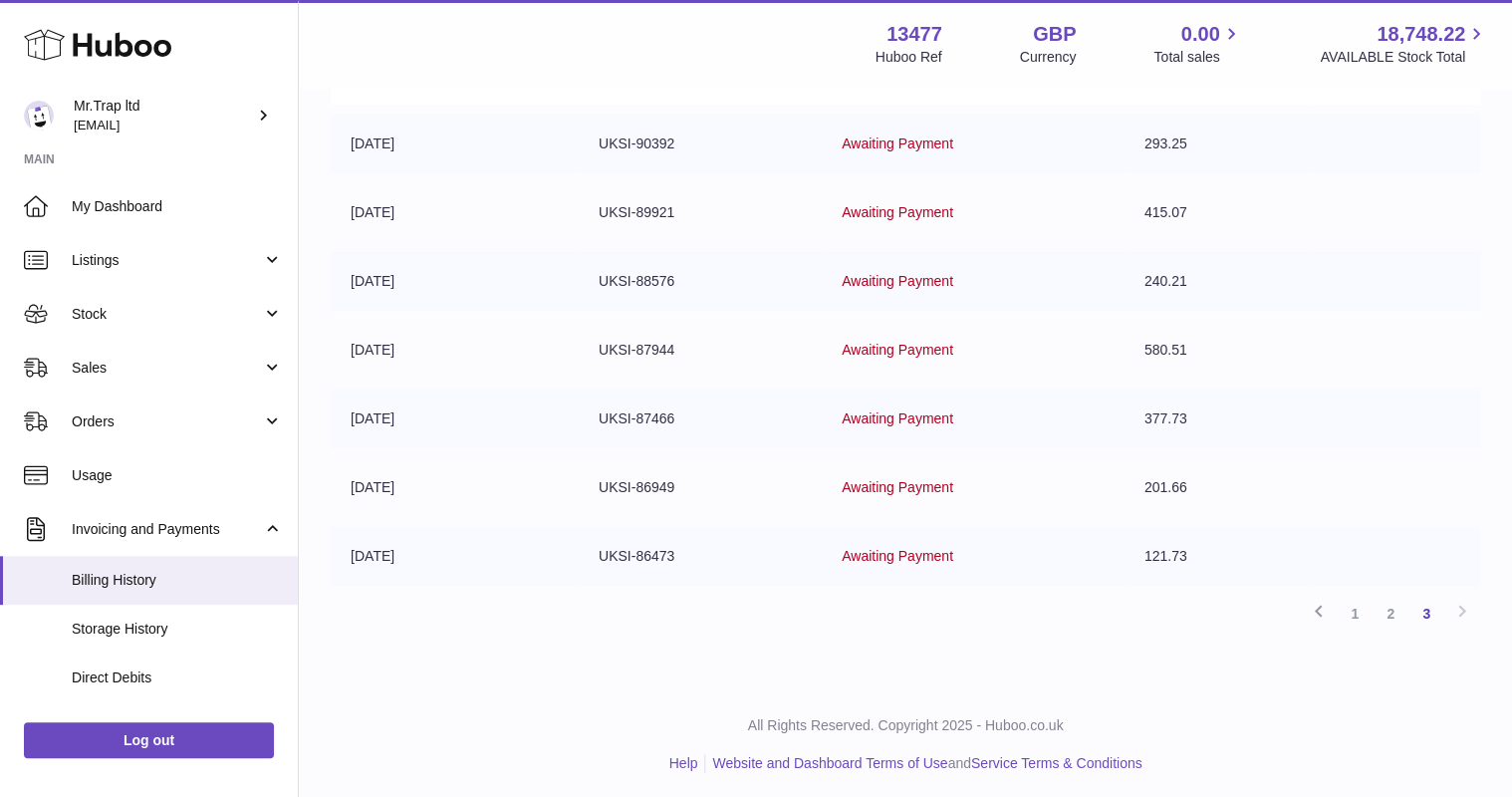 scroll, scrollTop: 289, scrollLeft: 0, axis: vertical 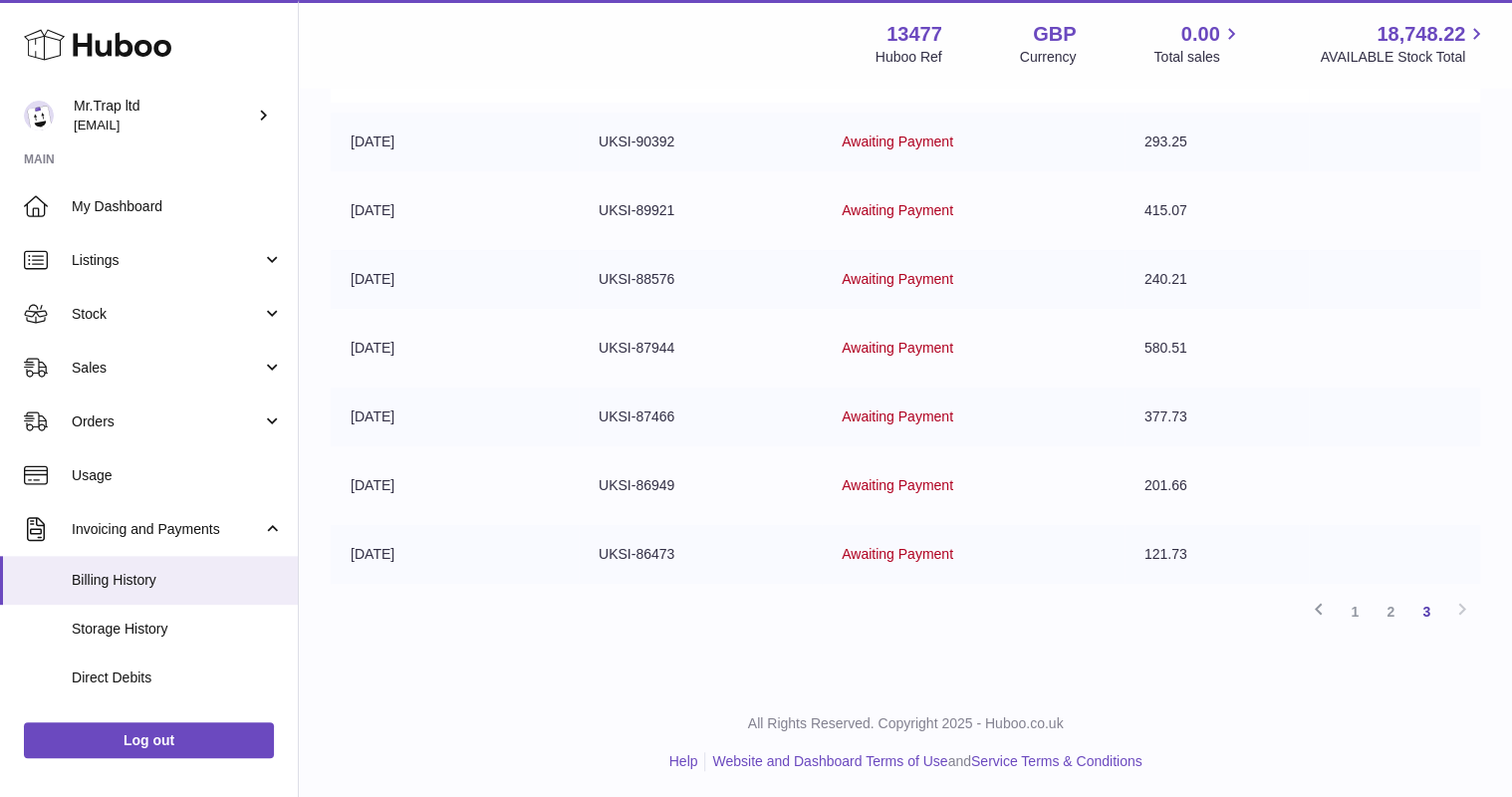click on "1" at bounding box center [1355, 612] 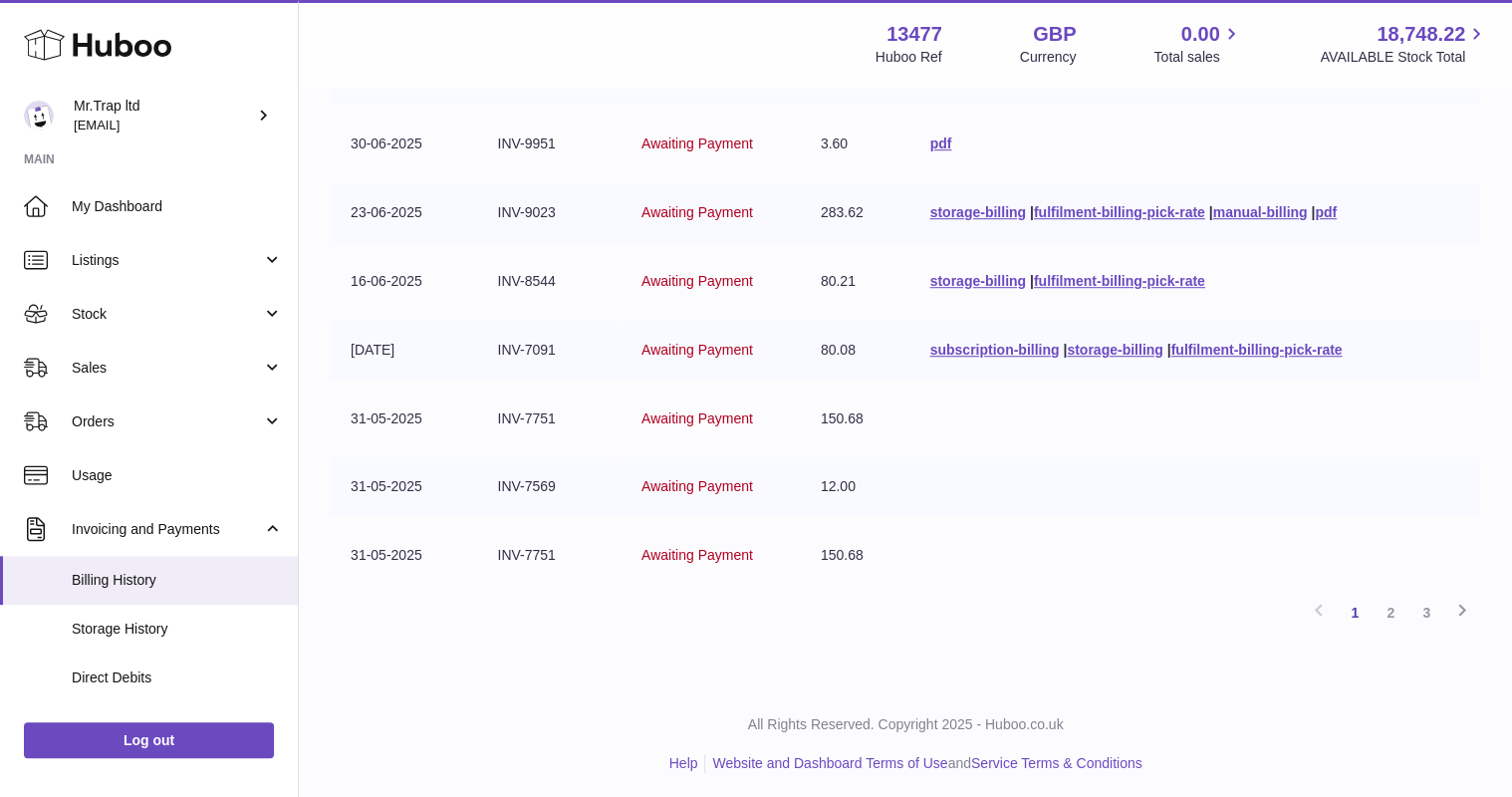 scroll, scrollTop: 494, scrollLeft: 0, axis: vertical 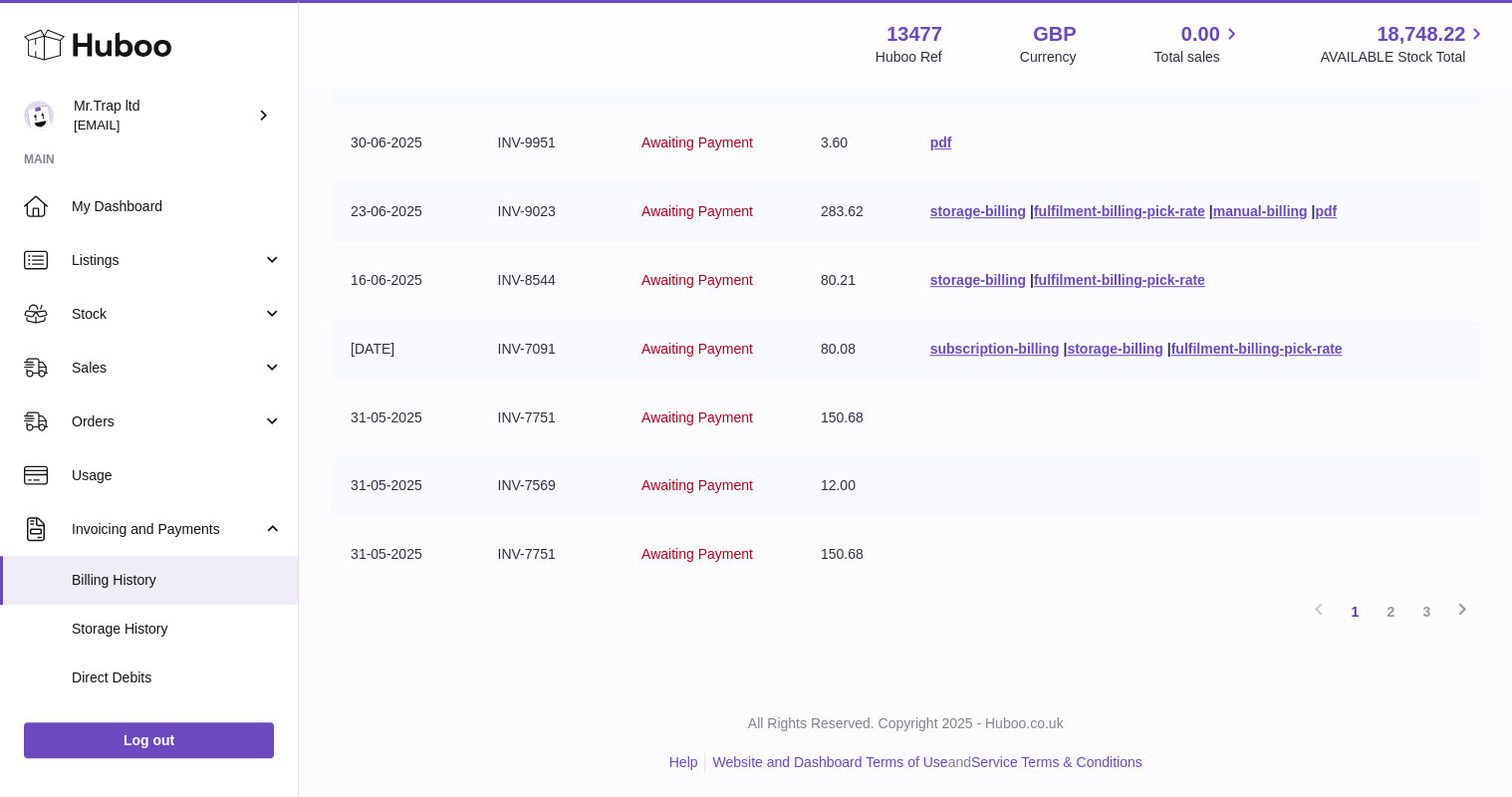 click on "Listings" at bounding box center (166, 260) 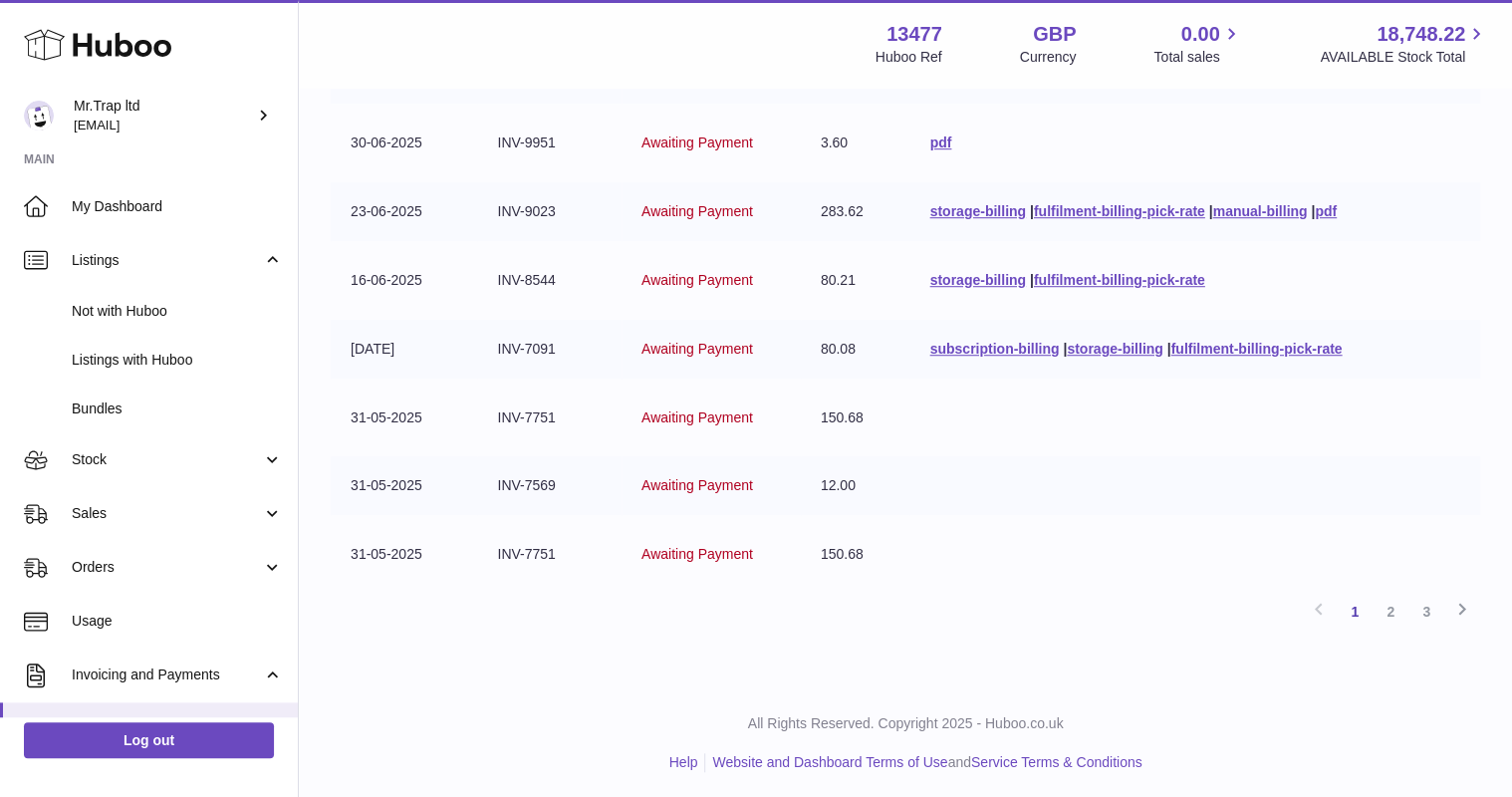 click on "Listings with Huboo" at bounding box center [177, 360] 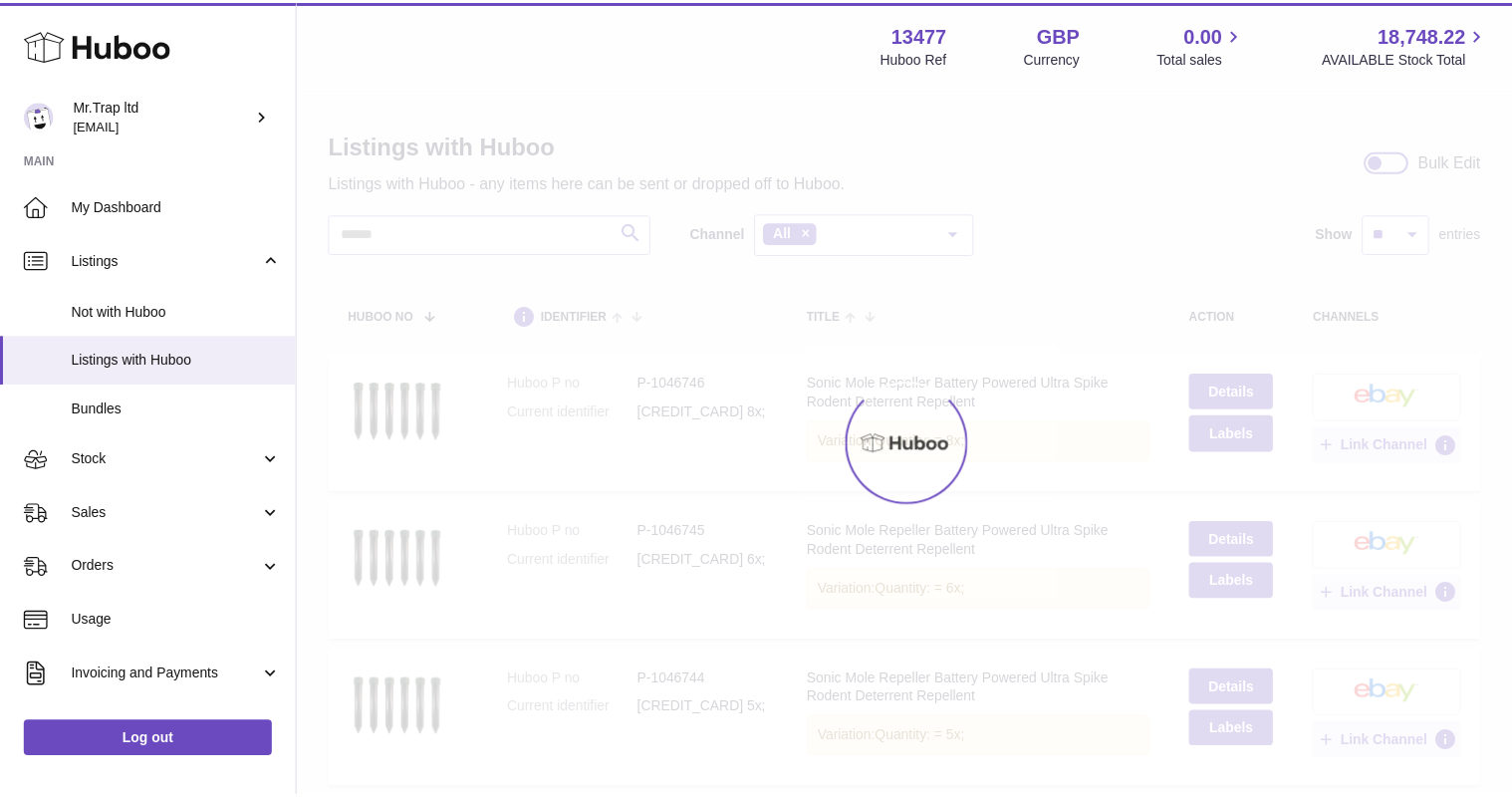 scroll, scrollTop: 0, scrollLeft: 0, axis: both 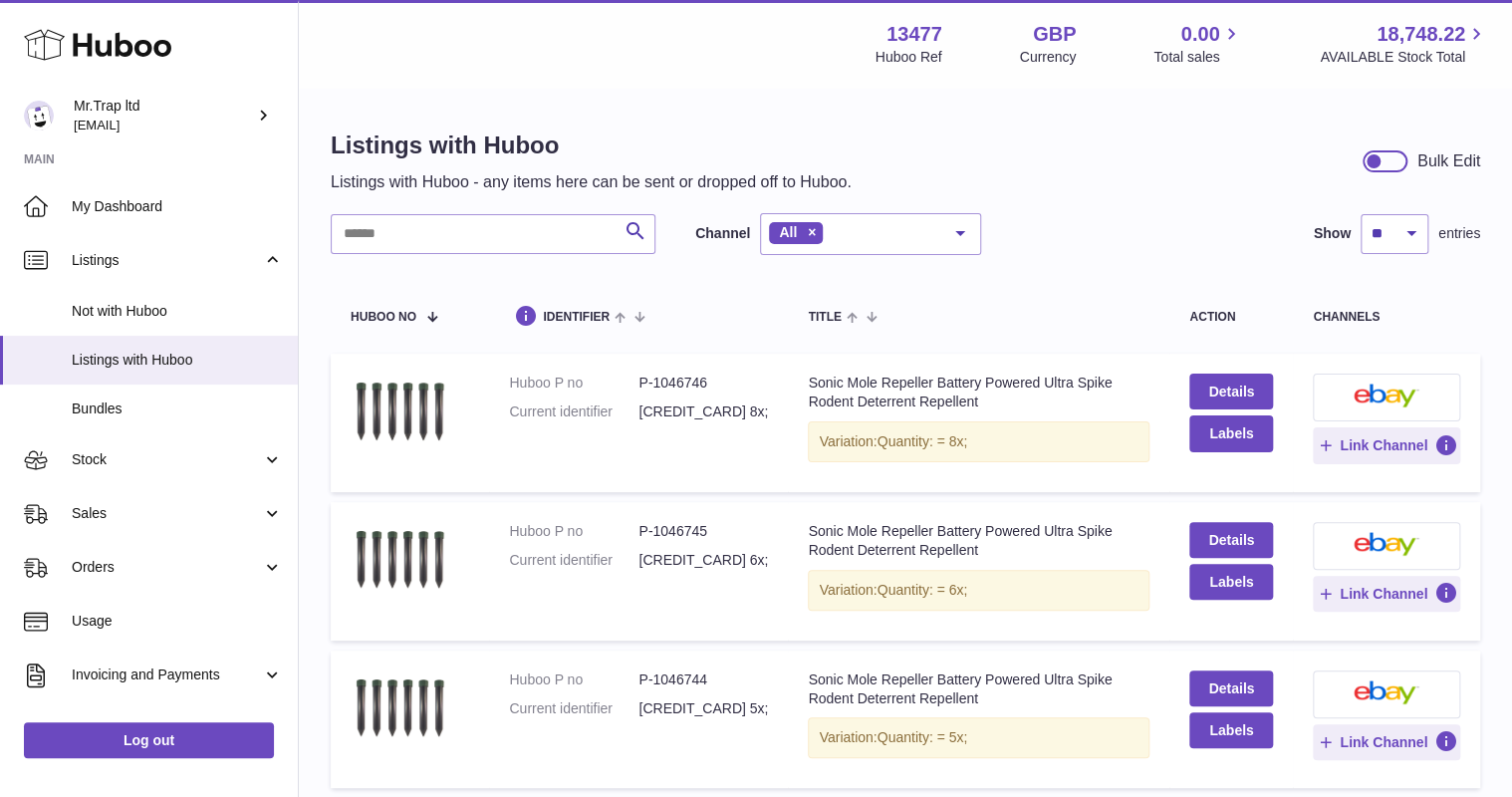 click on "[EMAIL]" at bounding box center (97, 125) 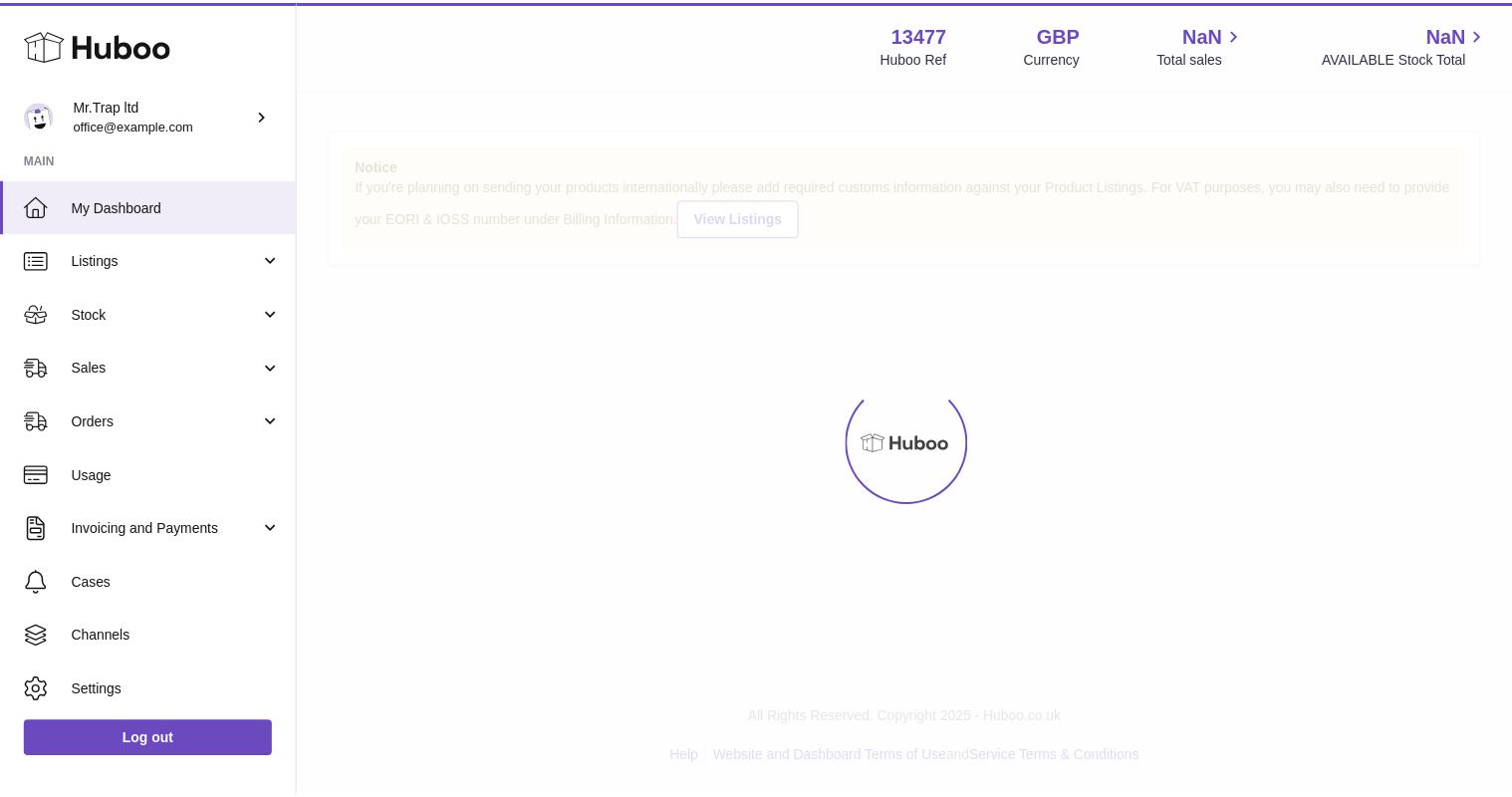 scroll, scrollTop: 0, scrollLeft: 0, axis: both 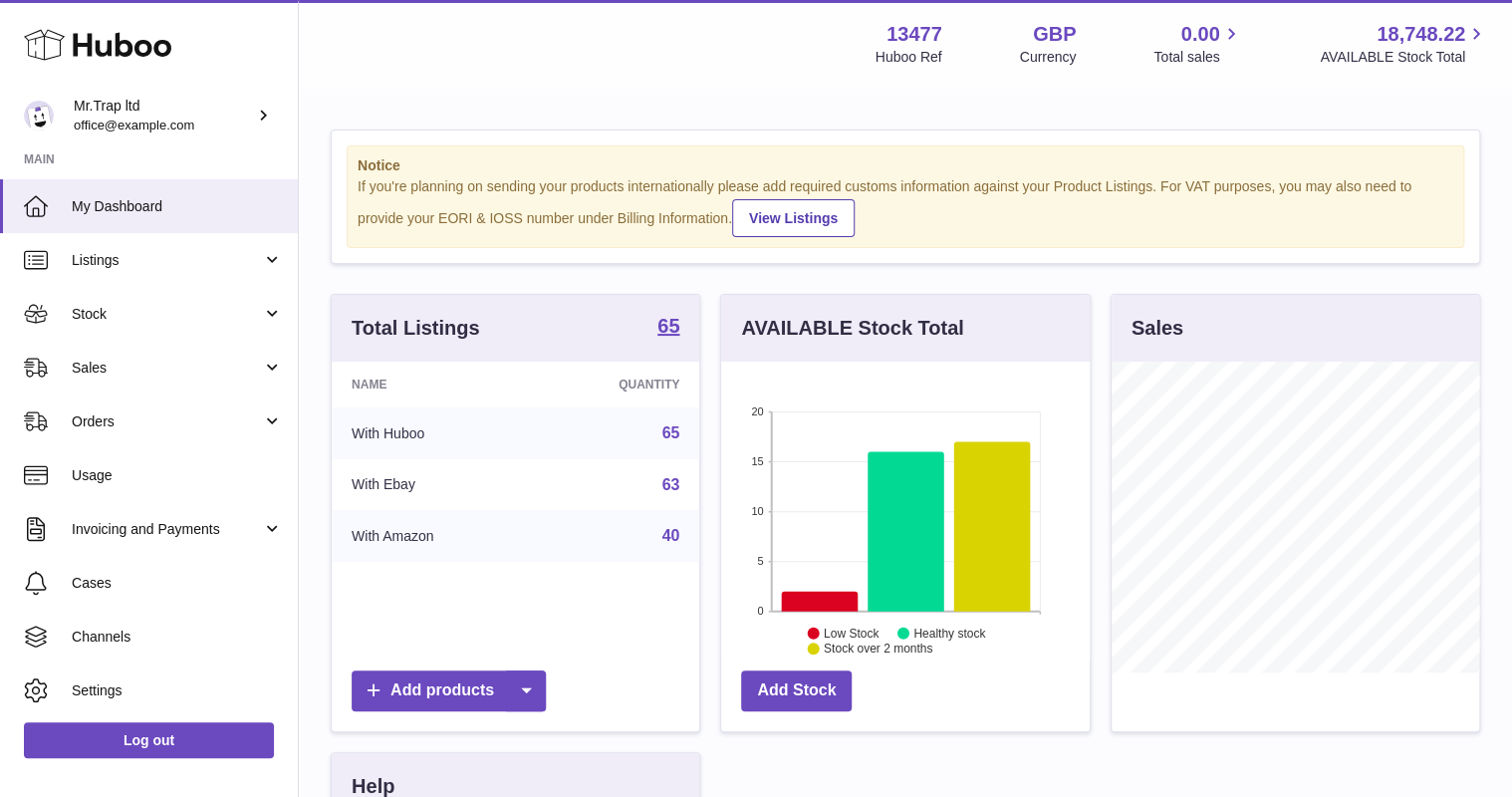 click on "Sales" at bounding box center (166, 368) 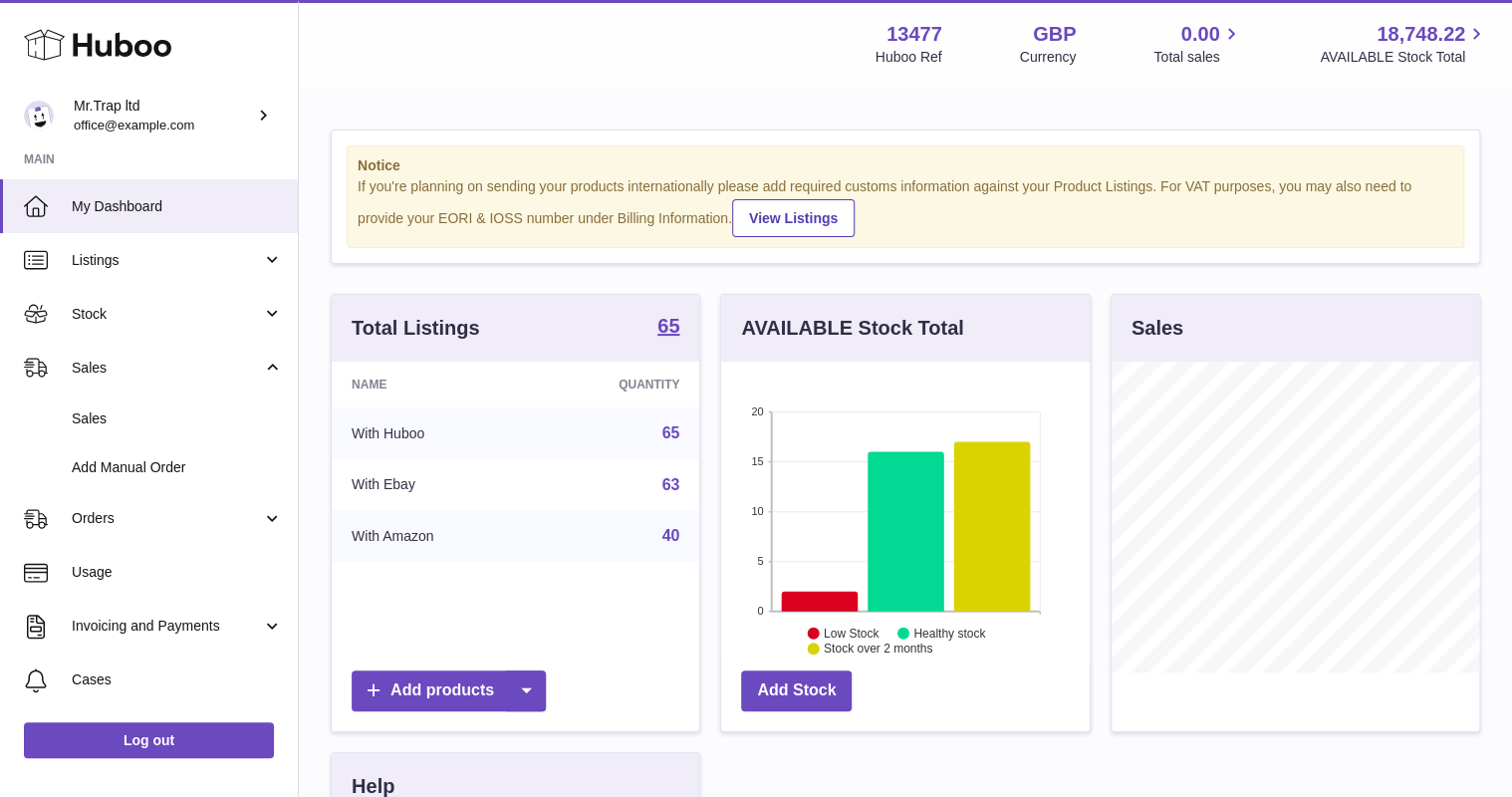 click on "Sales" at bounding box center [148, 418] 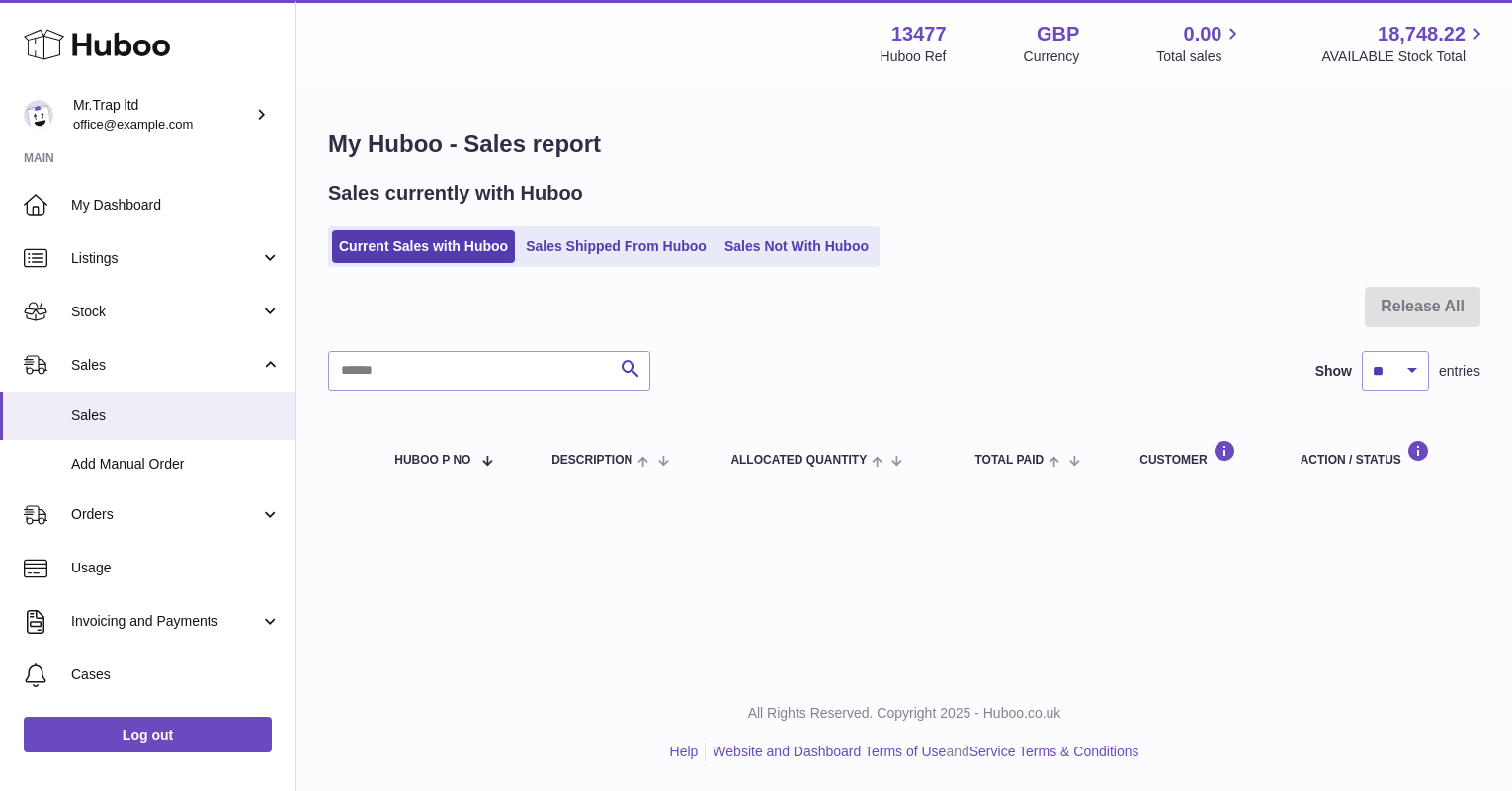 scroll, scrollTop: 0, scrollLeft: 0, axis: both 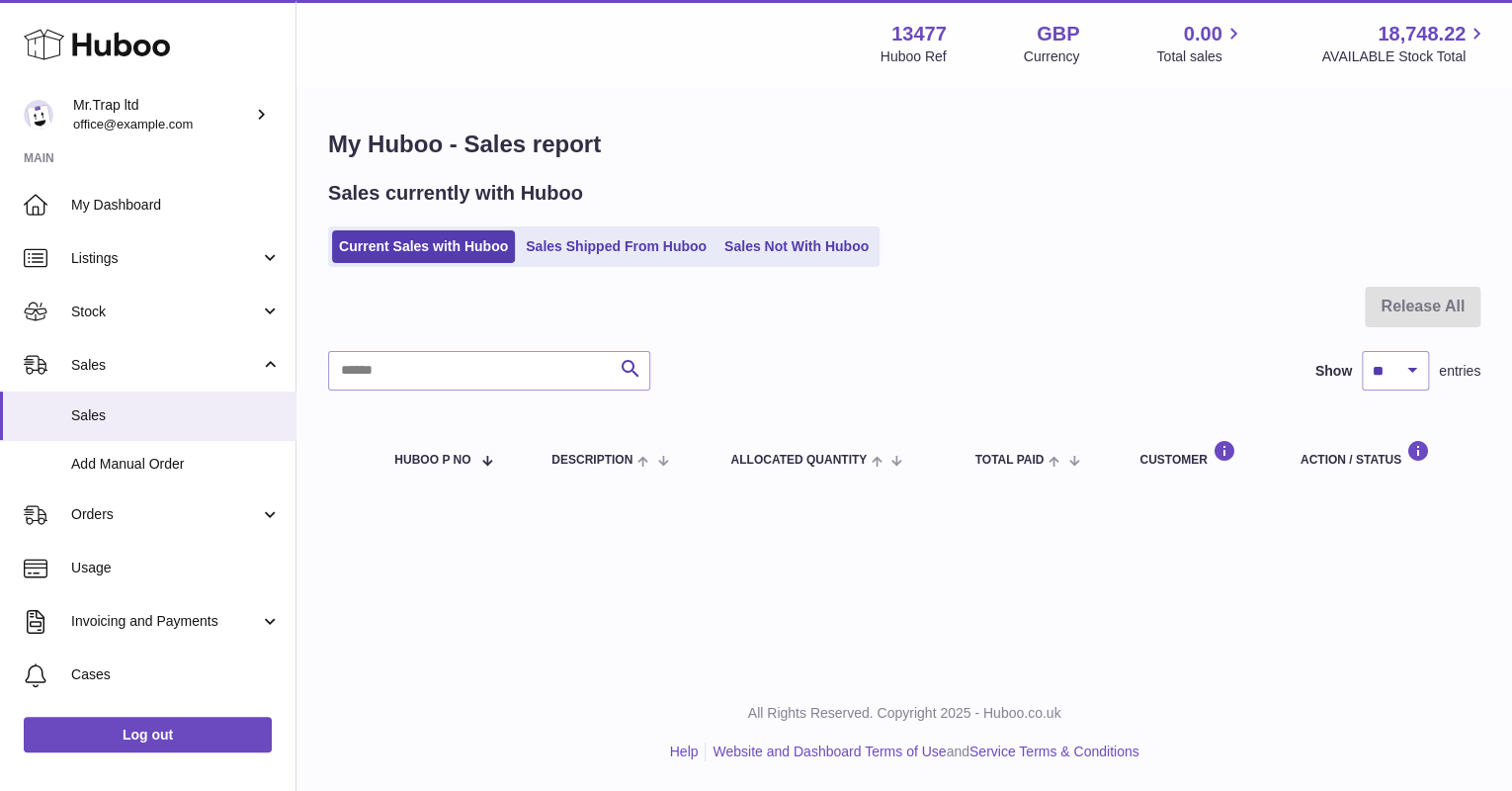 click on "Sales" at bounding box center (147, 365) 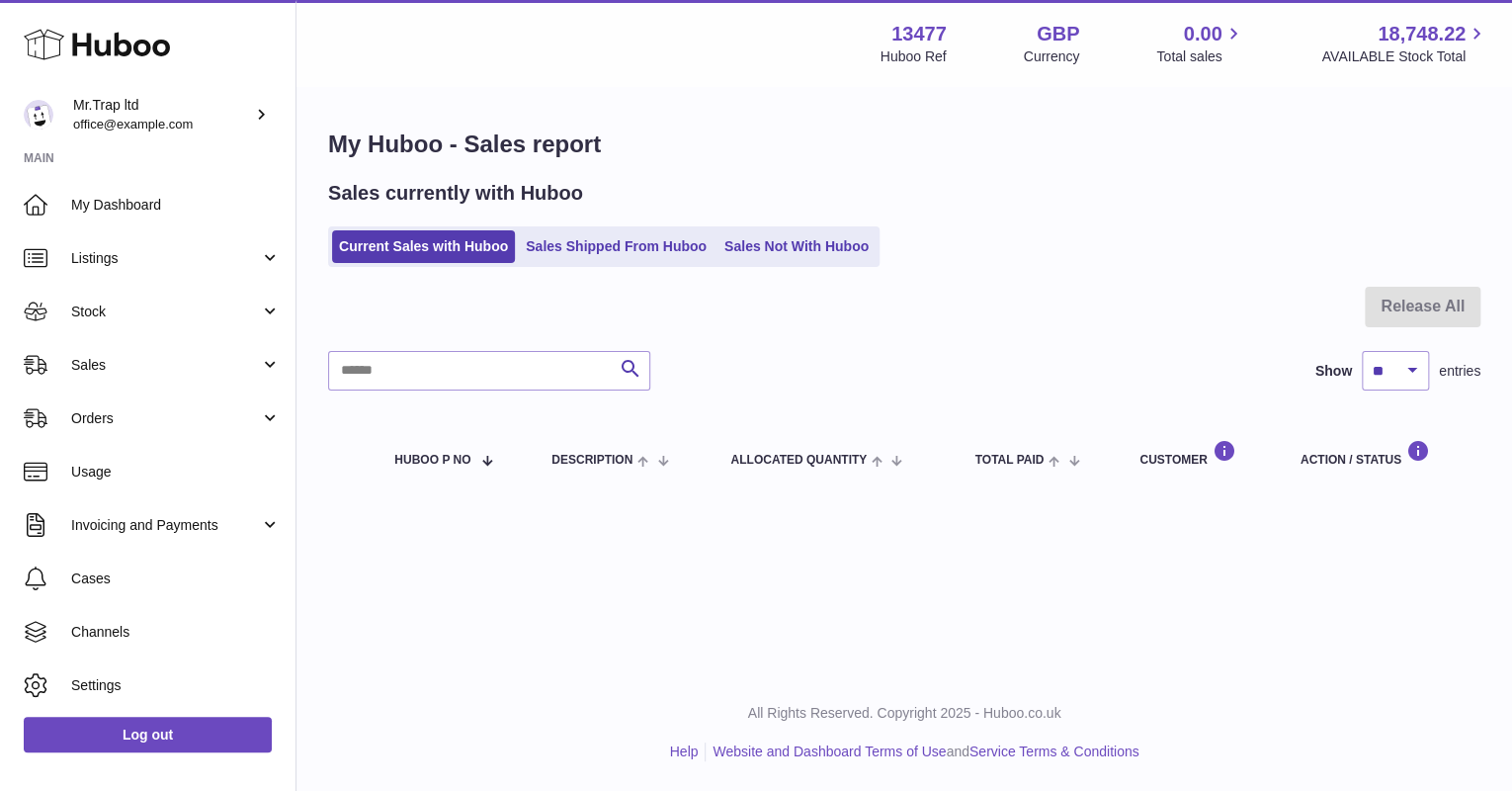 click on "Orders" at bounding box center (165, 418) 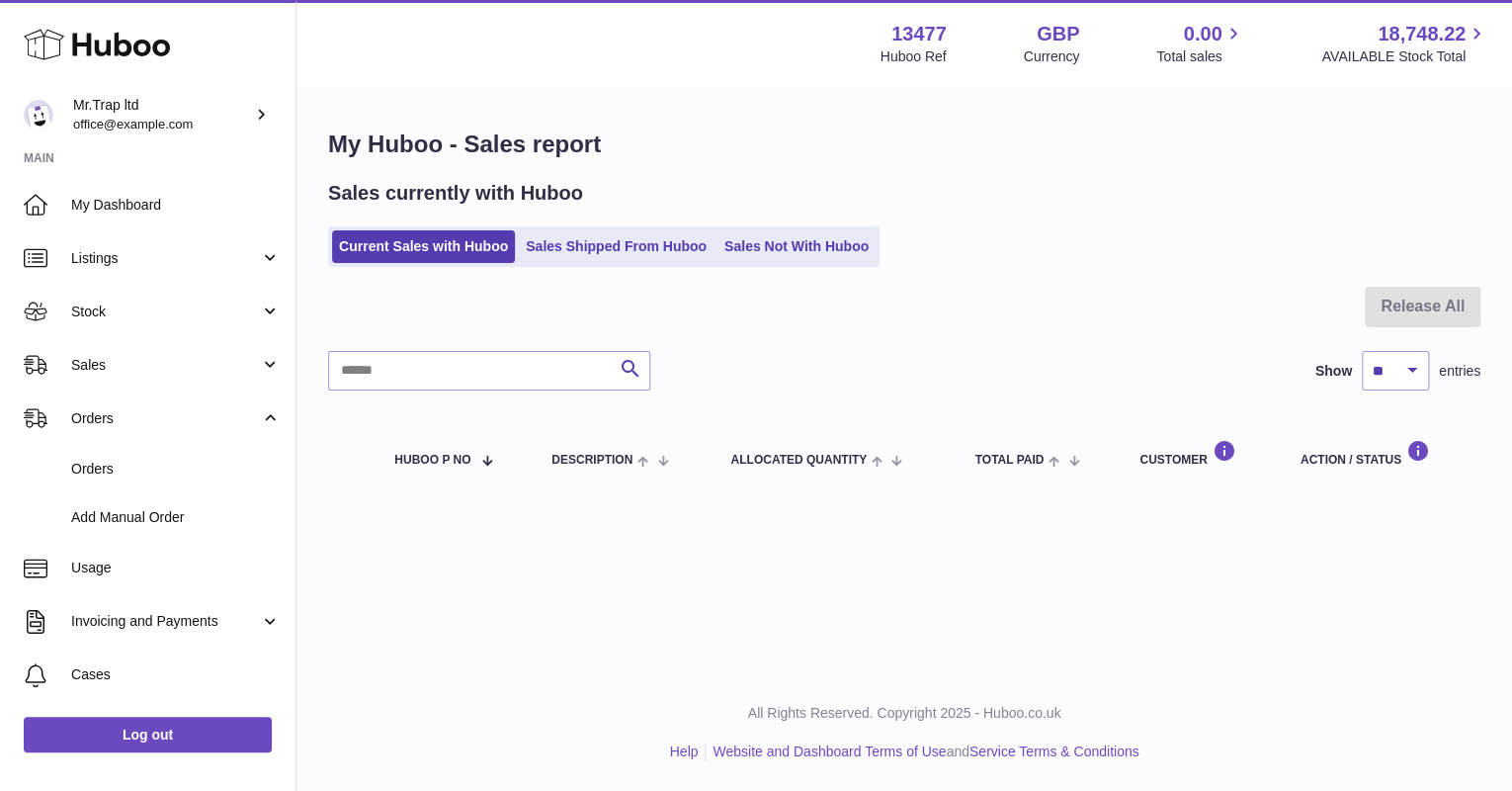 click on "Orders" at bounding box center (147, 469) 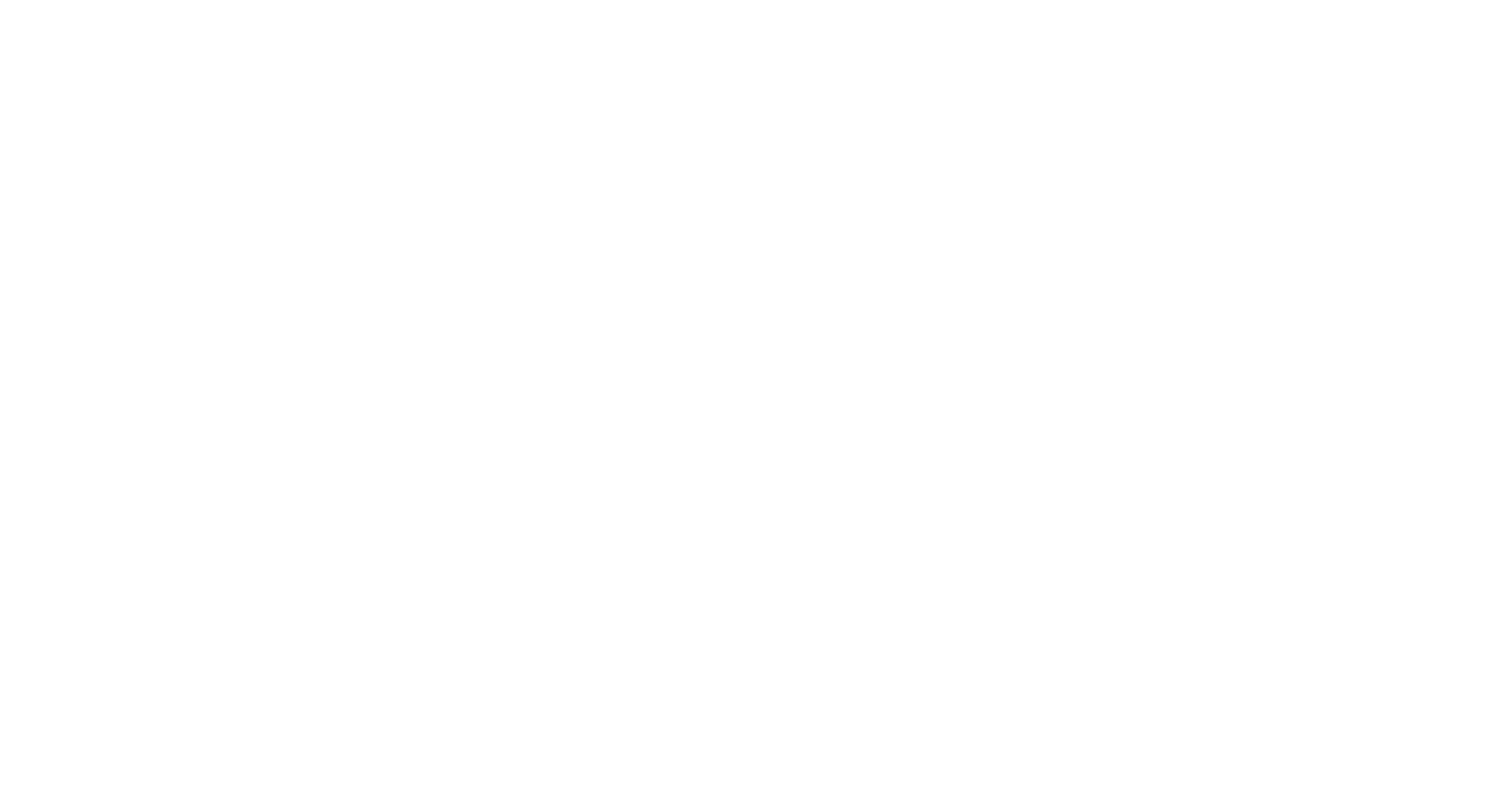 scroll, scrollTop: 0, scrollLeft: 0, axis: both 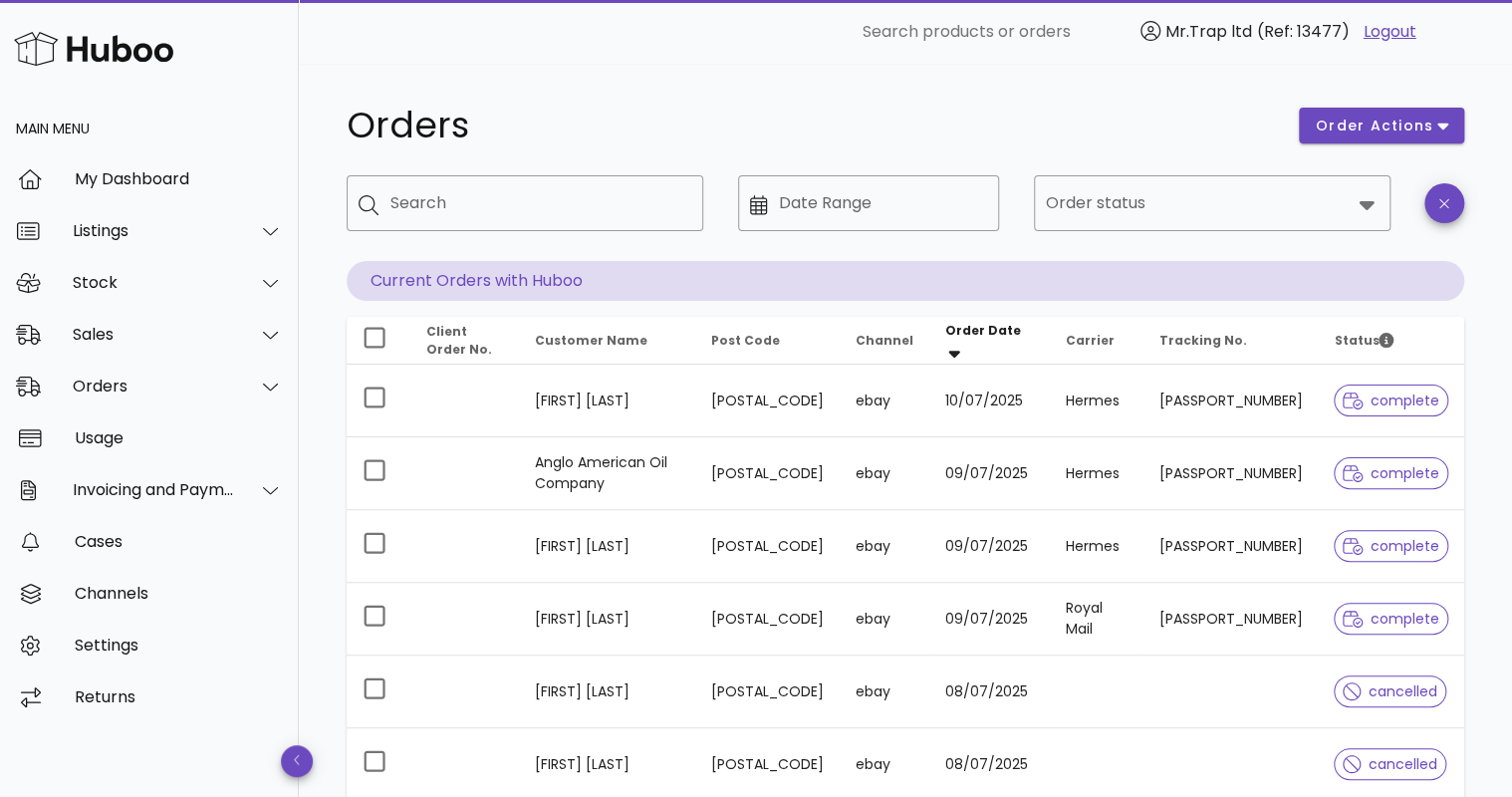 click at bounding box center (94, 48) 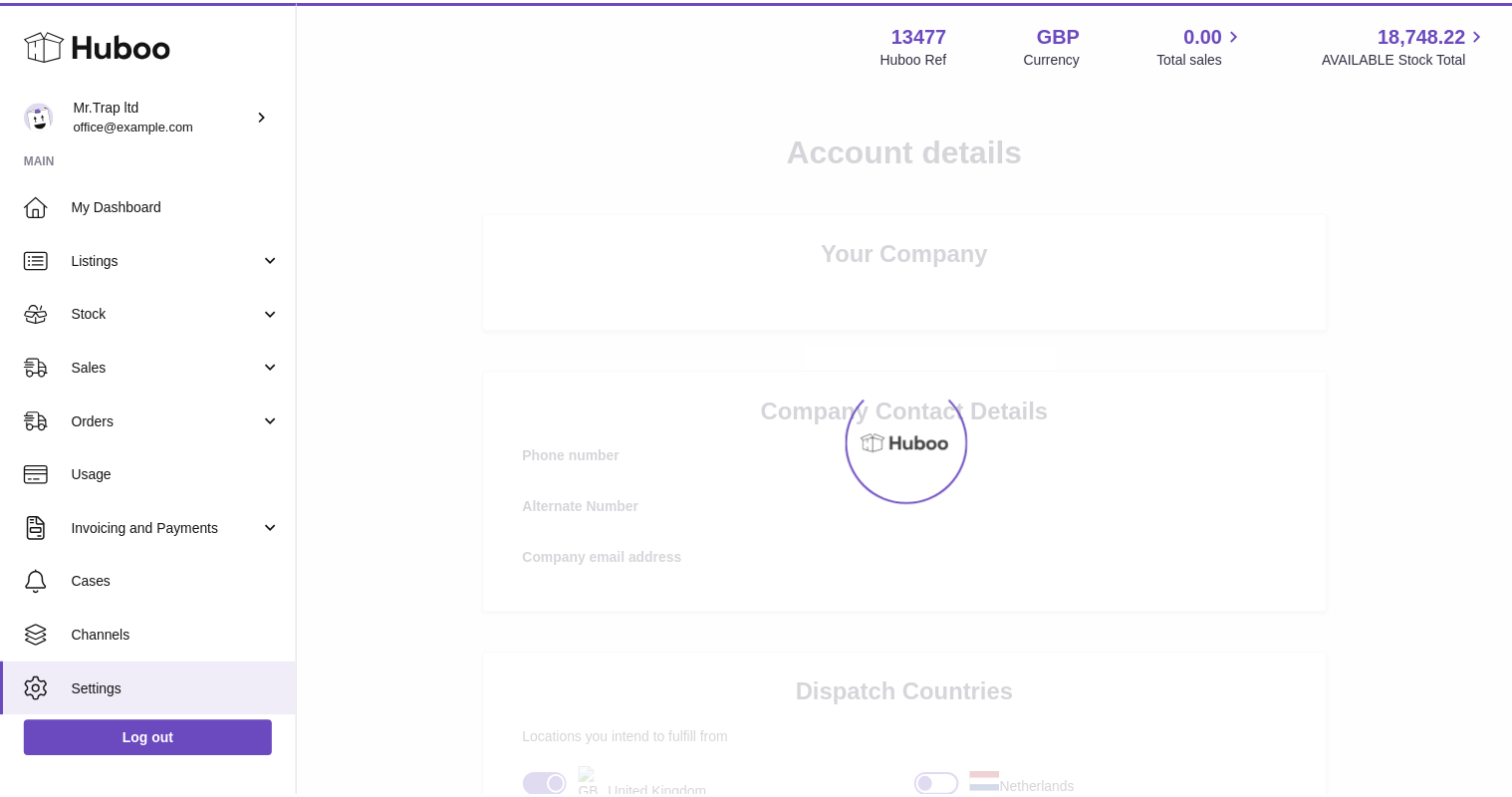 scroll, scrollTop: 0, scrollLeft: 0, axis: both 